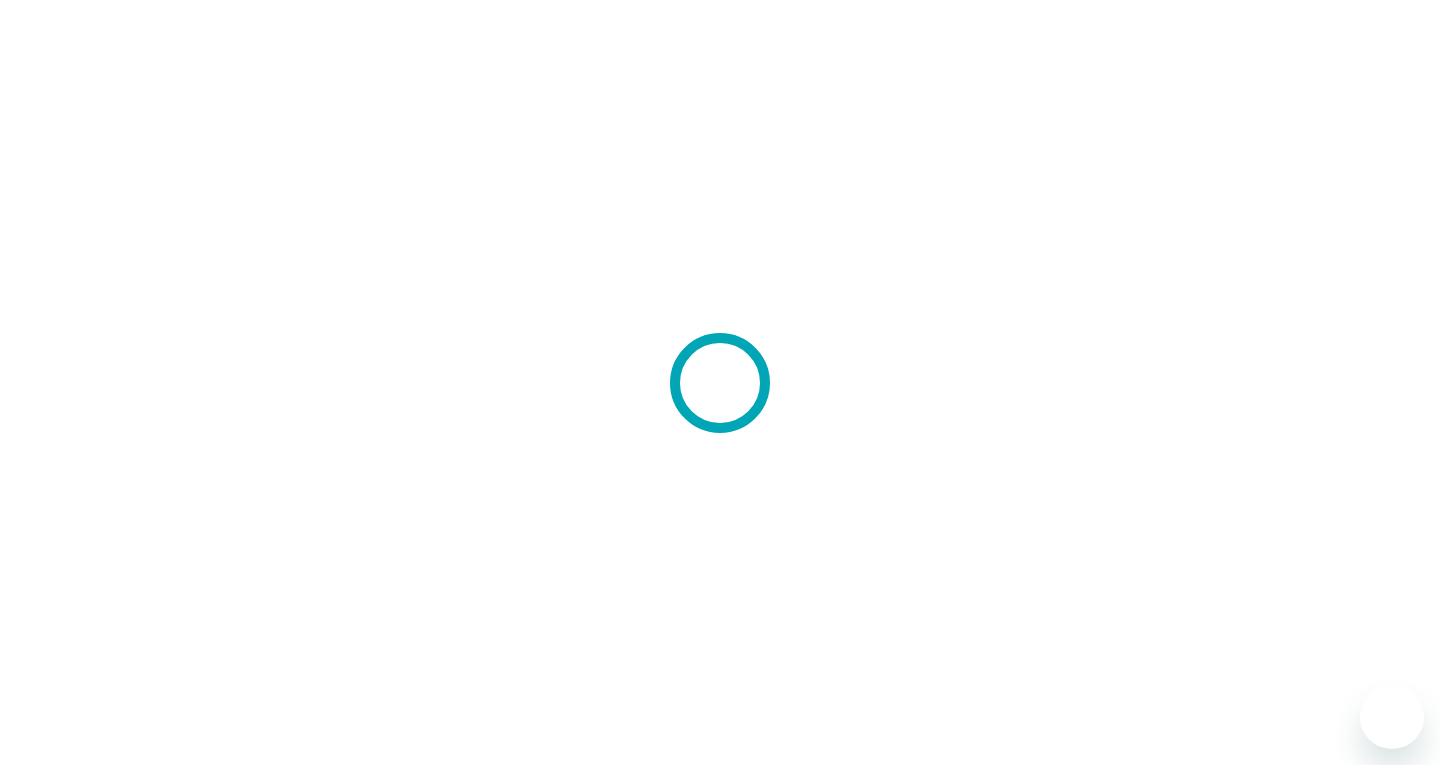 scroll, scrollTop: 0, scrollLeft: 0, axis: both 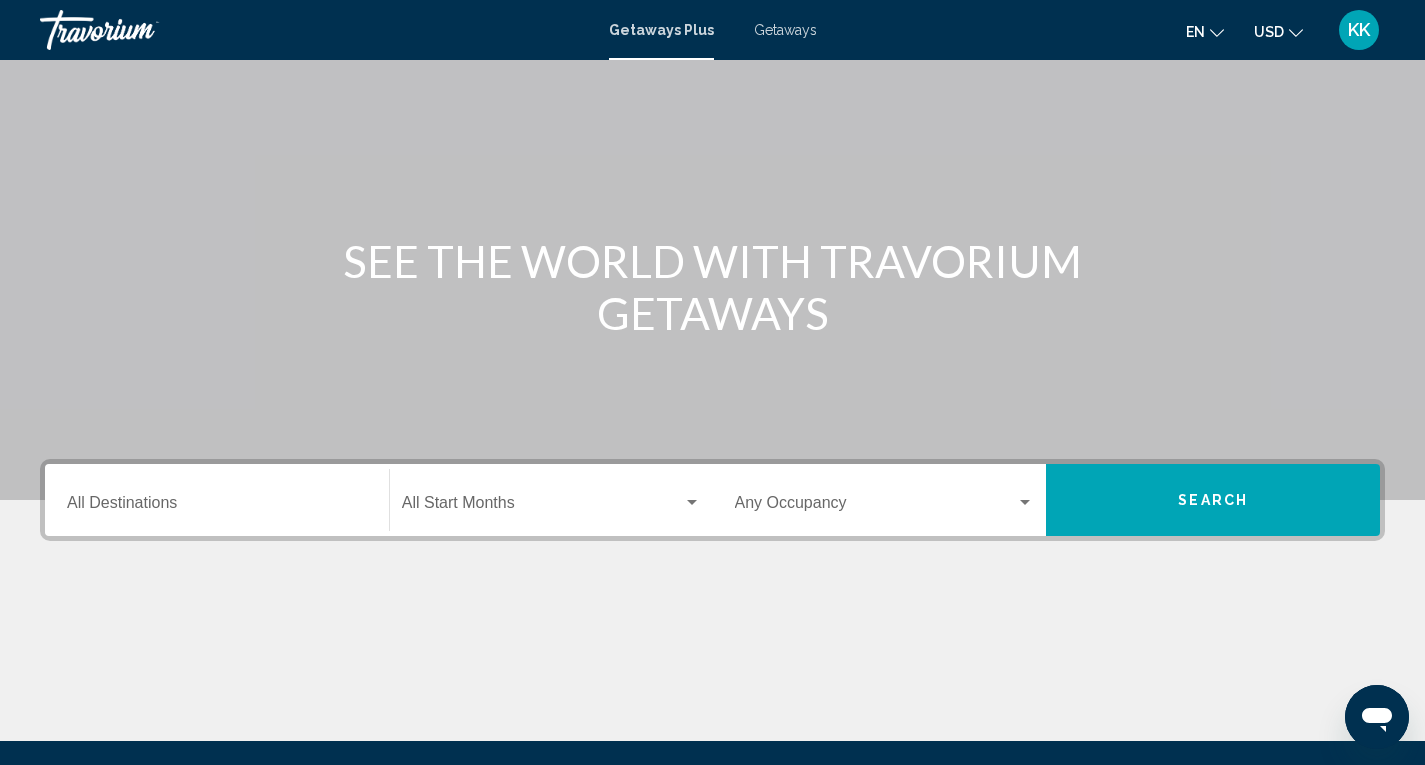 click on "Destination All Destinations" at bounding box center [217, 507] 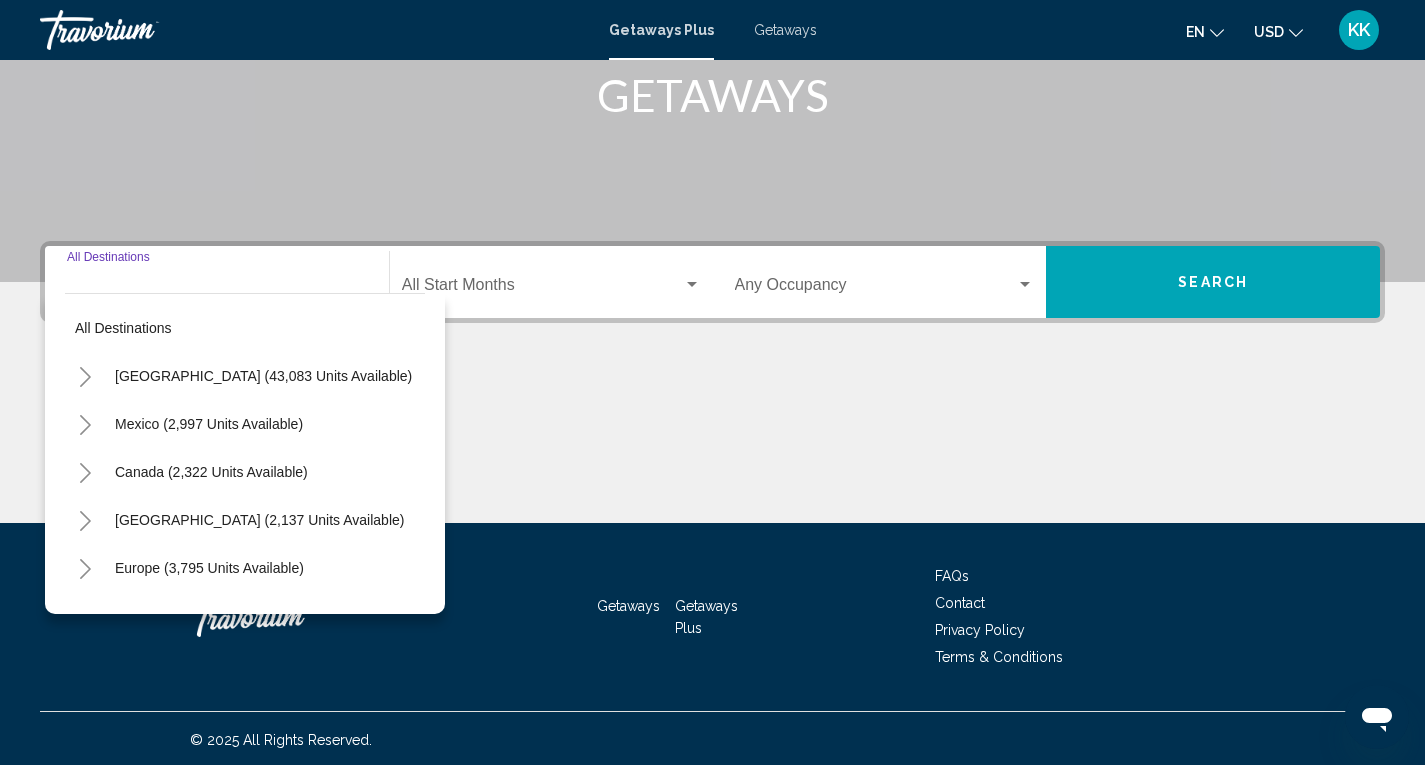 scroll, scrollTop: 321, scrollLeft: 0, axis: vertical 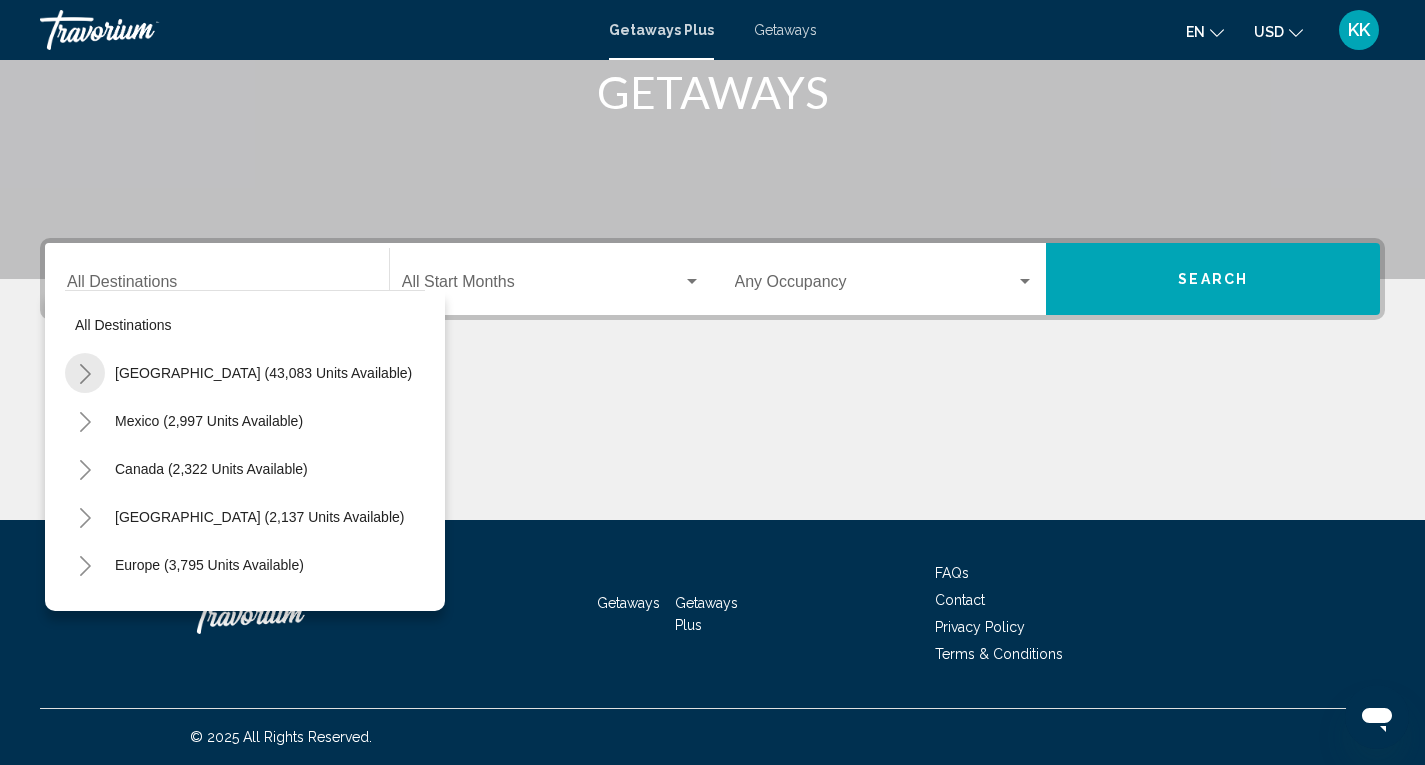 click 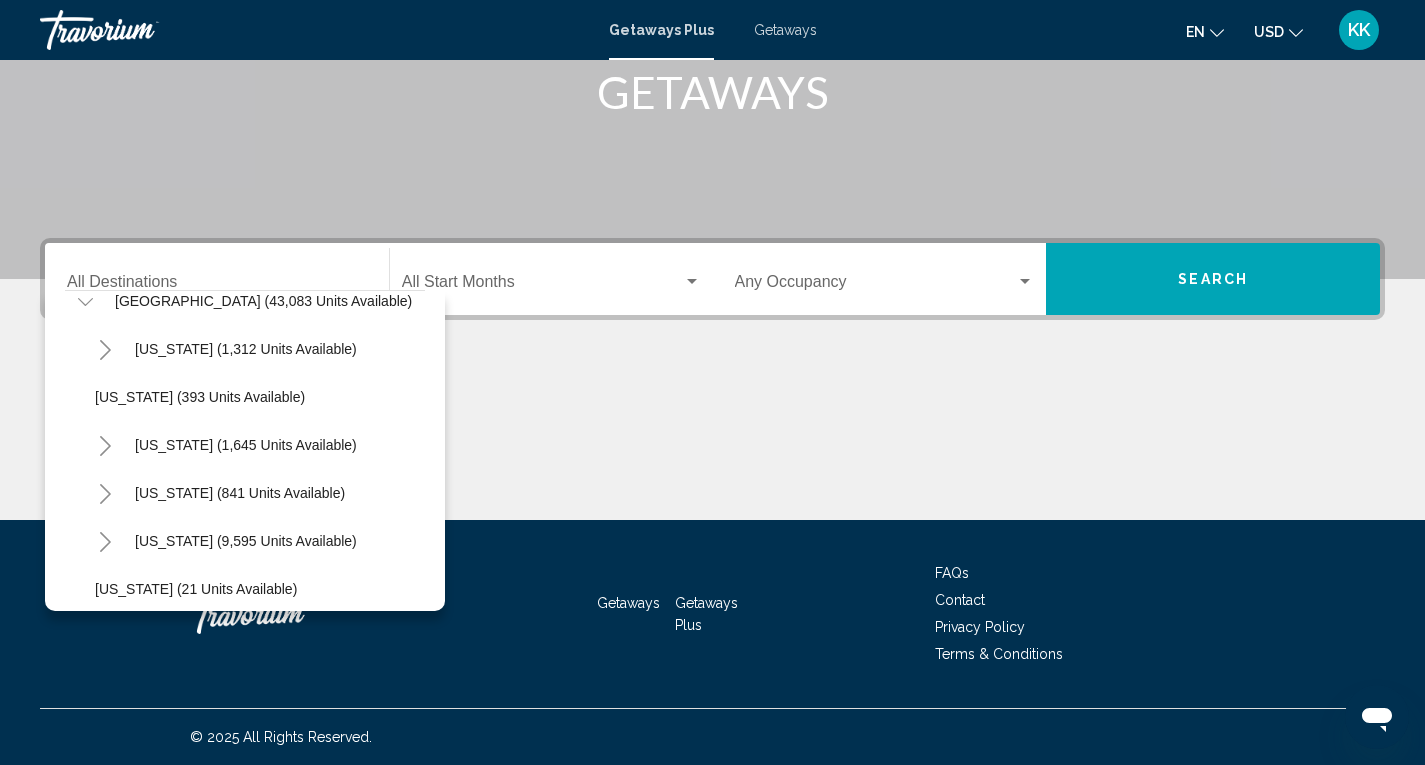 scroll, scrollTop: 0, scrollLeft: 0, axis: both 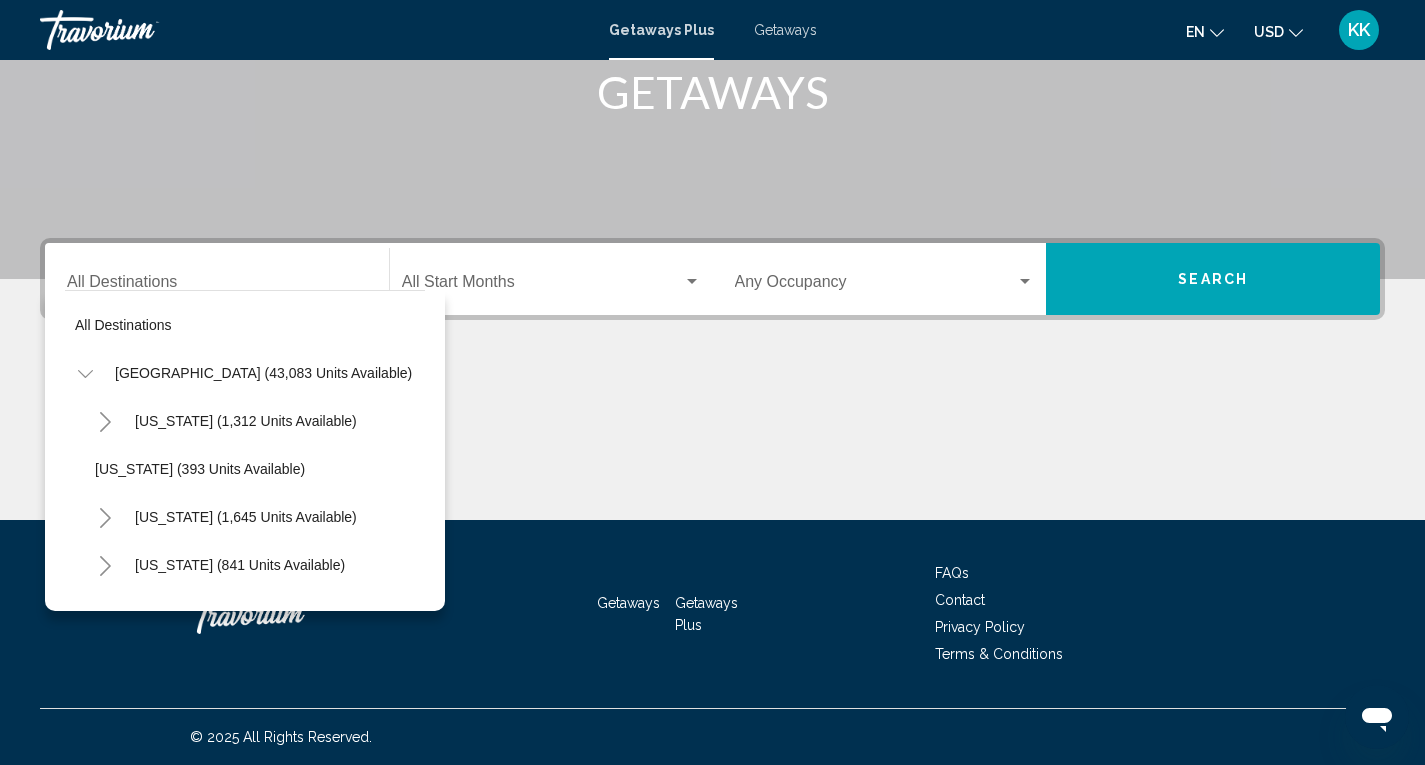 click 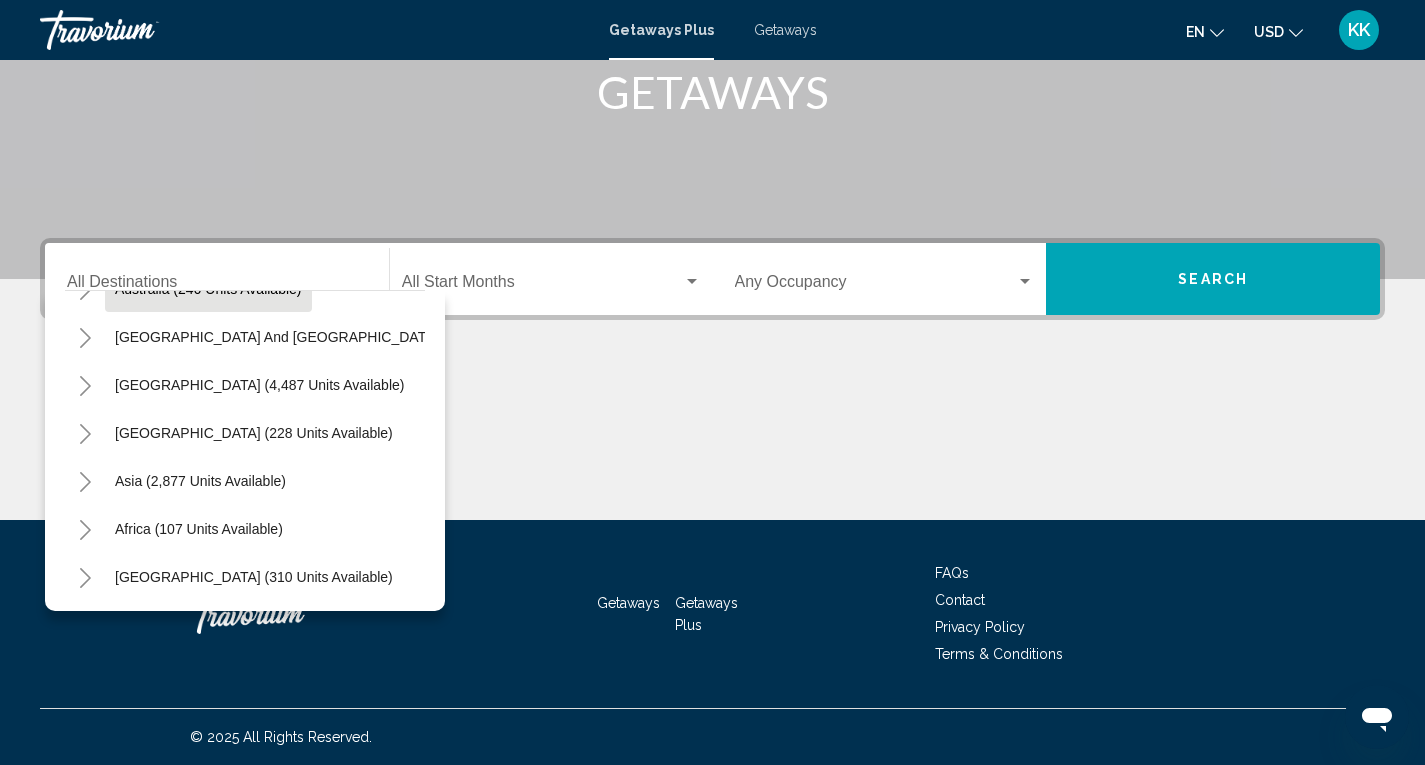 scroll, scrollTop: 339, scrollLeft: 0, axis: vertical 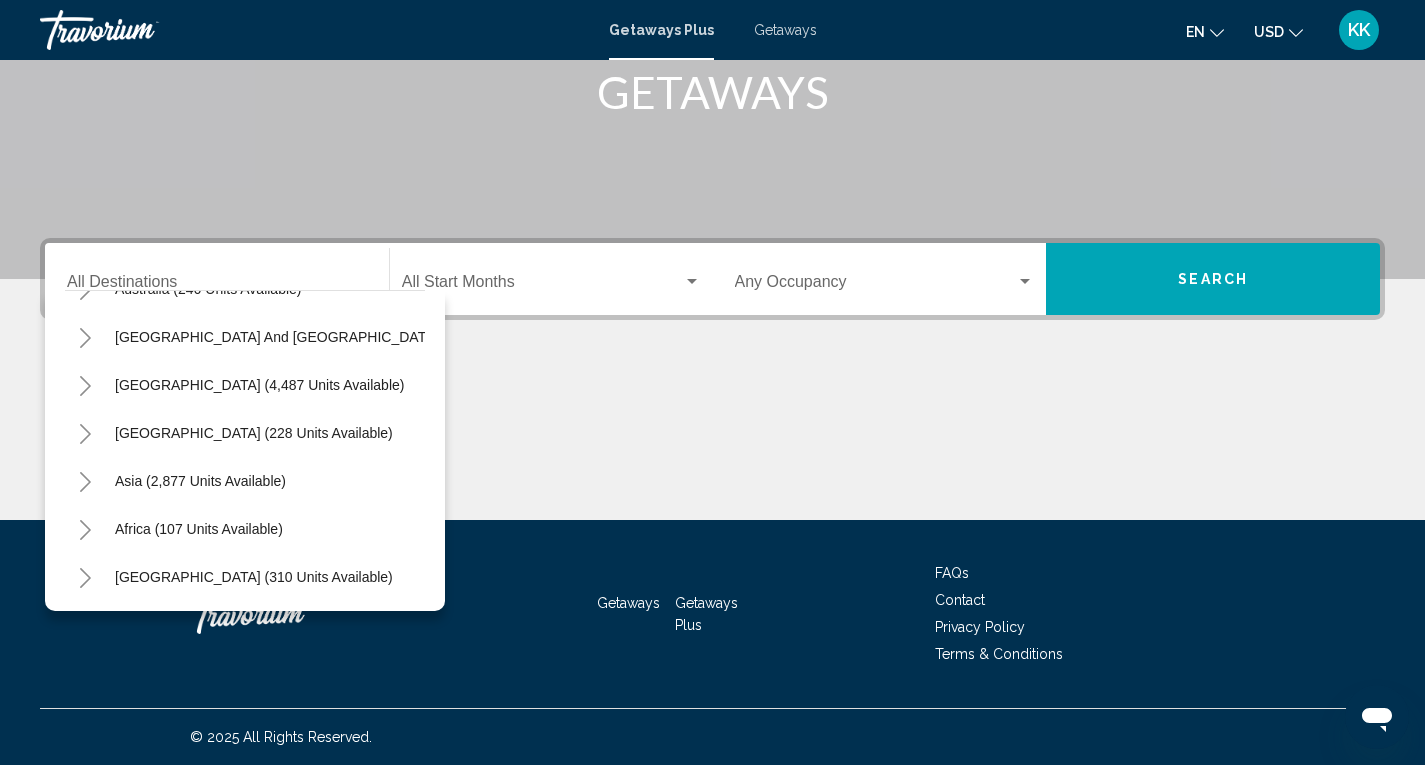 click 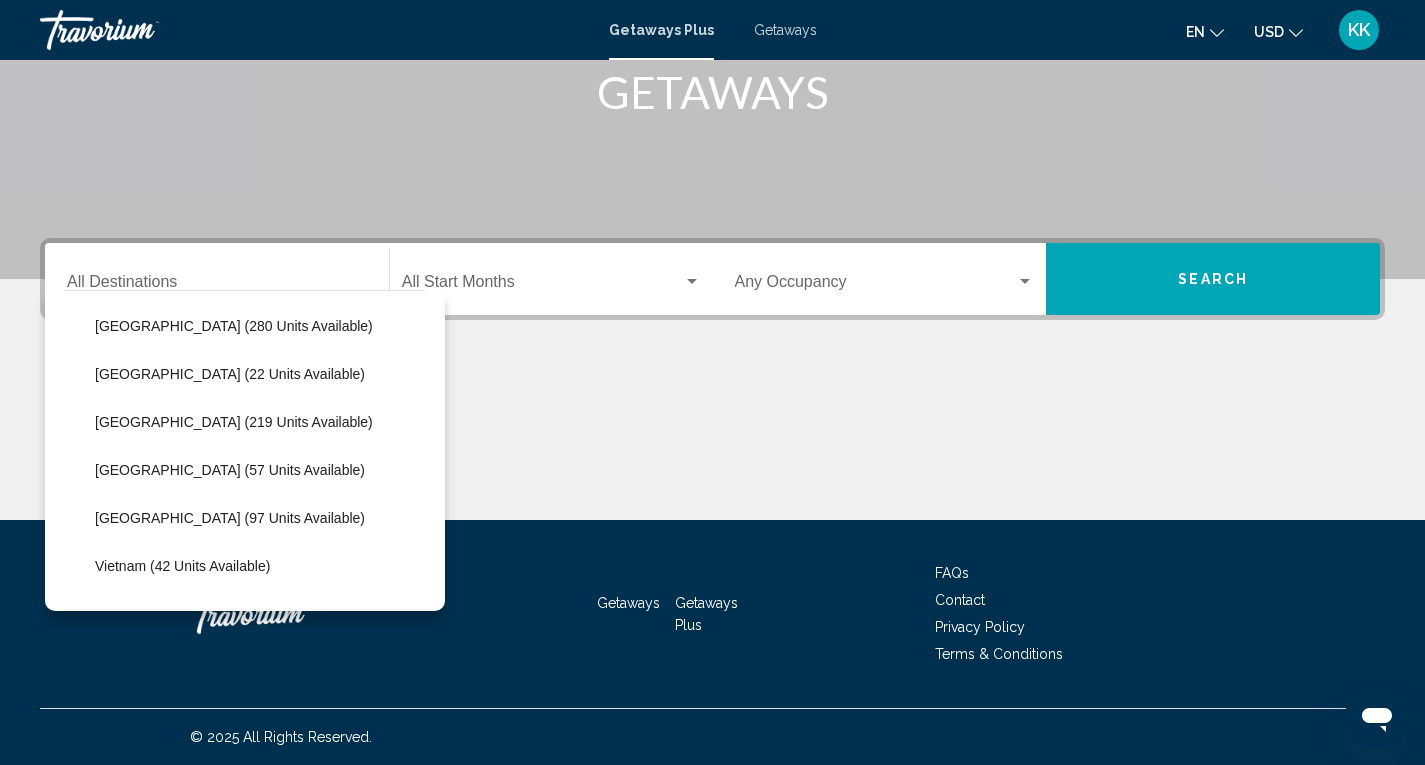 scroll, scrollTop: 619, scrollLeft: 0, axis: vertical 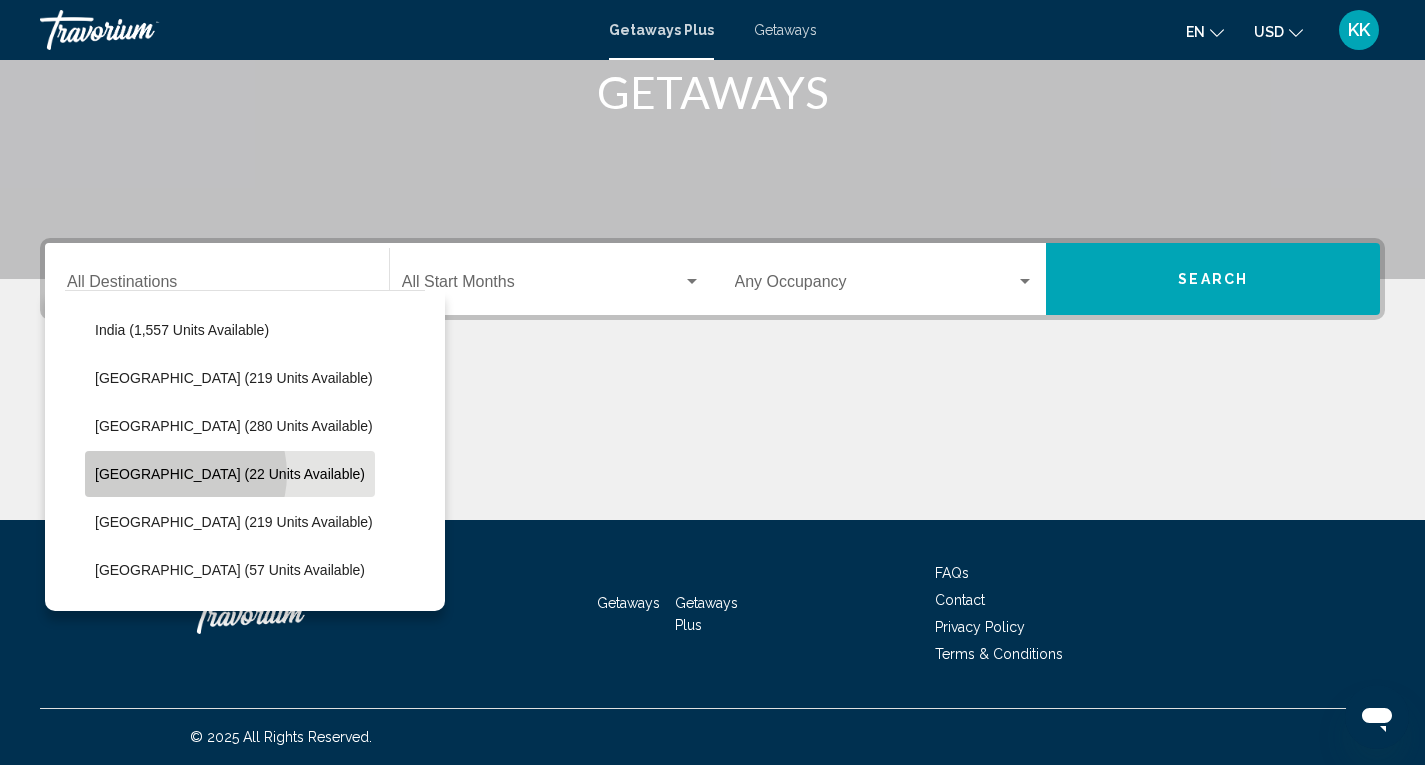 click on "[GEOGRAPHIC_DATA] (22 units available)" 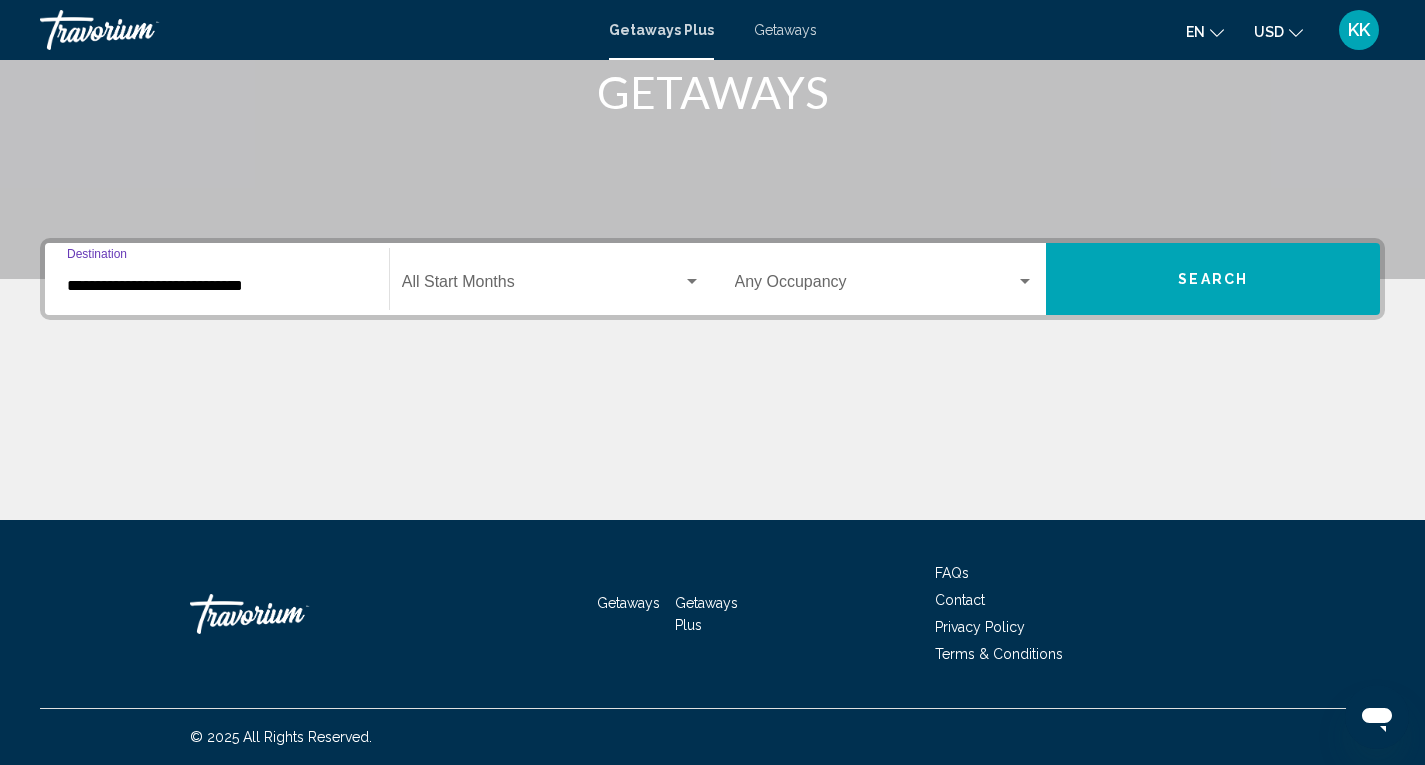 click at bounding box center [542, 286] 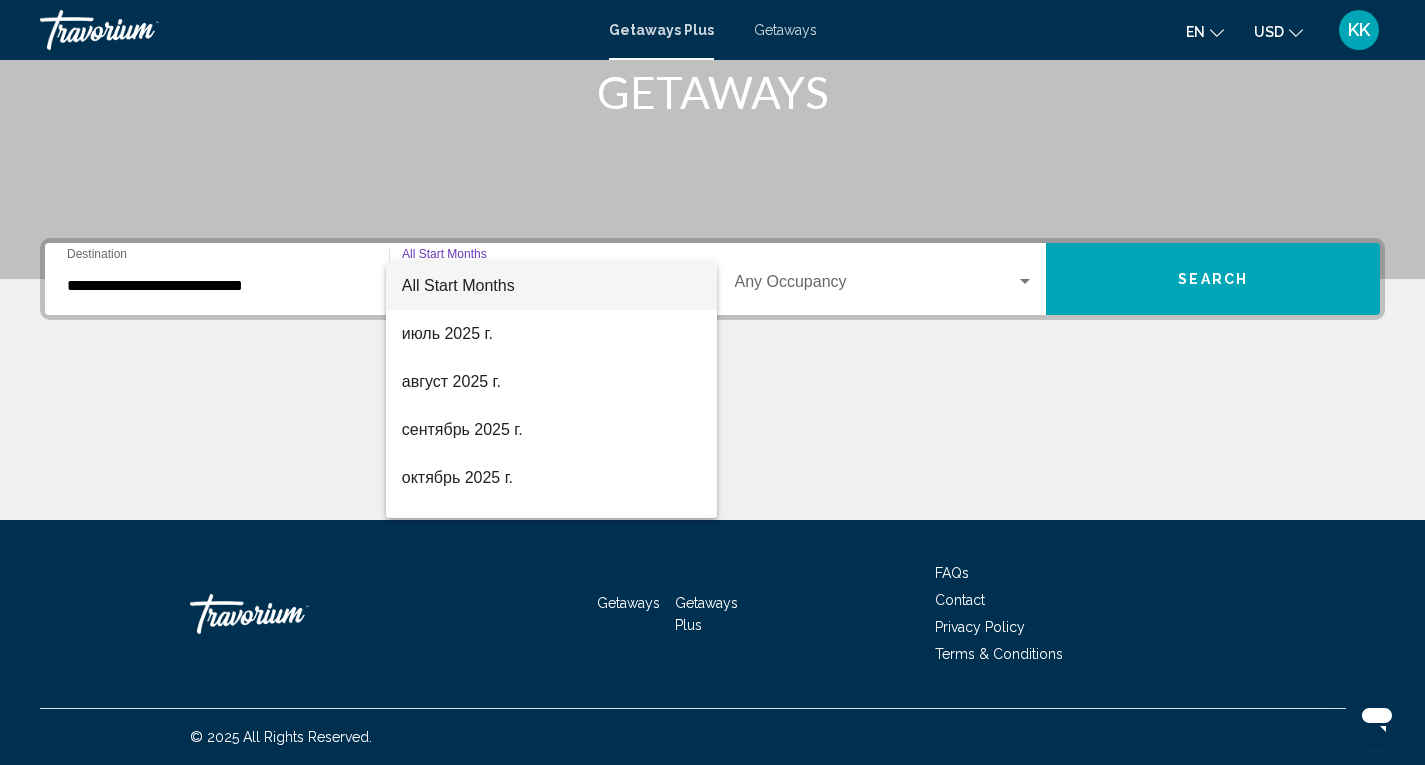 click at bounding box center (712, 382) 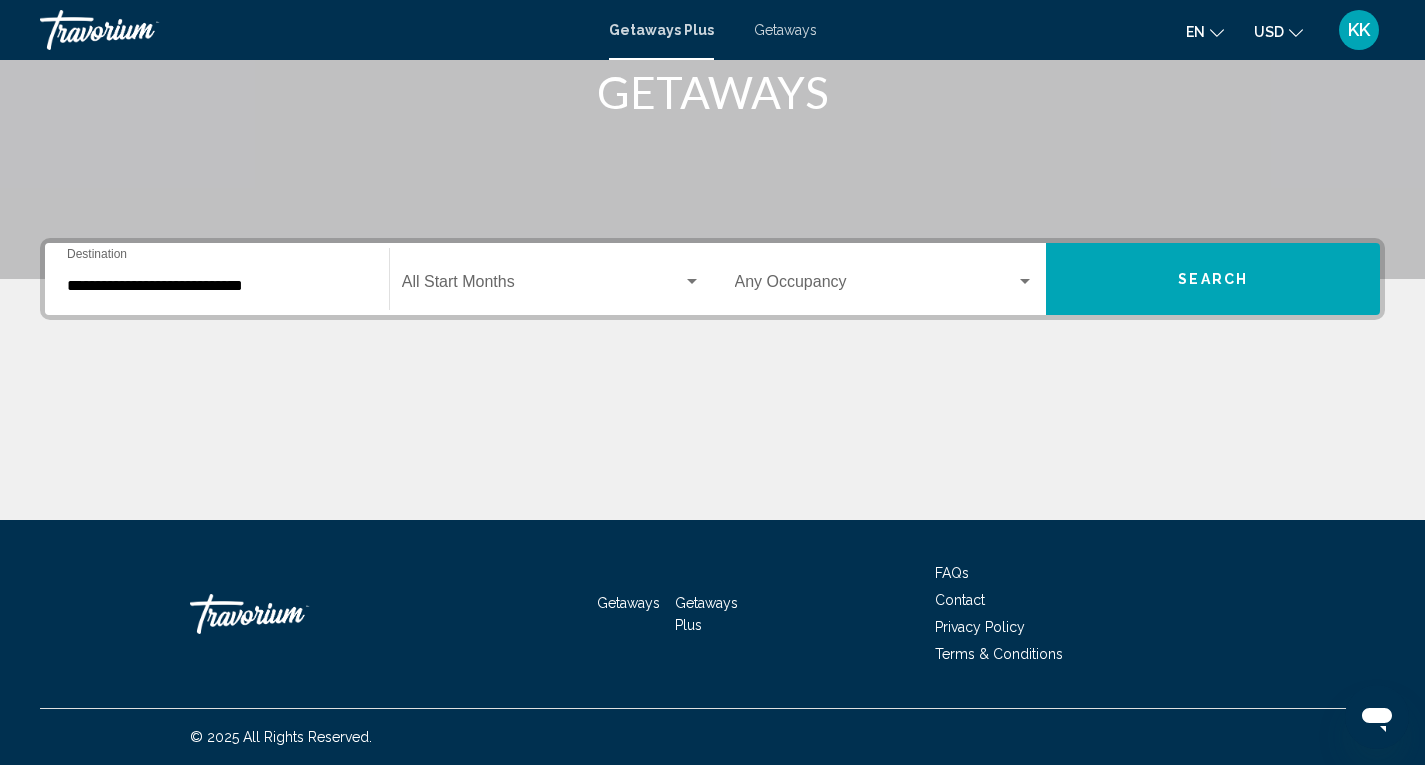 click at bounding box center [876, 286] 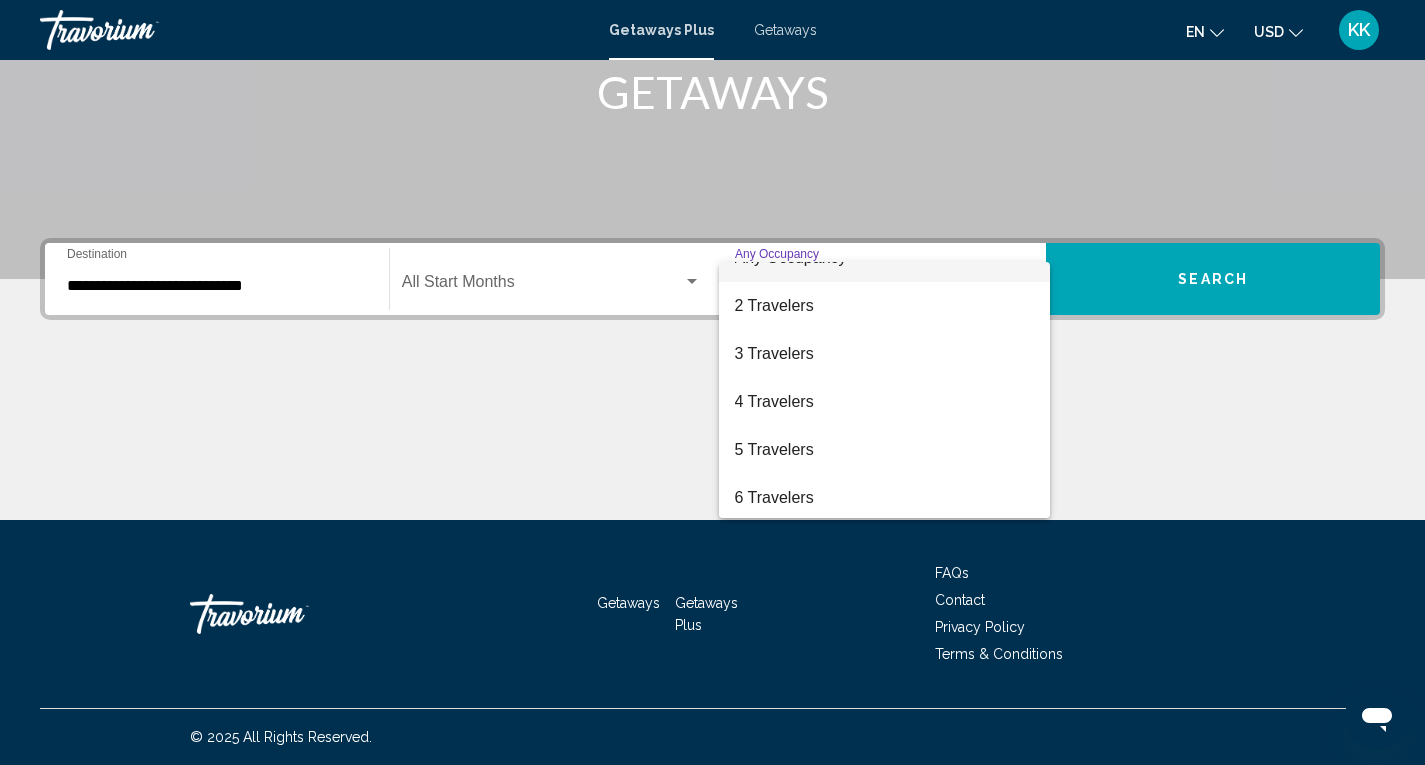 scroll, scrollTop: 0, scrollLeft: 0, axis: both 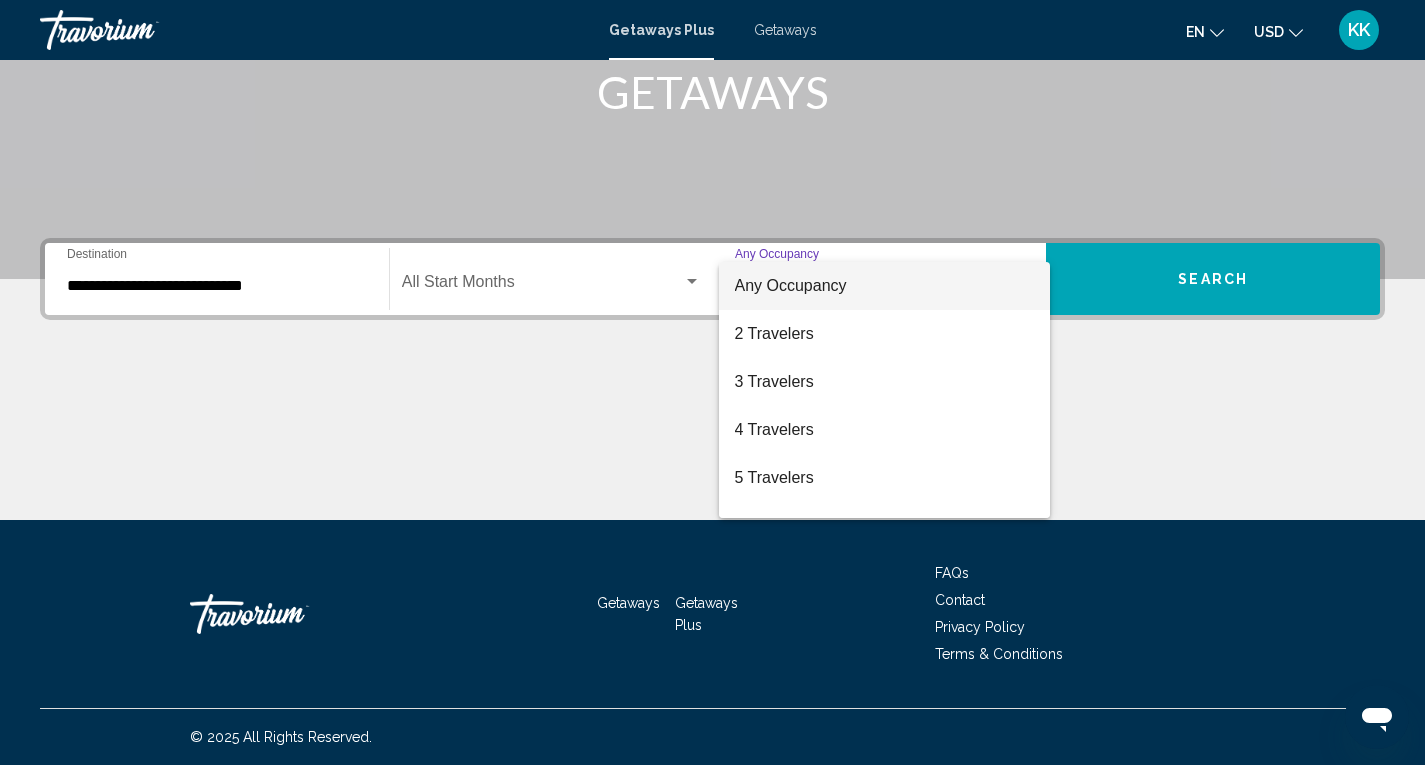 click at bounding box center (712, 382) 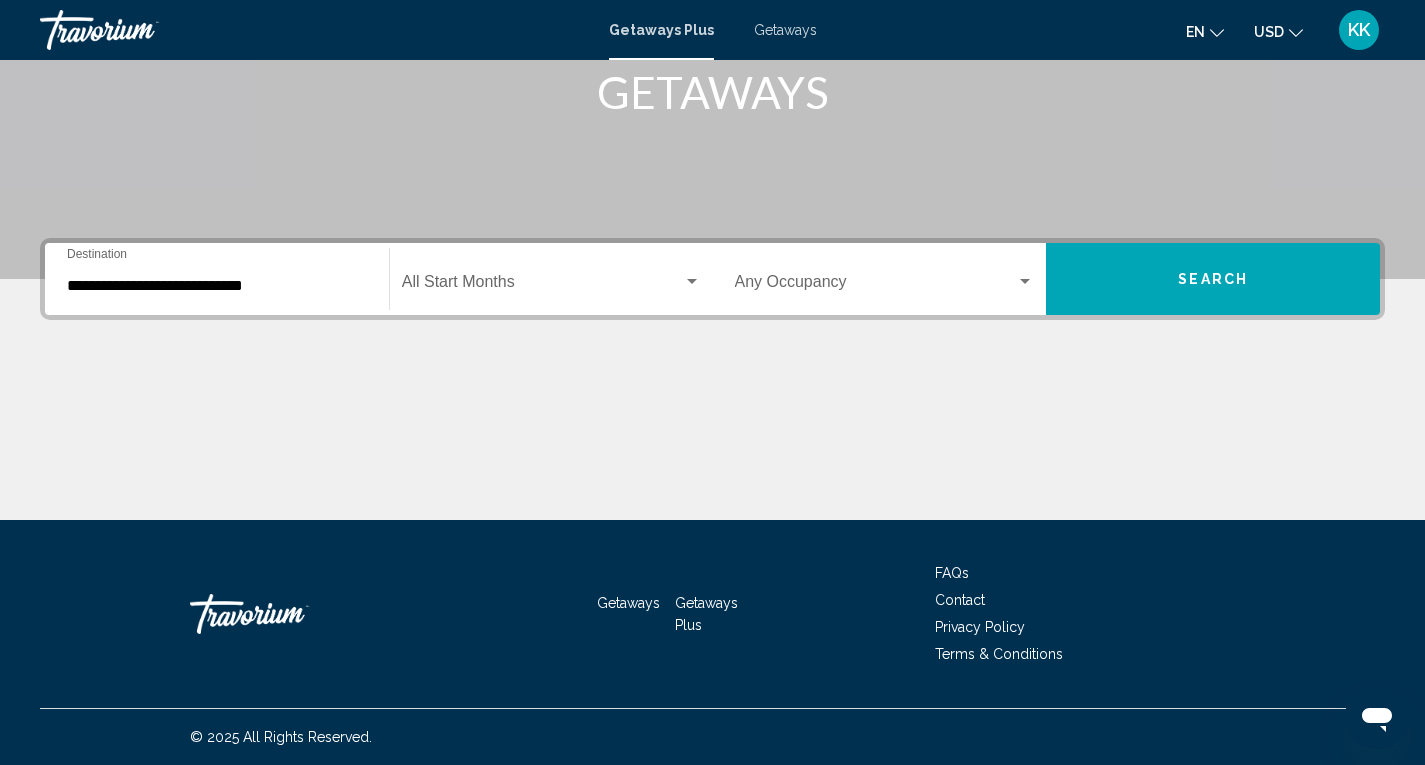 click on "Search" at bounding box center [1213, 279] 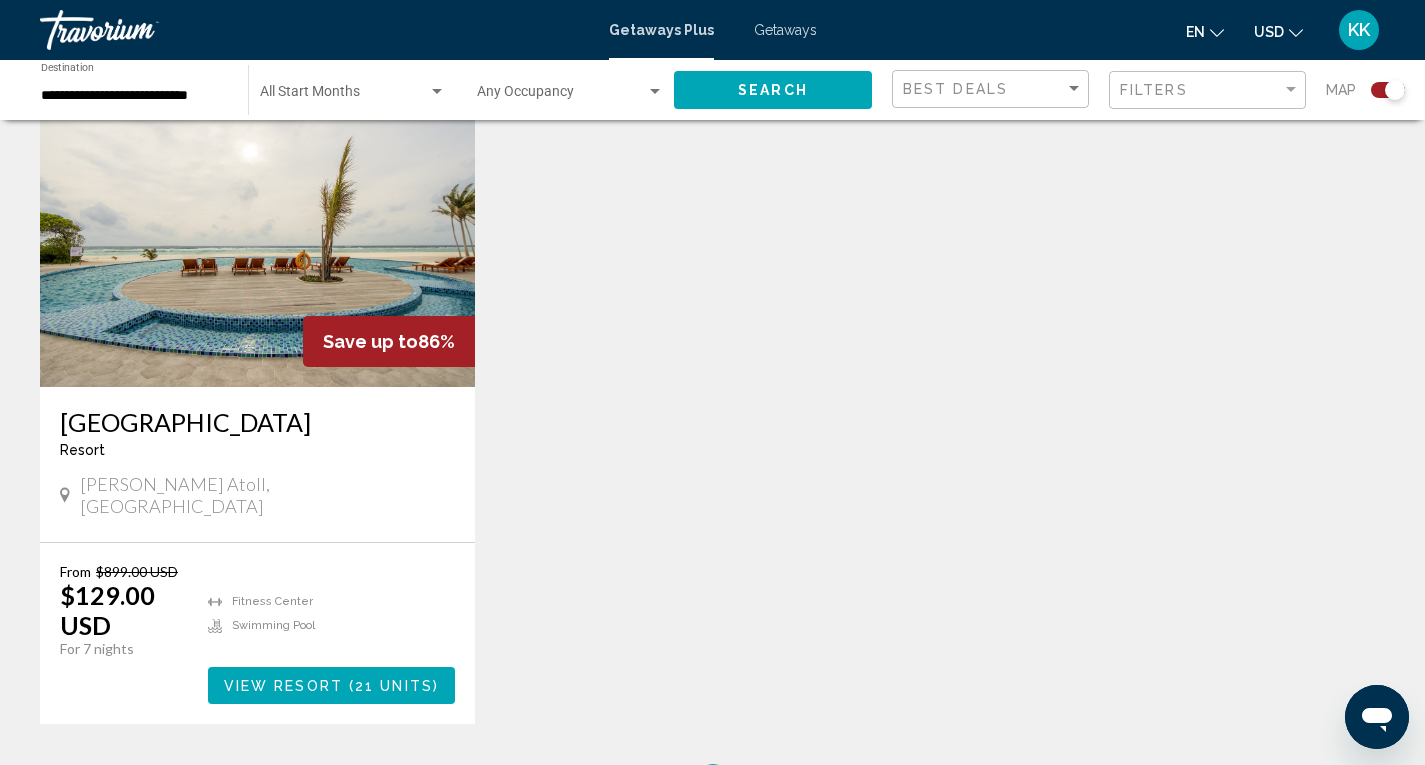 scroll, scrollTop: 800, scrollLeft: 0, axis: vertical 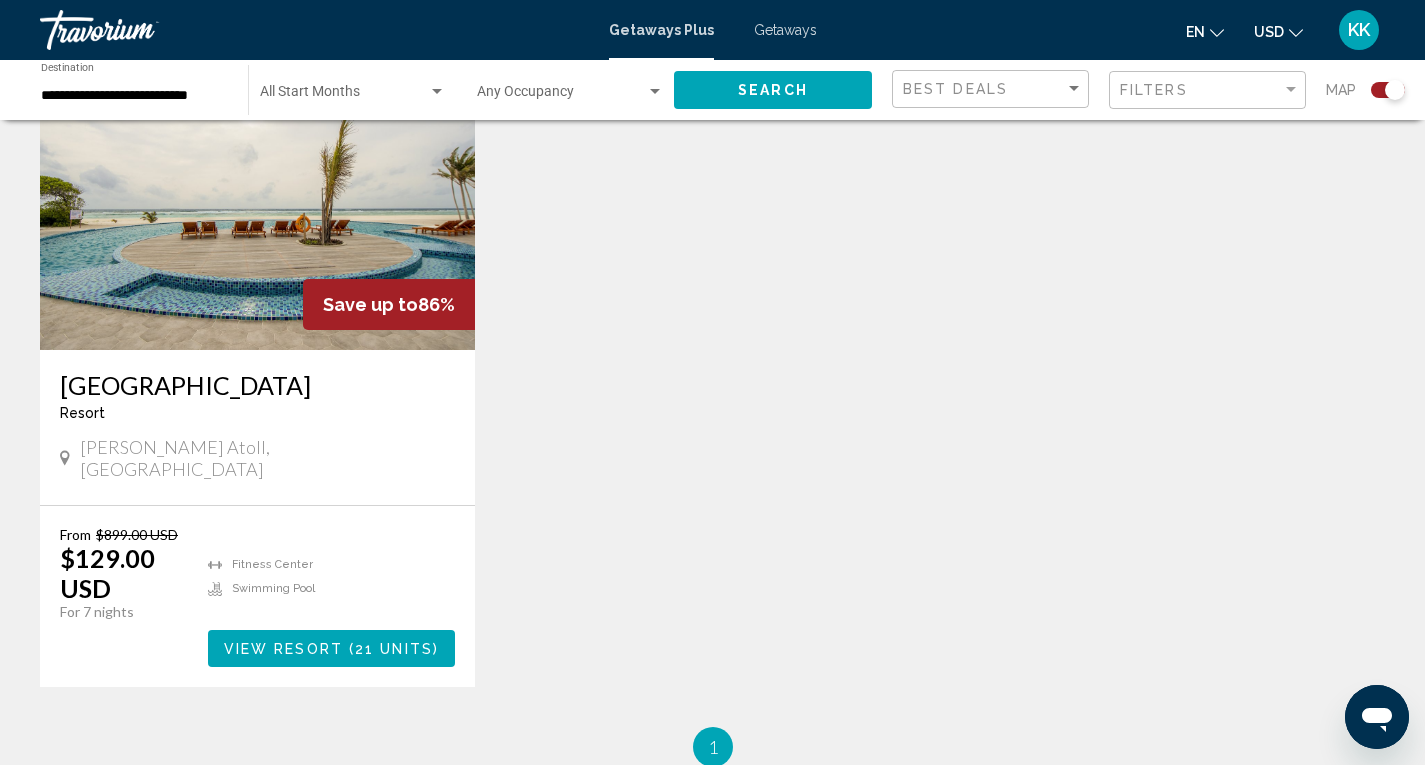 click on "21 units" at bounding box center (394, 649) 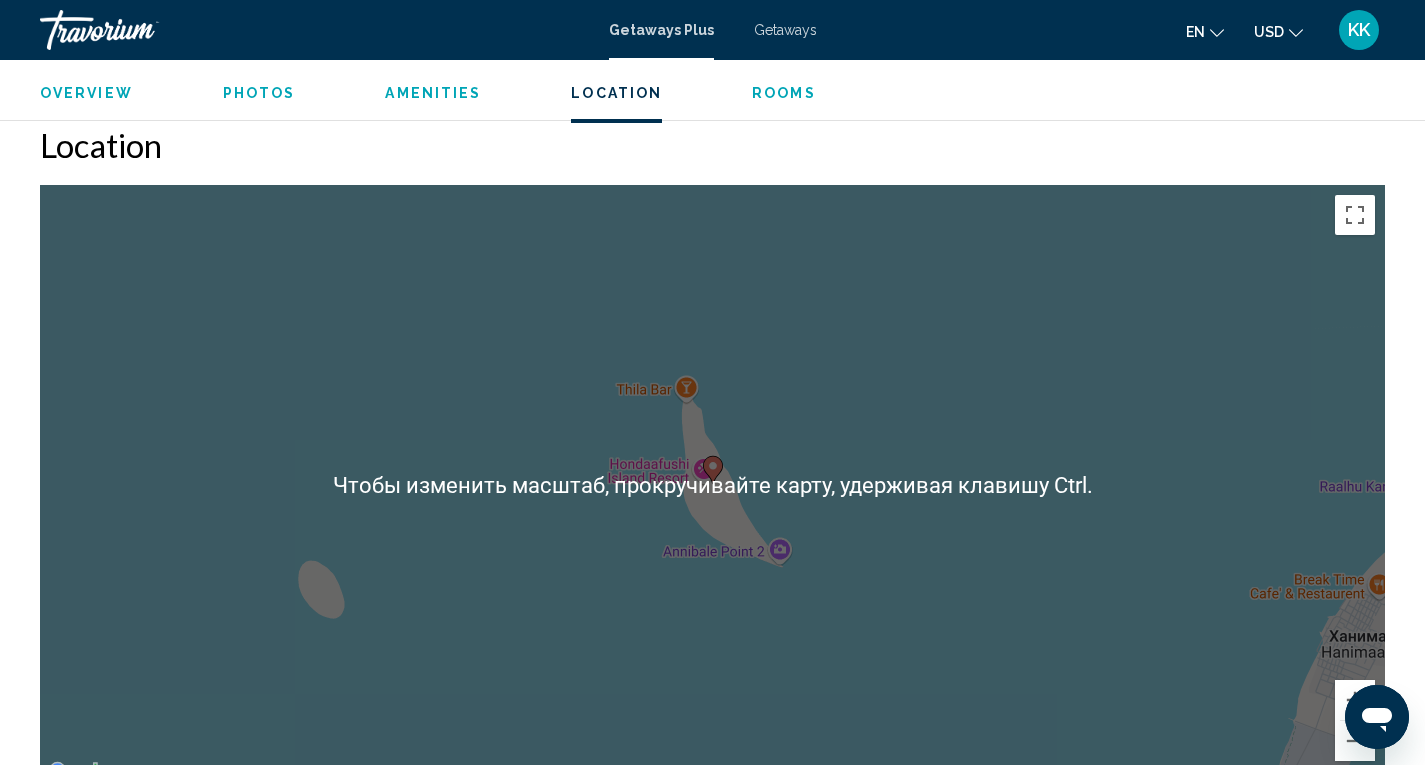 scroll, scrollTop: 2802, scrollLeft: 0, axis: vertical 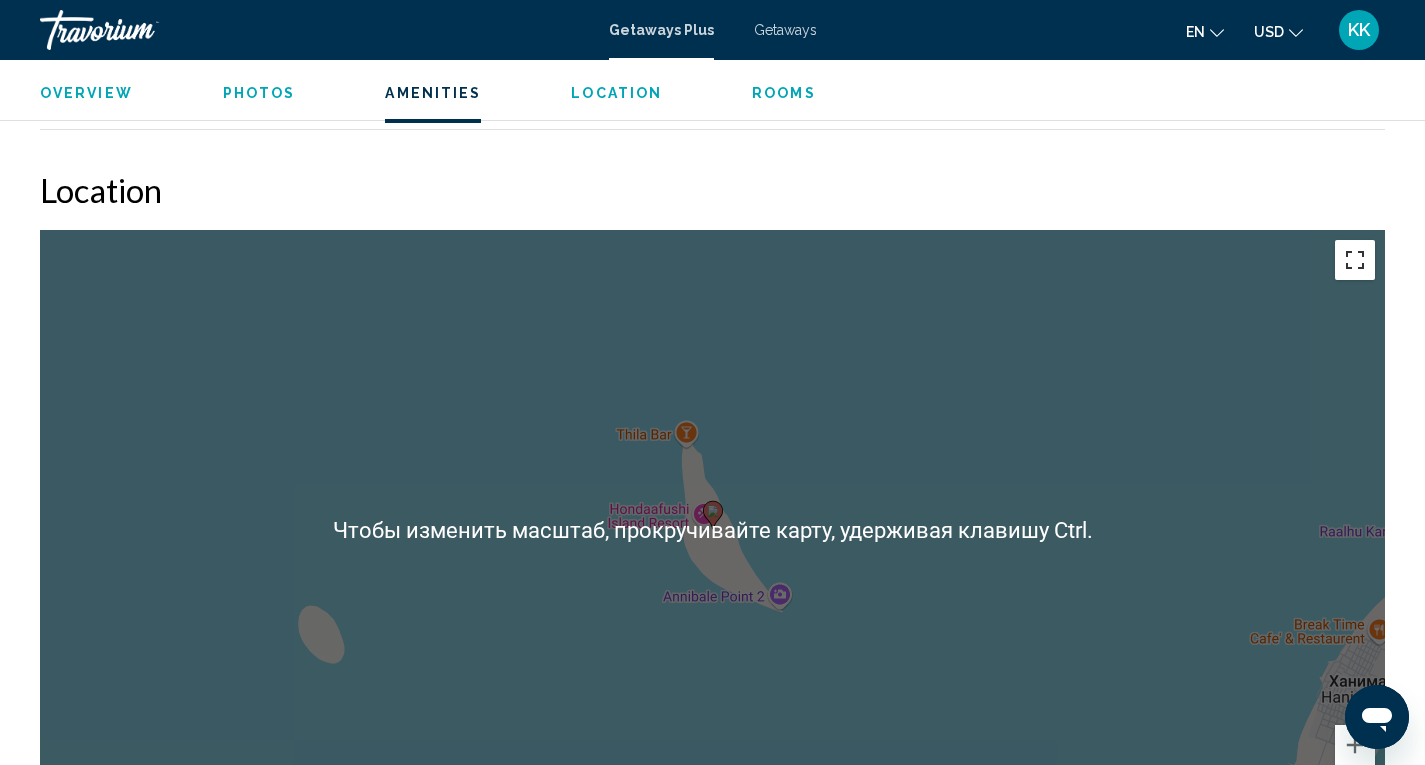 click at bounding box center [1355, 260] 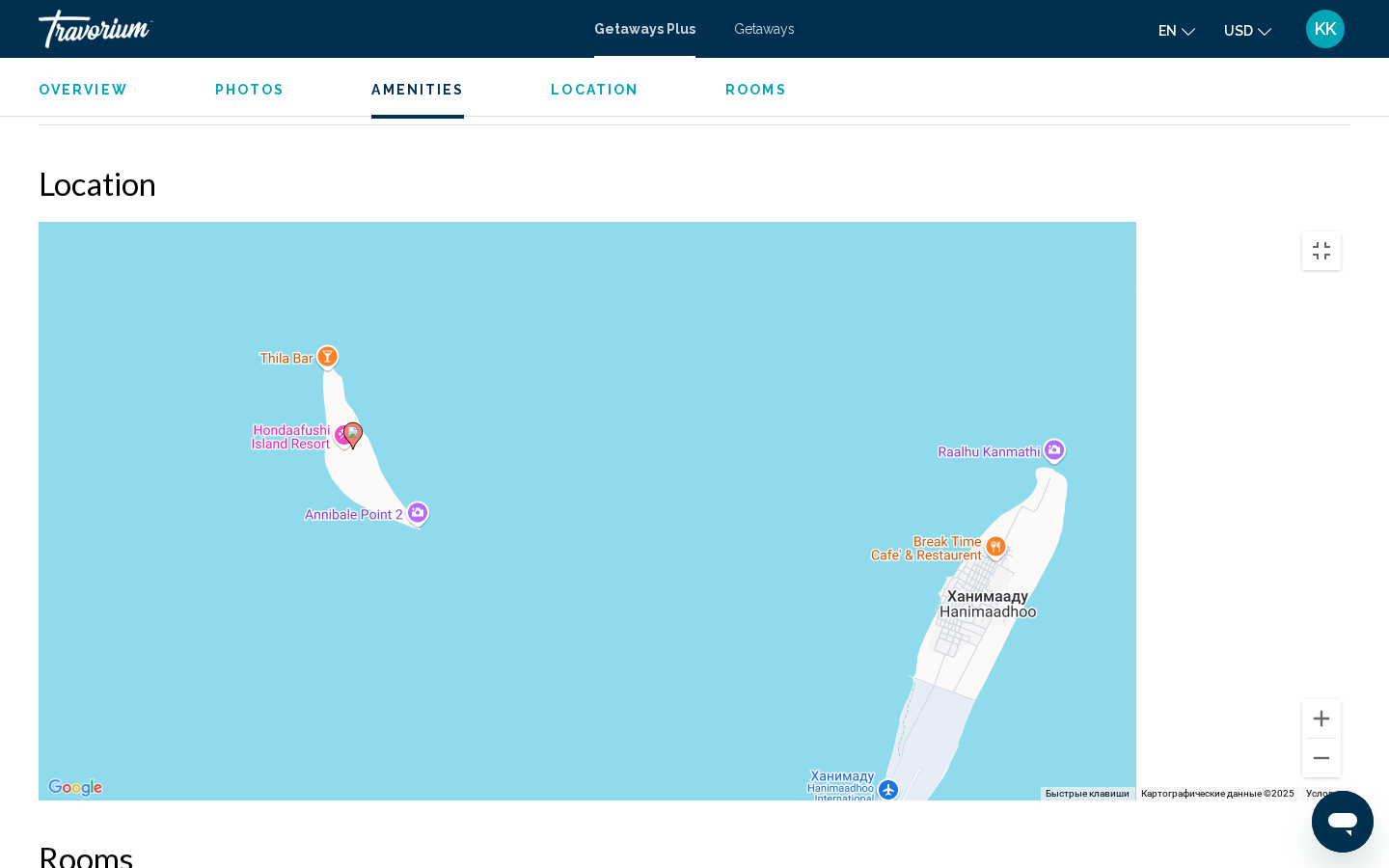 drag, startPoint x: 1298, startPoint y: 594, endPoint x: 892, endPoint y: 520, distance: 412.68874 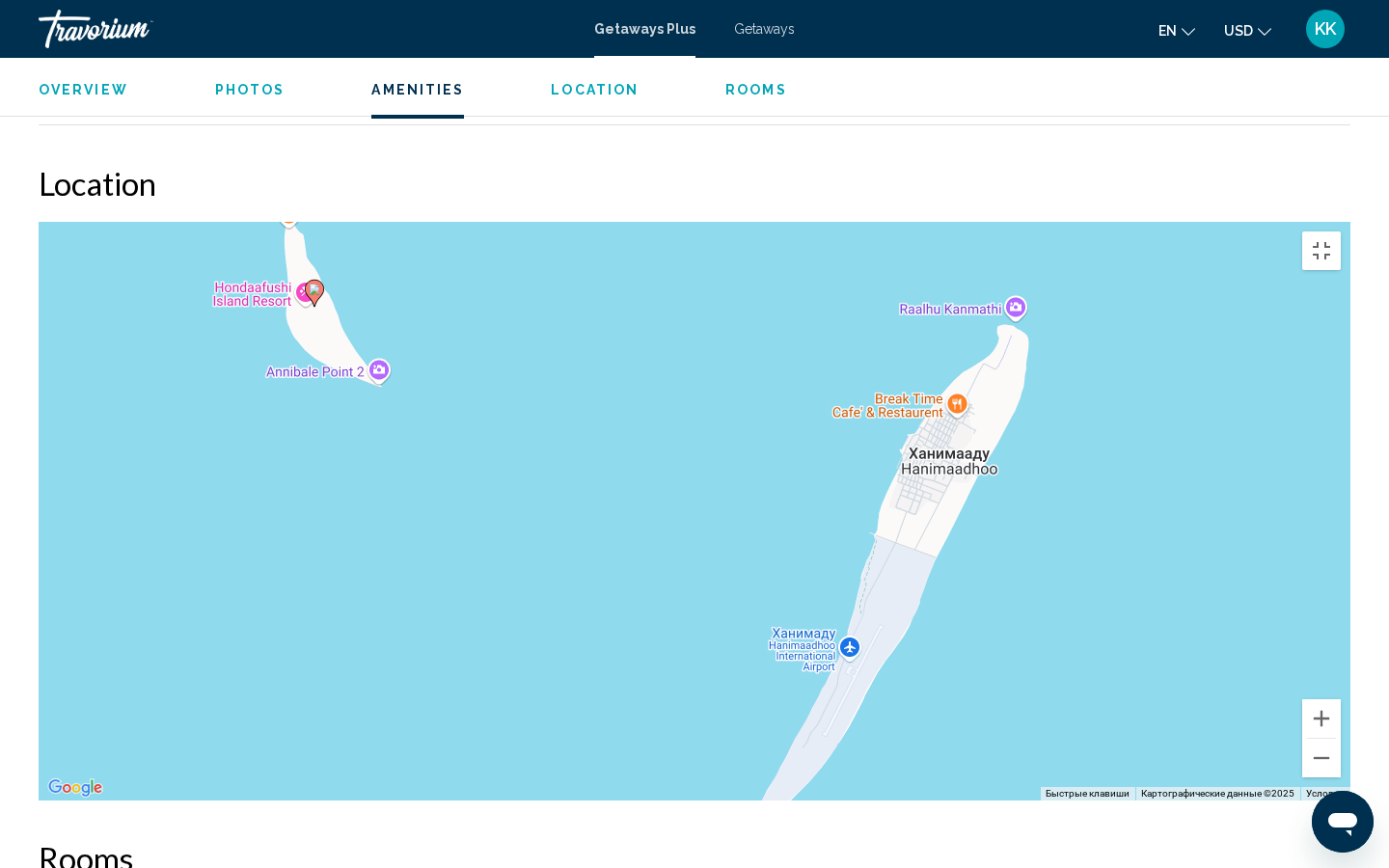 drag, startPoint x: 931, startPoint y: 580, endPoint x: 928, endPoint y: 448, distance: 132.03409 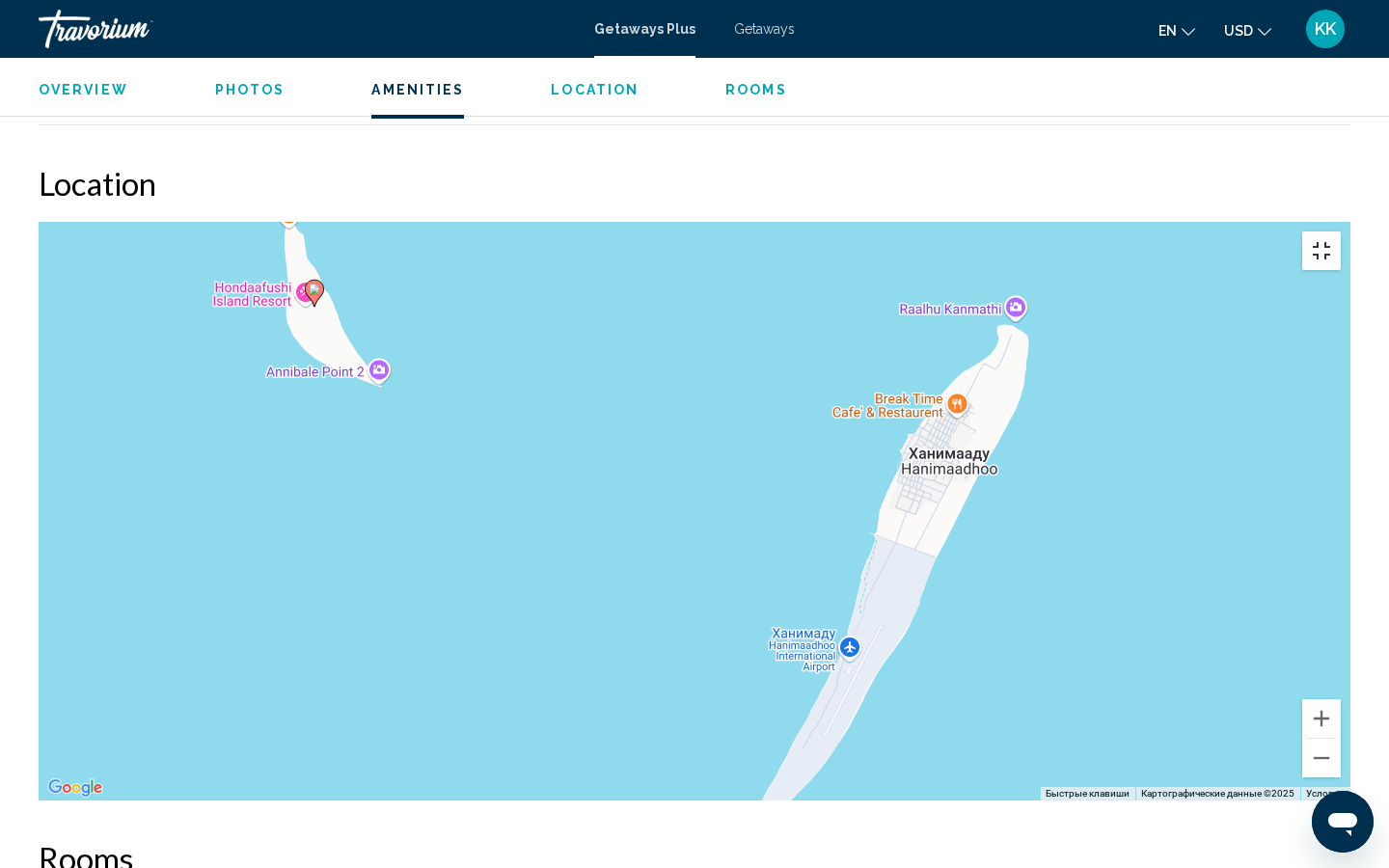 click at bounding box center [1321, 251] 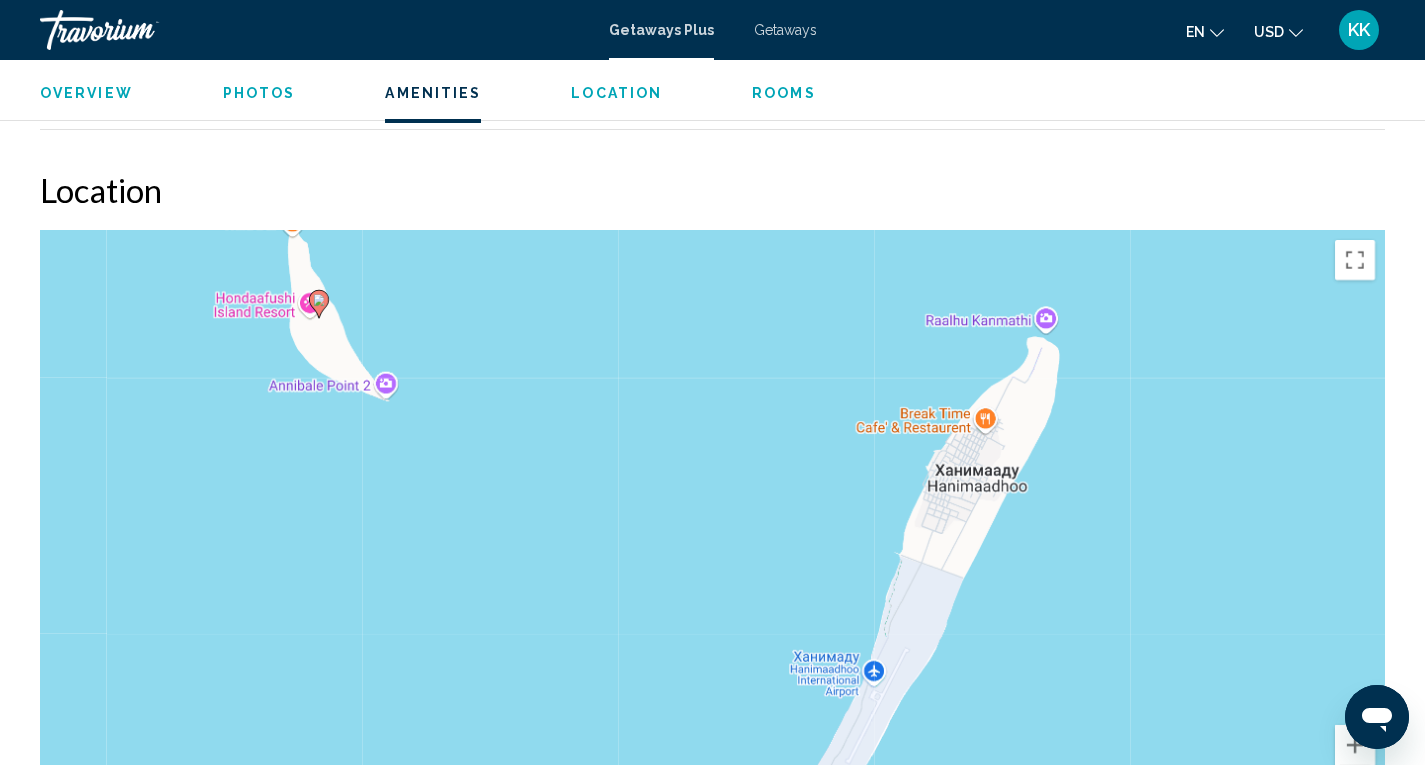 drag, startPoint x: 357, startPoint y: 383, endPoint x: 627, endPoint y: 462, distance: 281.3201 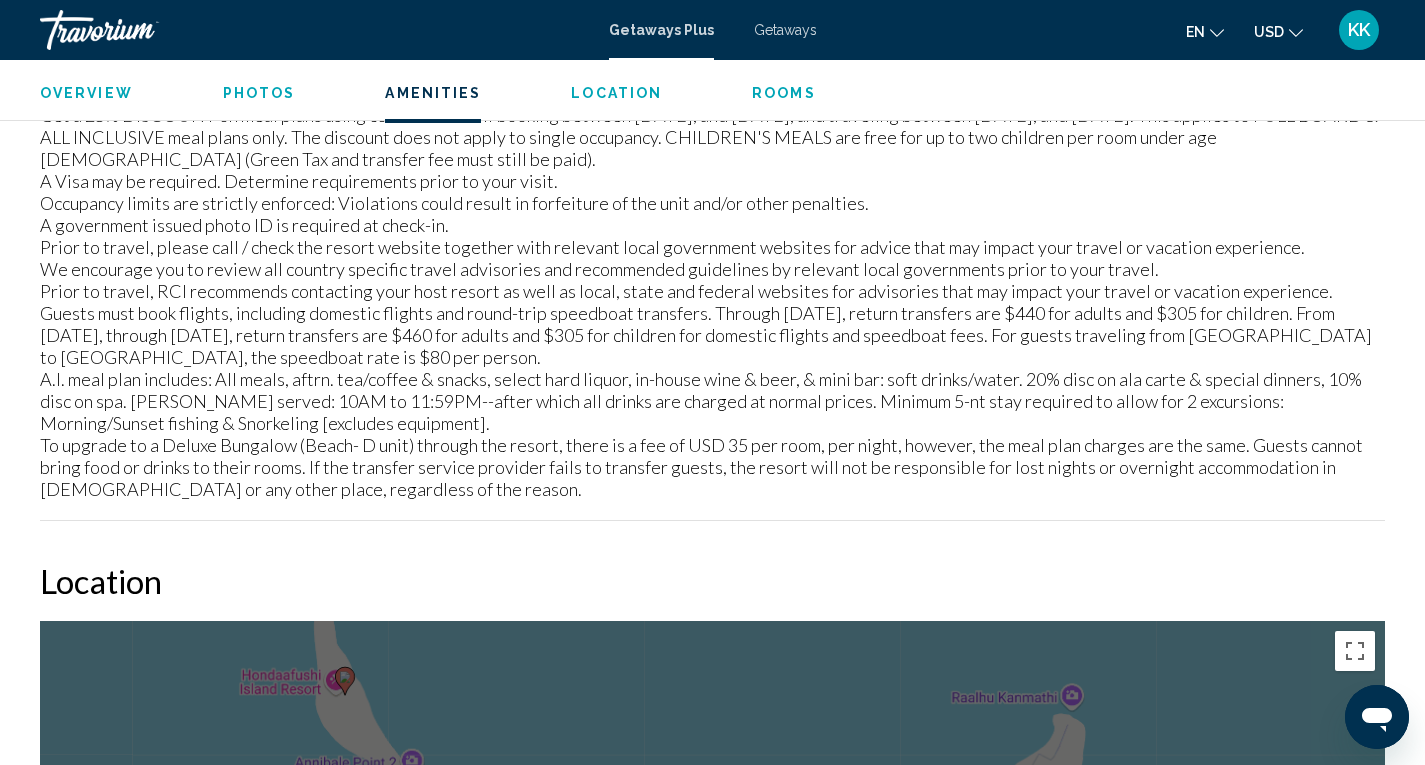 scroll, scrollTop: 2011, scrollLeft: 0, axis: vertical 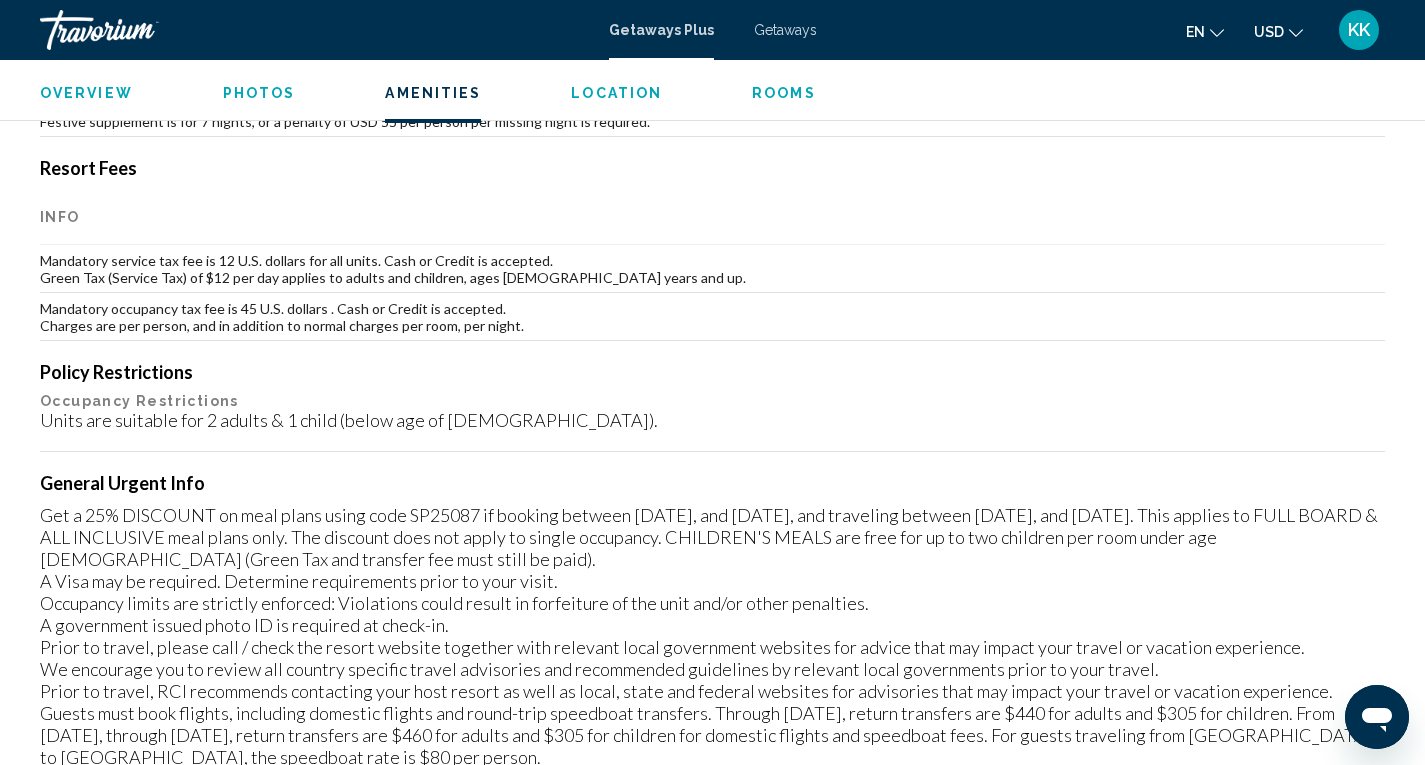 click on "Getaways" at bounding box center [785, 30] 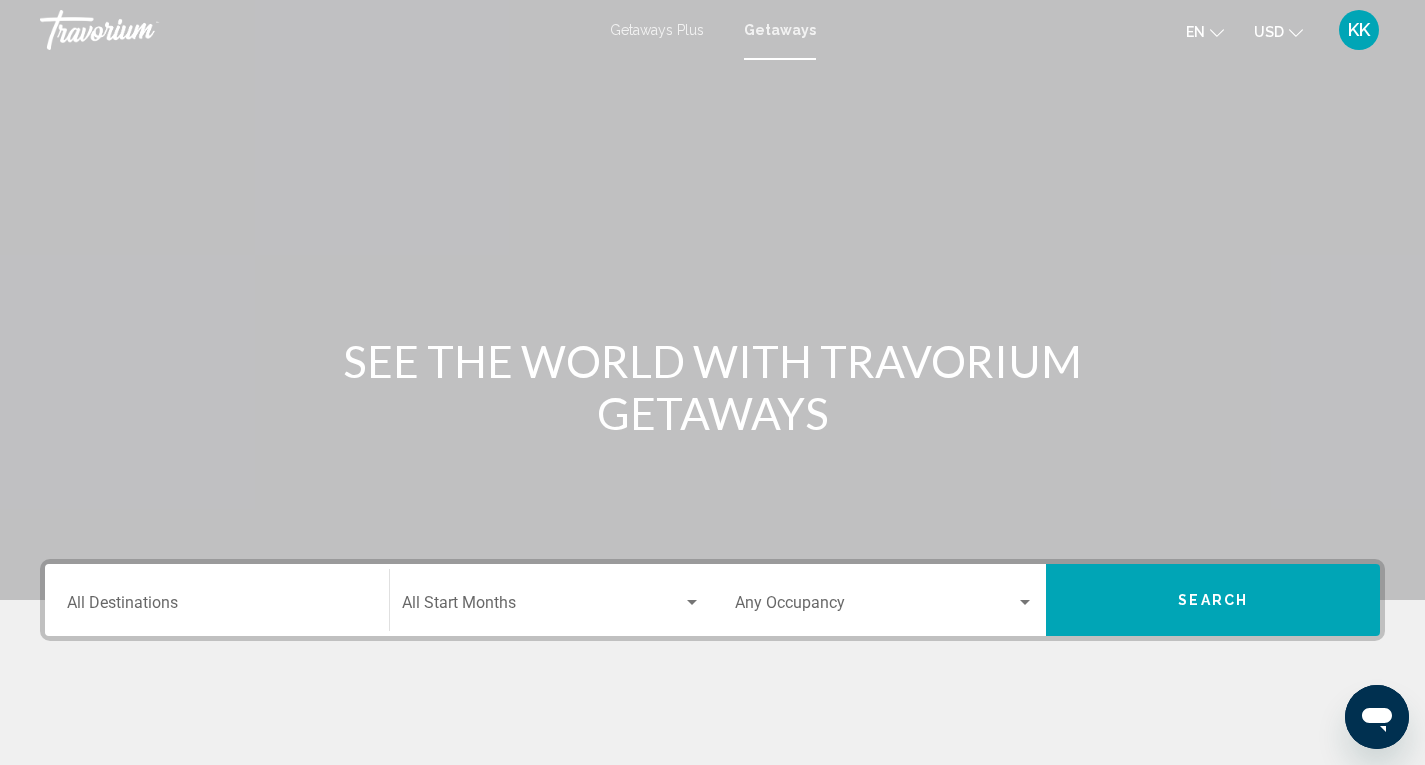 scroll, scrollTop: 300, scrollLeft: 0, axis: vertical 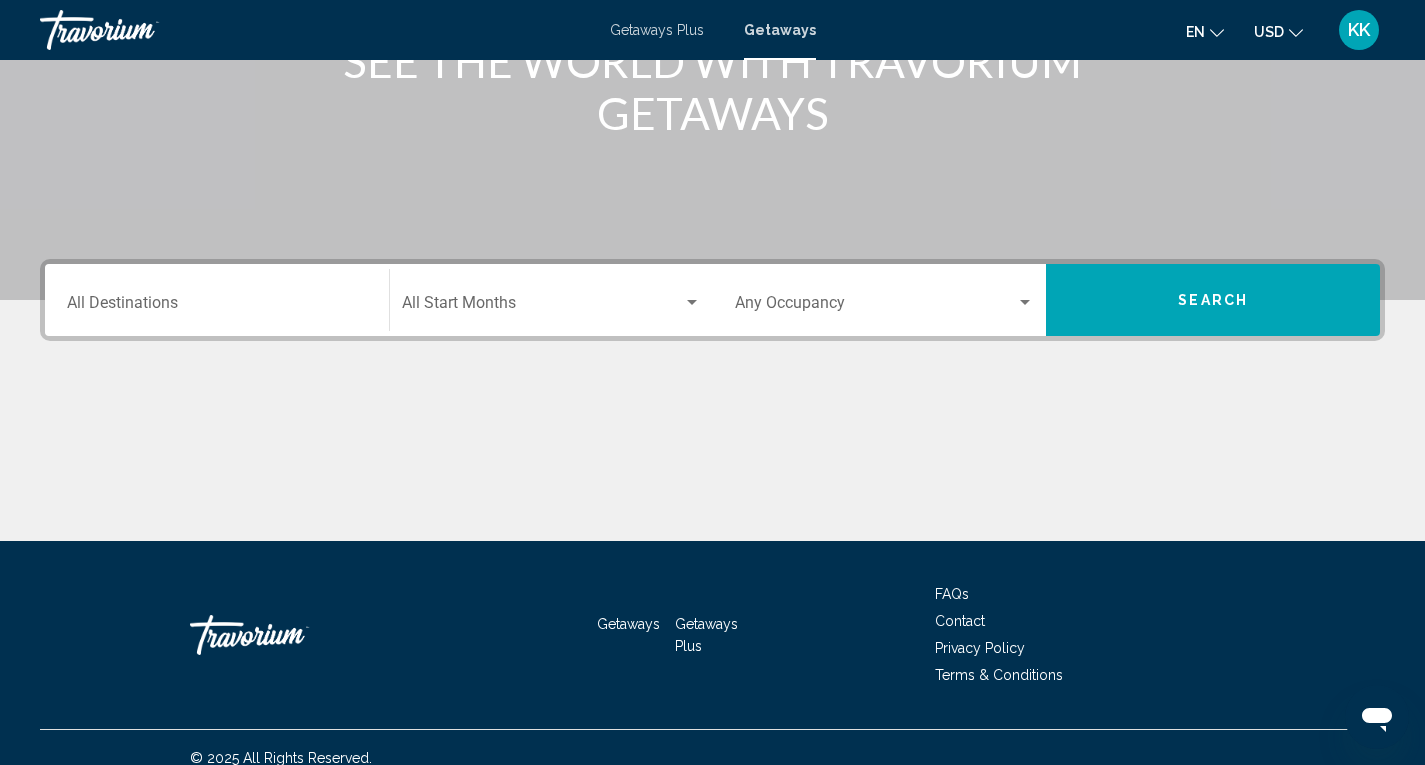 click on "Destination All Destinations" at bounding box center [217, 307] 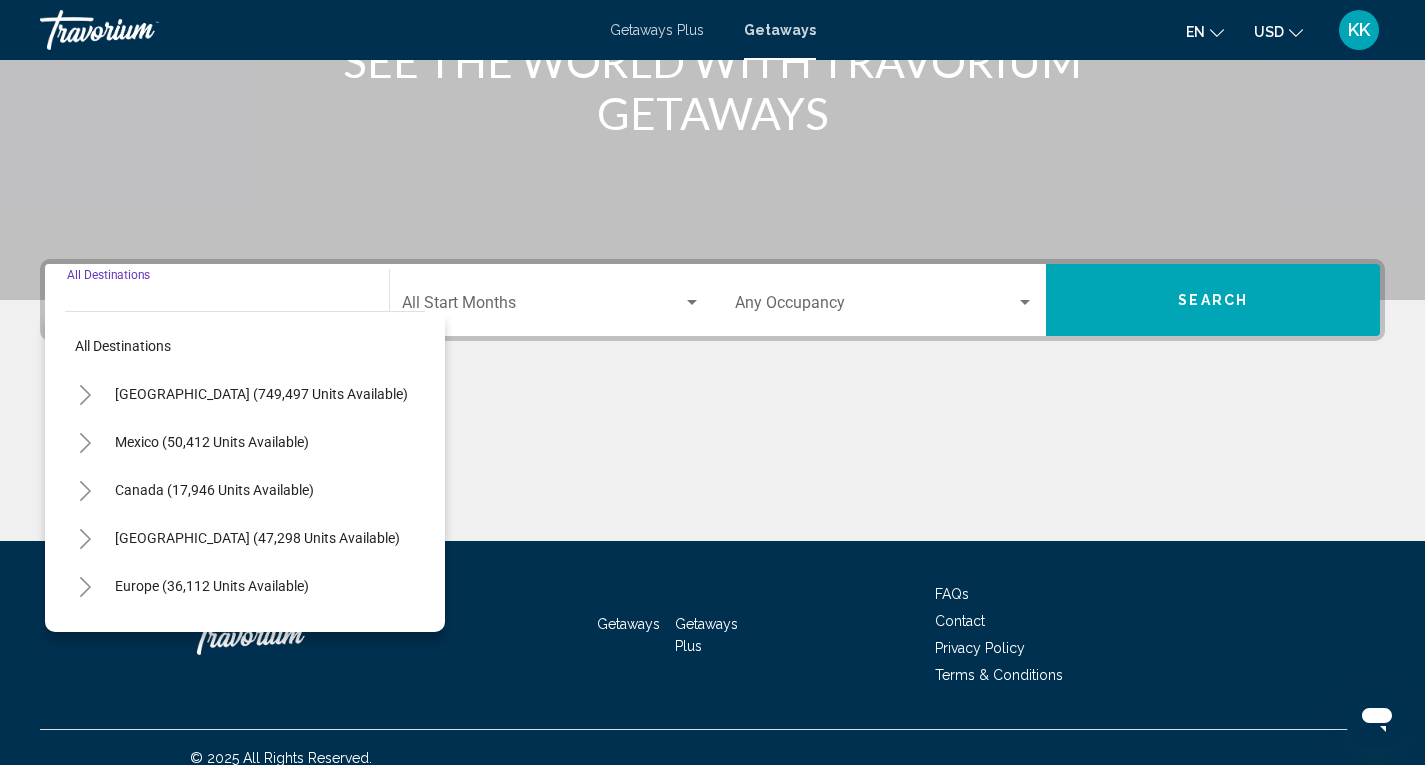 scroll, scrollTop: 321, scrollLeft: 0, axis: vertical 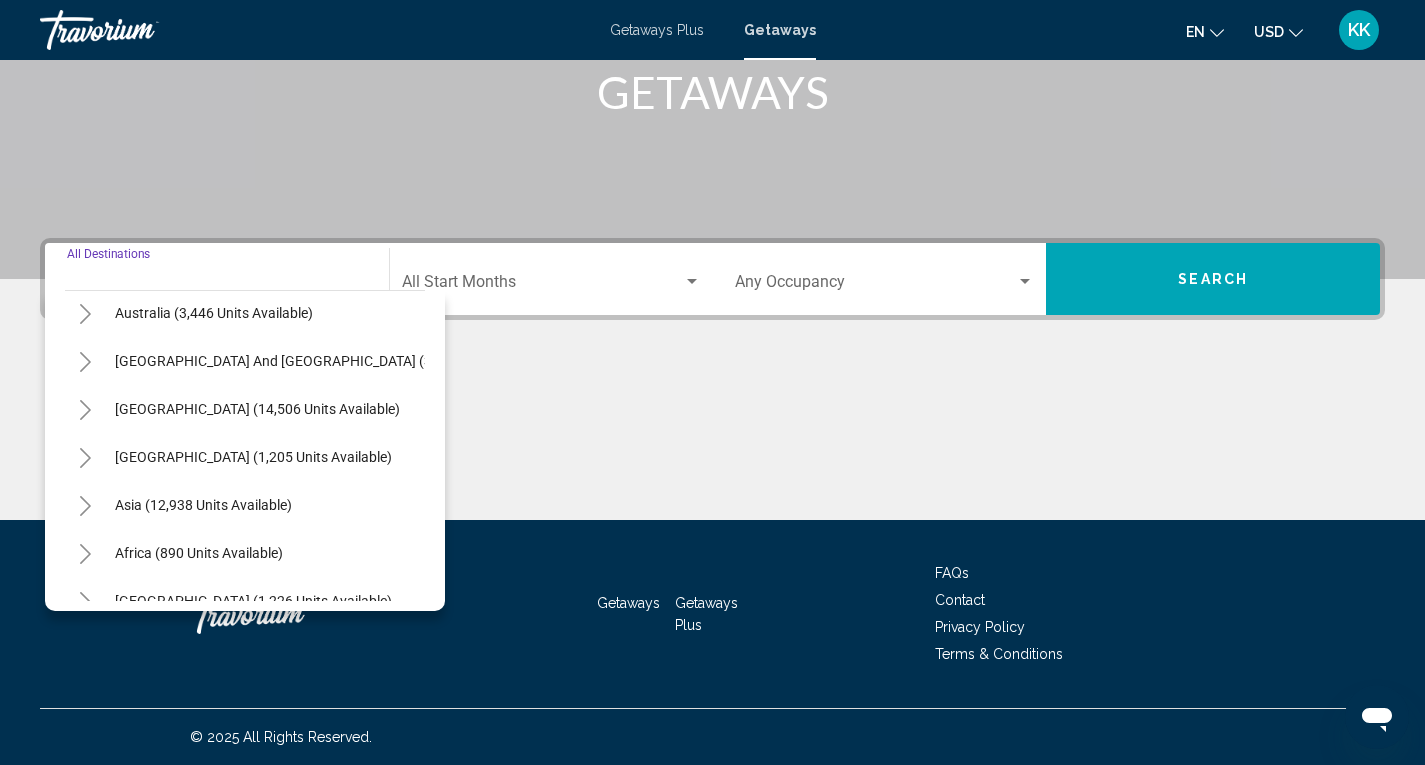 click 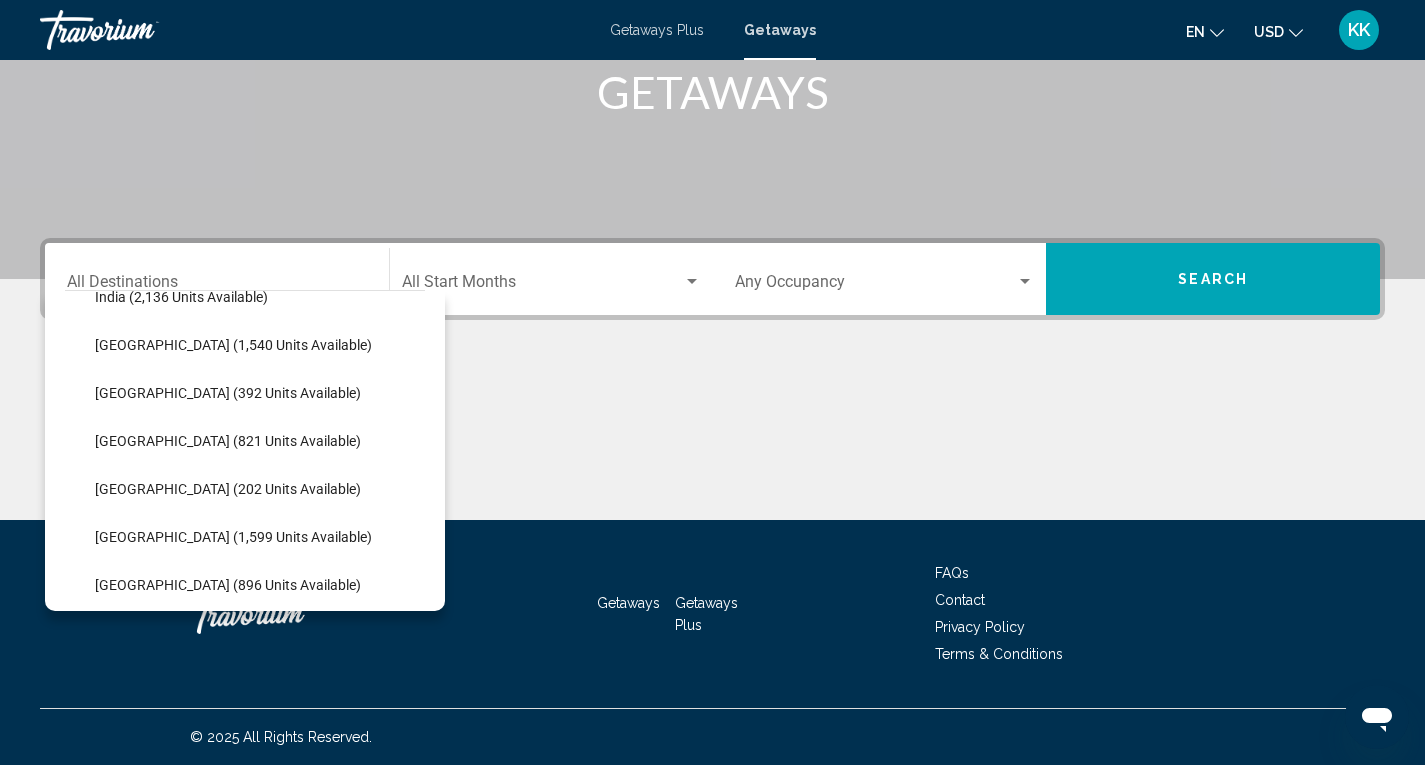scroll, scrollTop: 700, scrollLeft: 0, axis: vertical 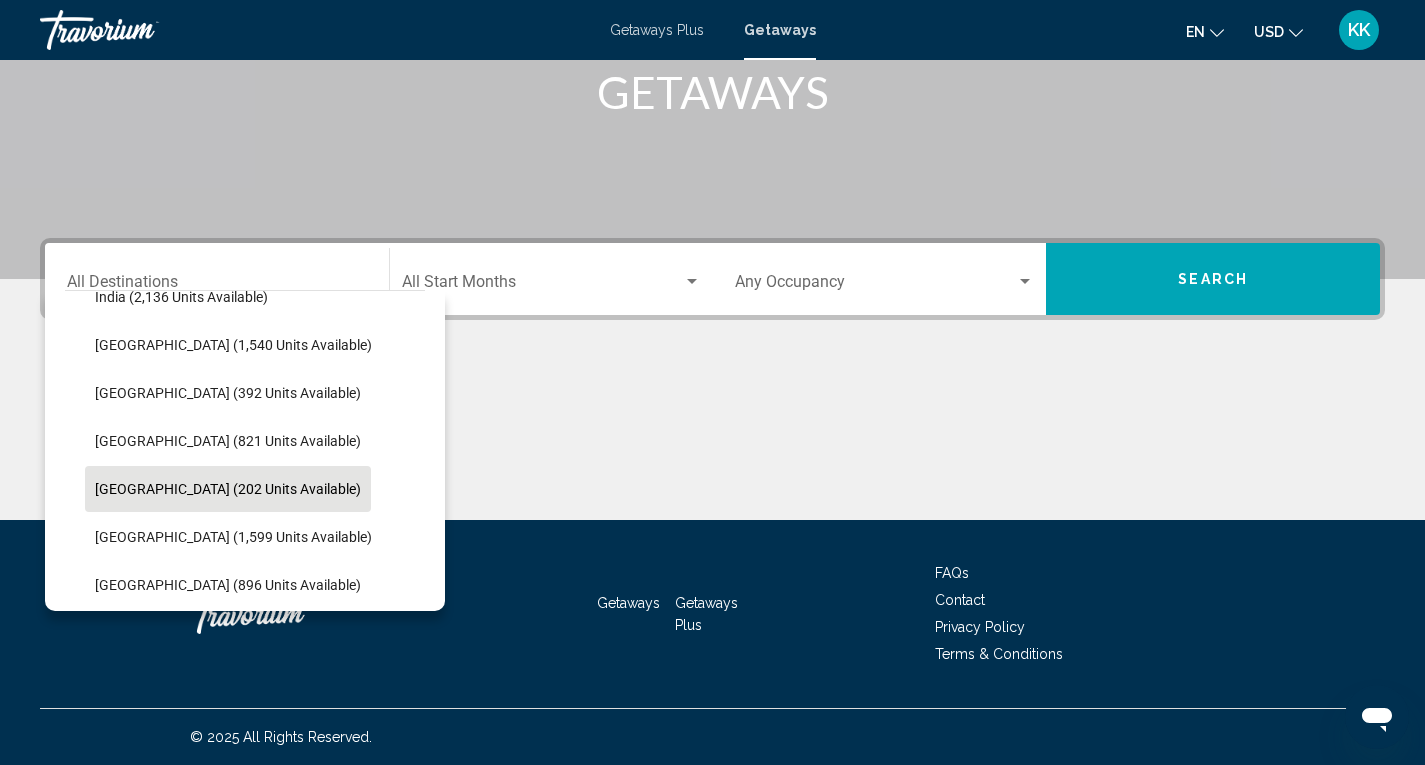 click on "[GEOGRAPHIC_DATA] (202 units available)" 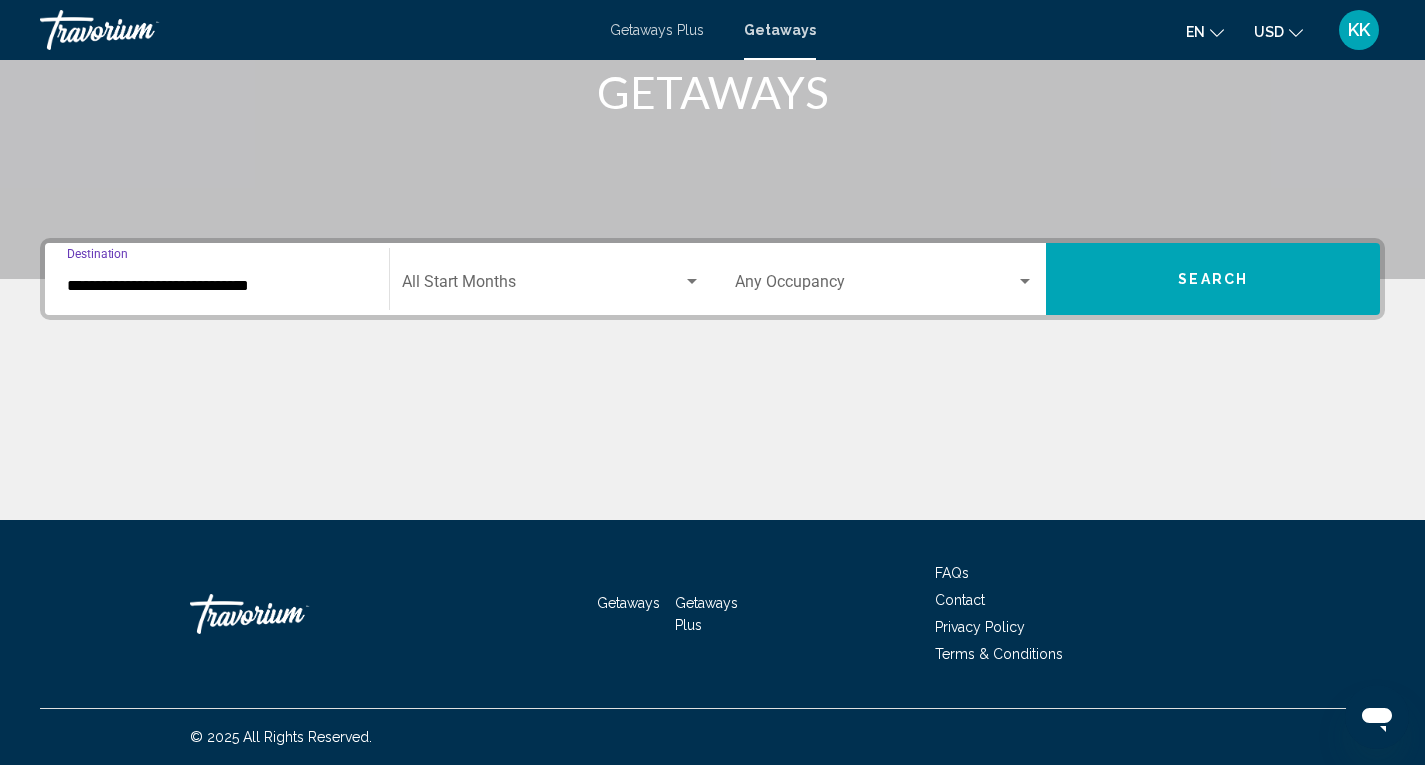 click at bounding box center (542, 286) 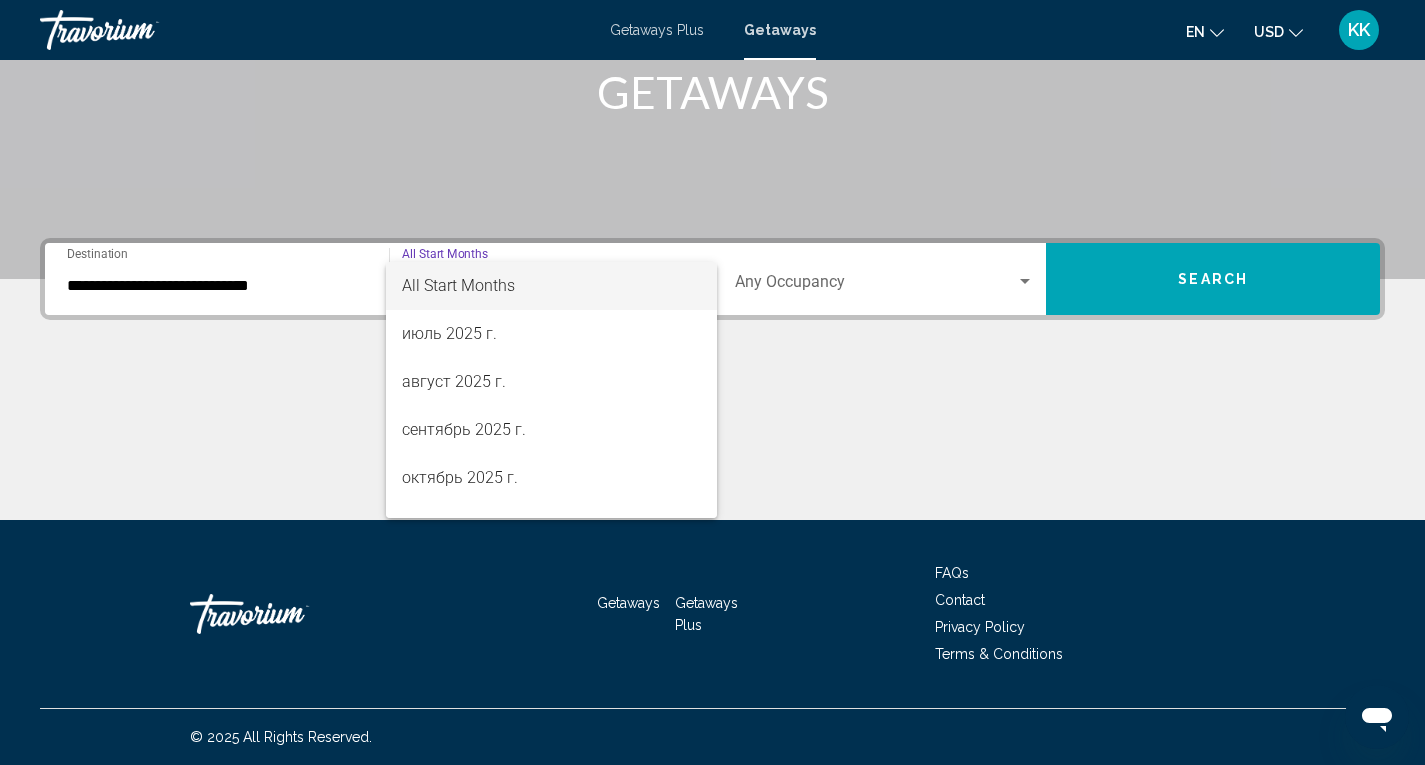 click at bounding box center (712, 382) 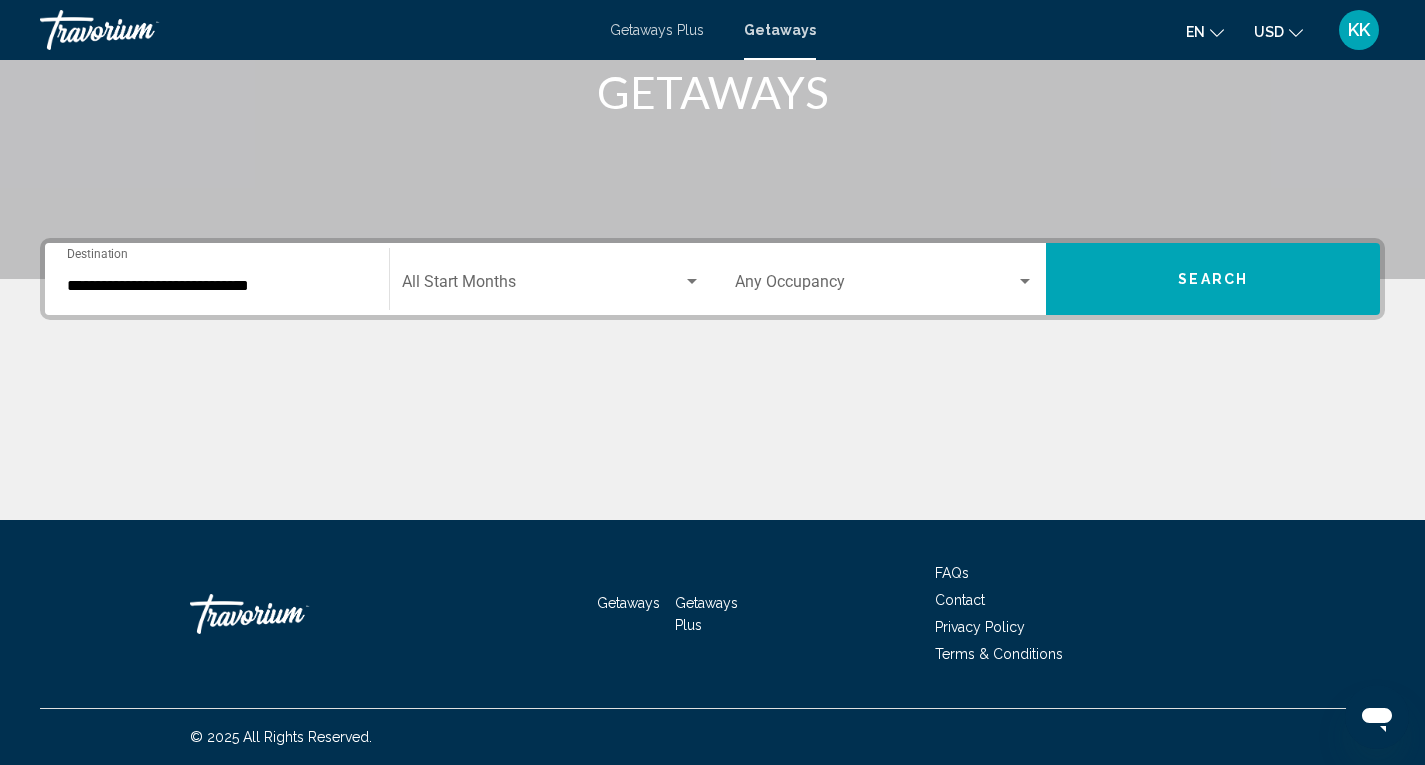 click at bounding box center (876, 286) 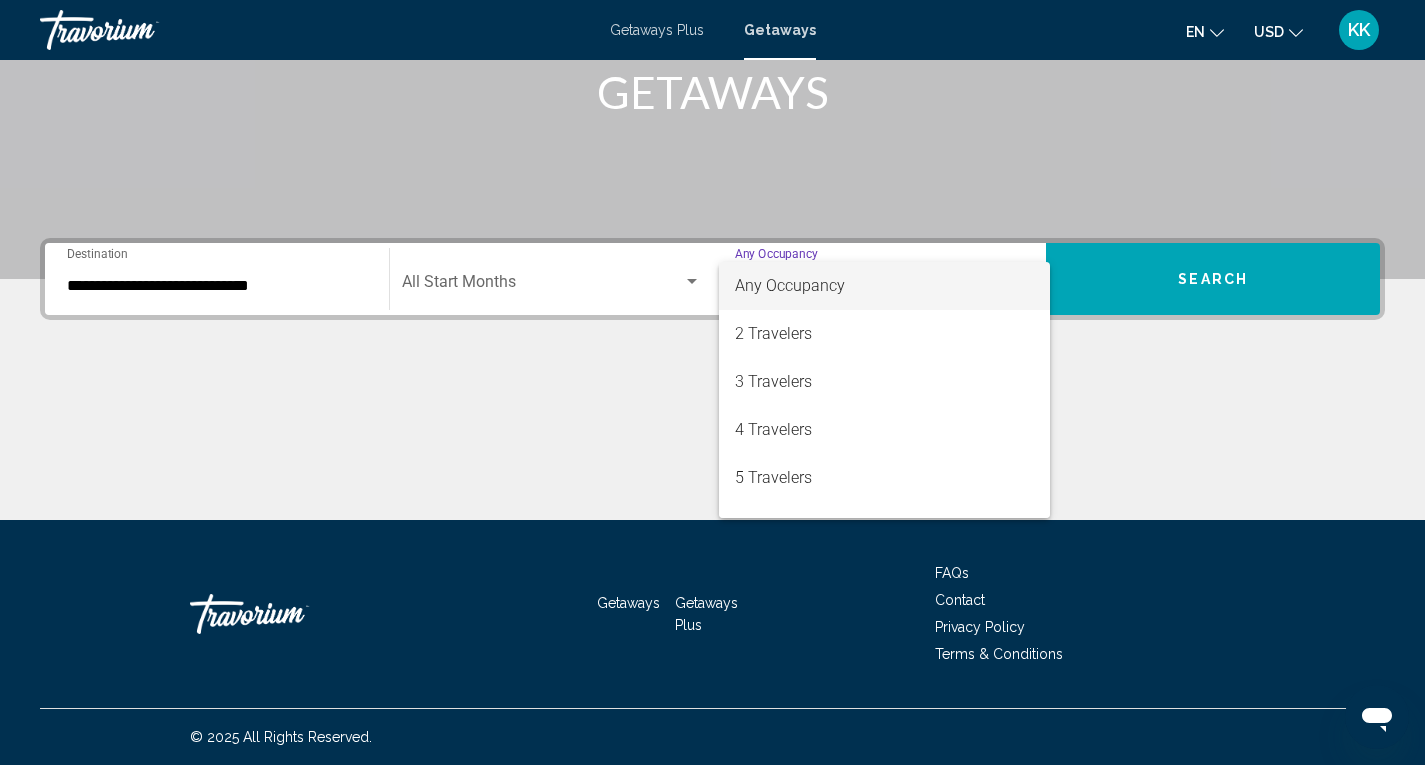 click at bounding box center [712, 382] 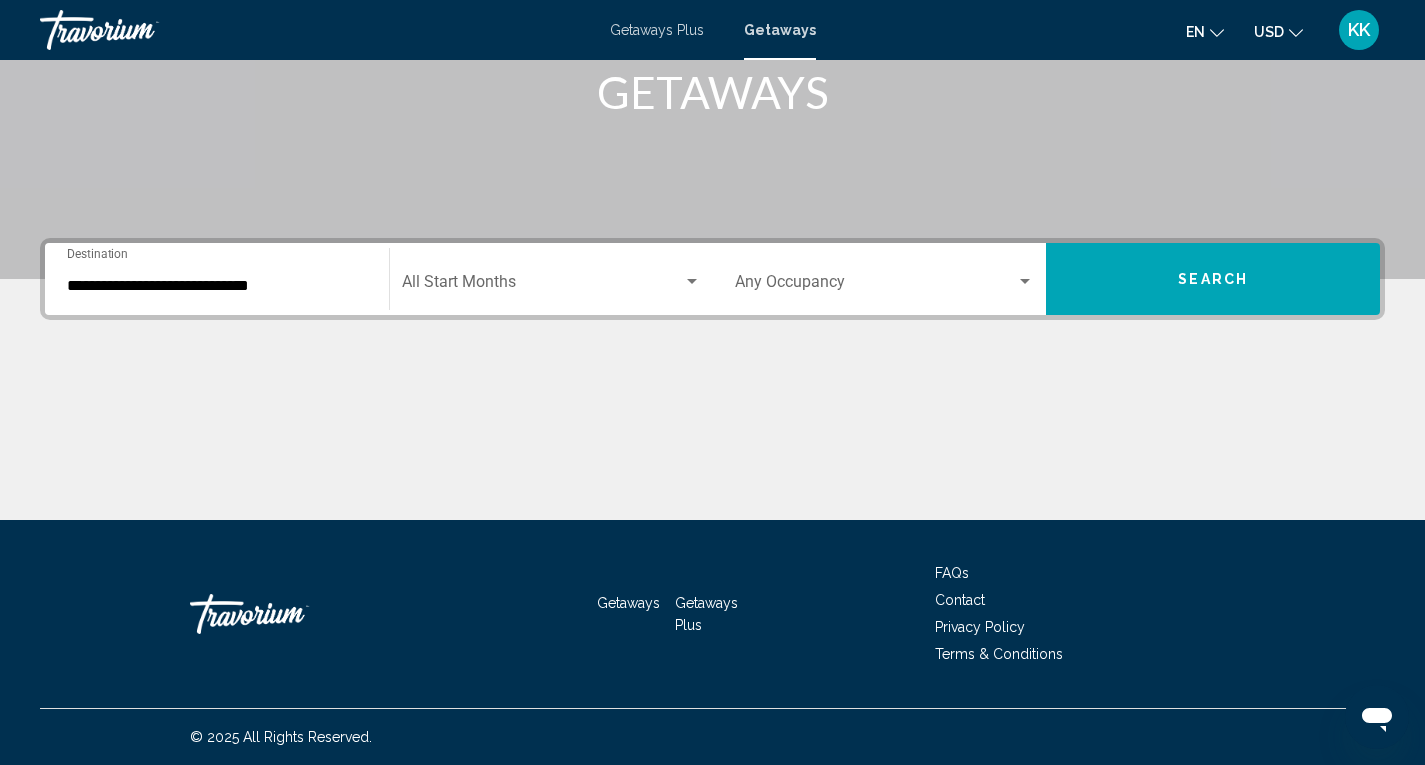 click on "Search" at bounding box center (1213, 280) 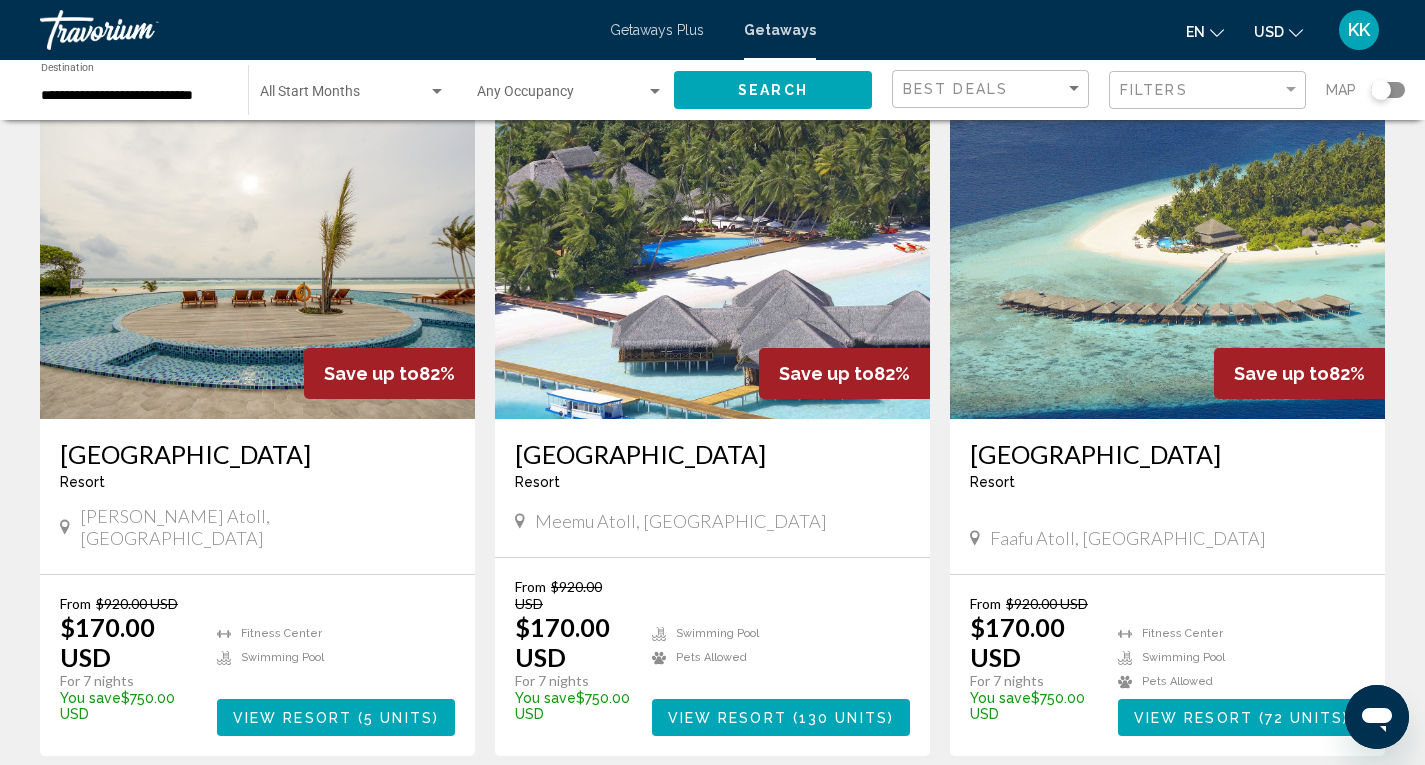 scroll, scrollTop: 100, scrollLeft: 0, axis: vertical 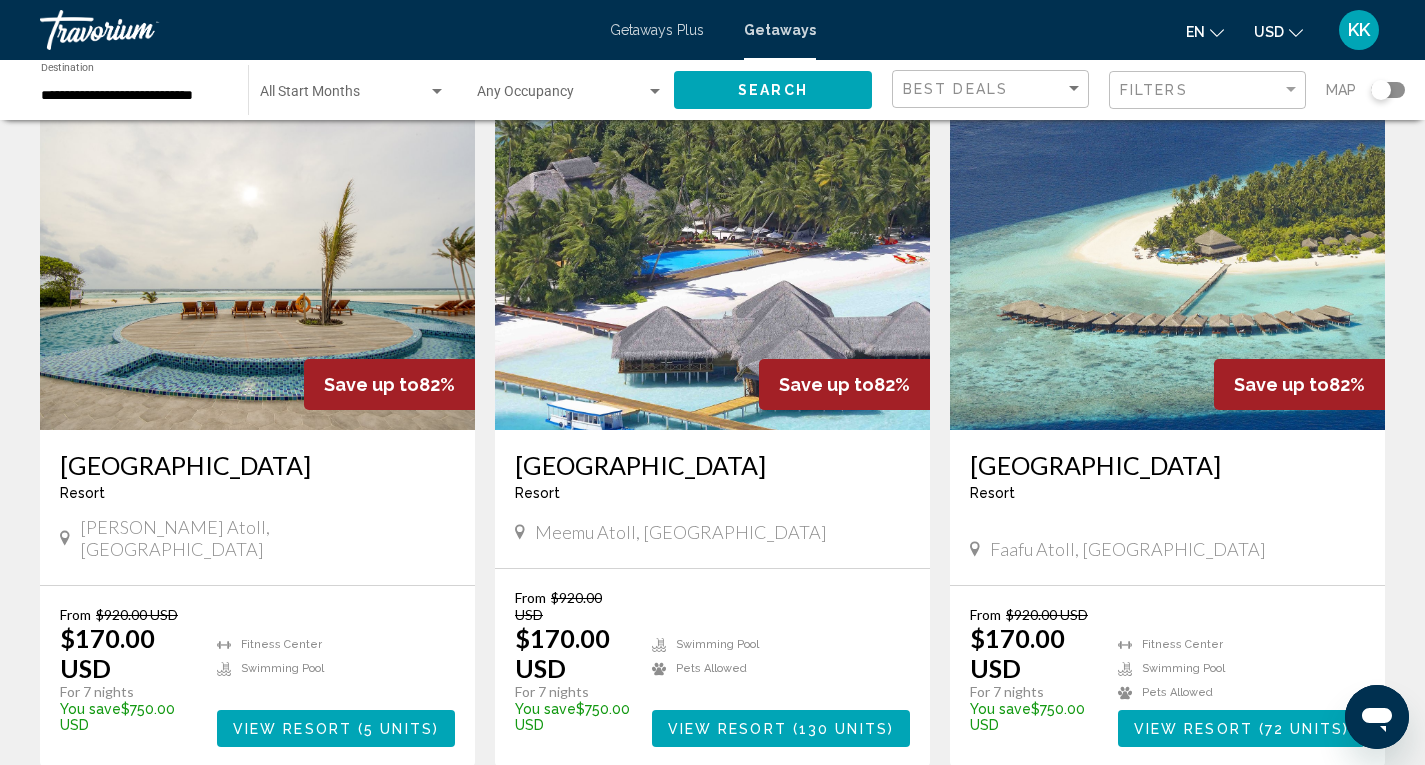 click on "View Resort" at bounding box center (292, 729) 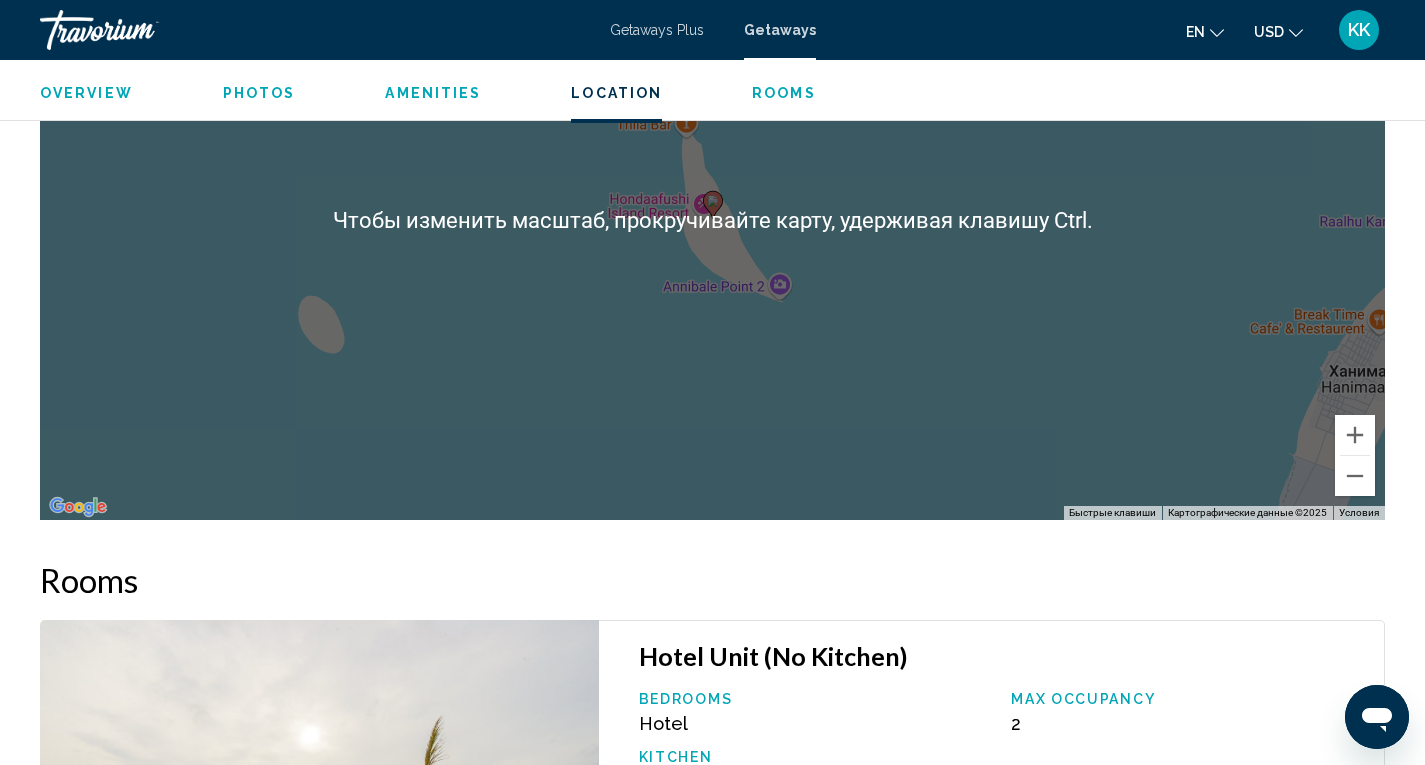 scroll, scrollTop: 2942, scrollLeft: 0, axis: vertical 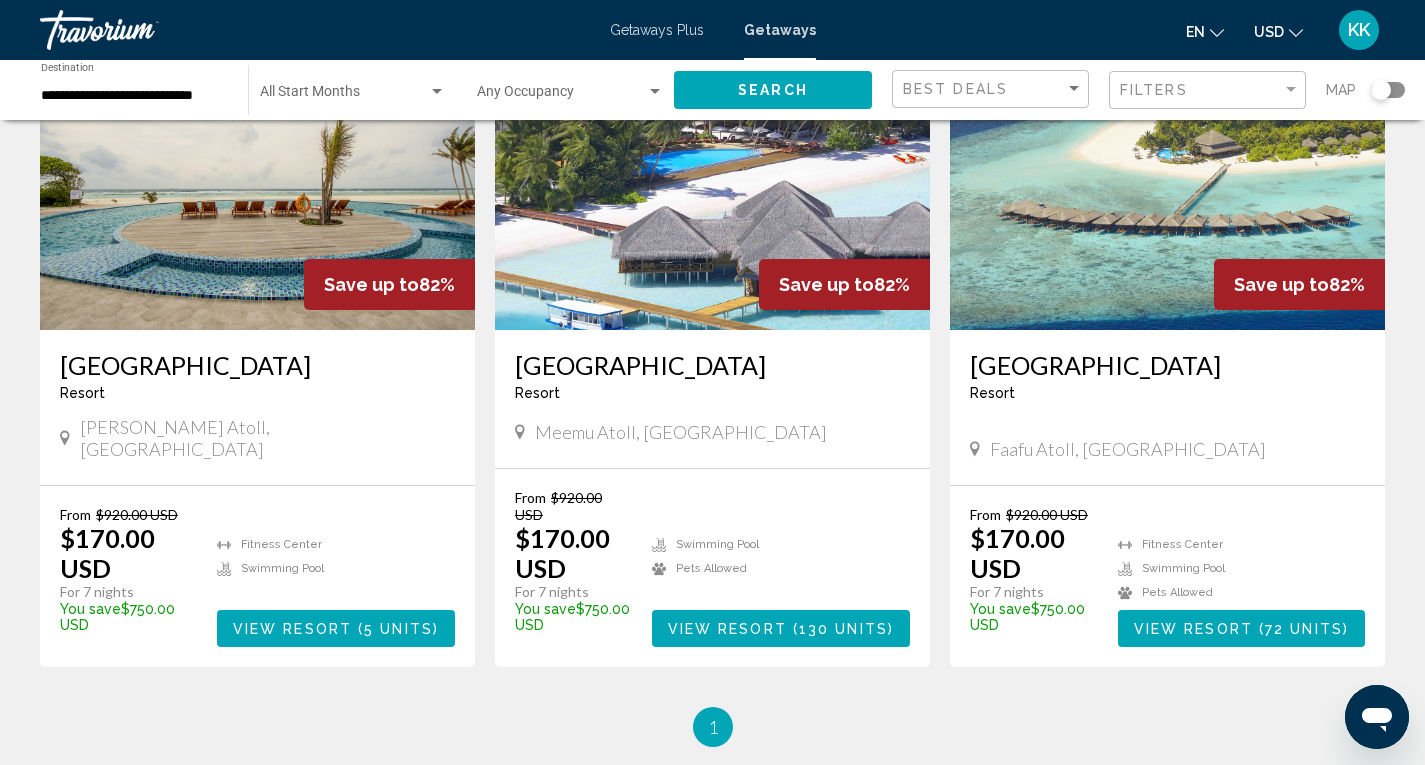 click on "130 units" at bounding box center [843, 629] 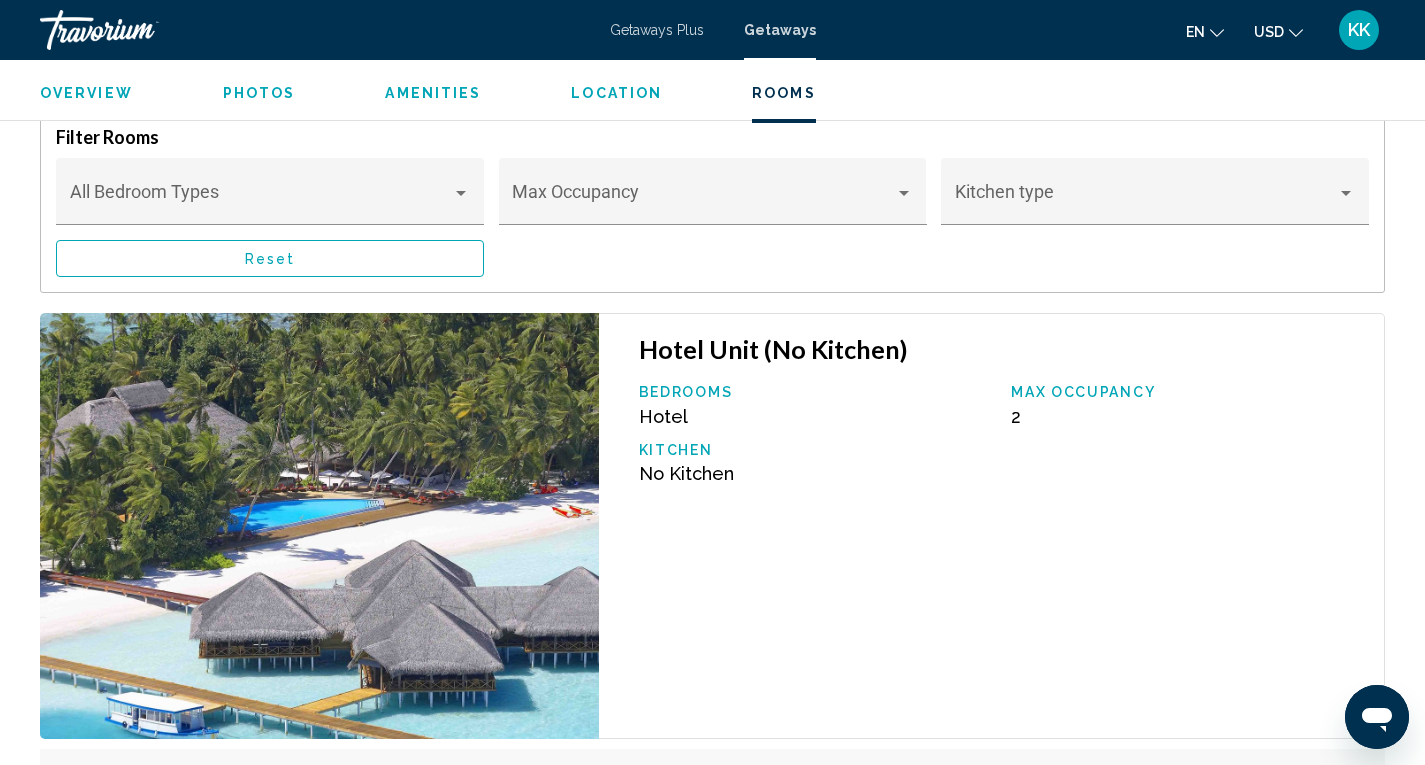 scroll, scrollTop: 3500, scrollLeft: 0, axis: vertical 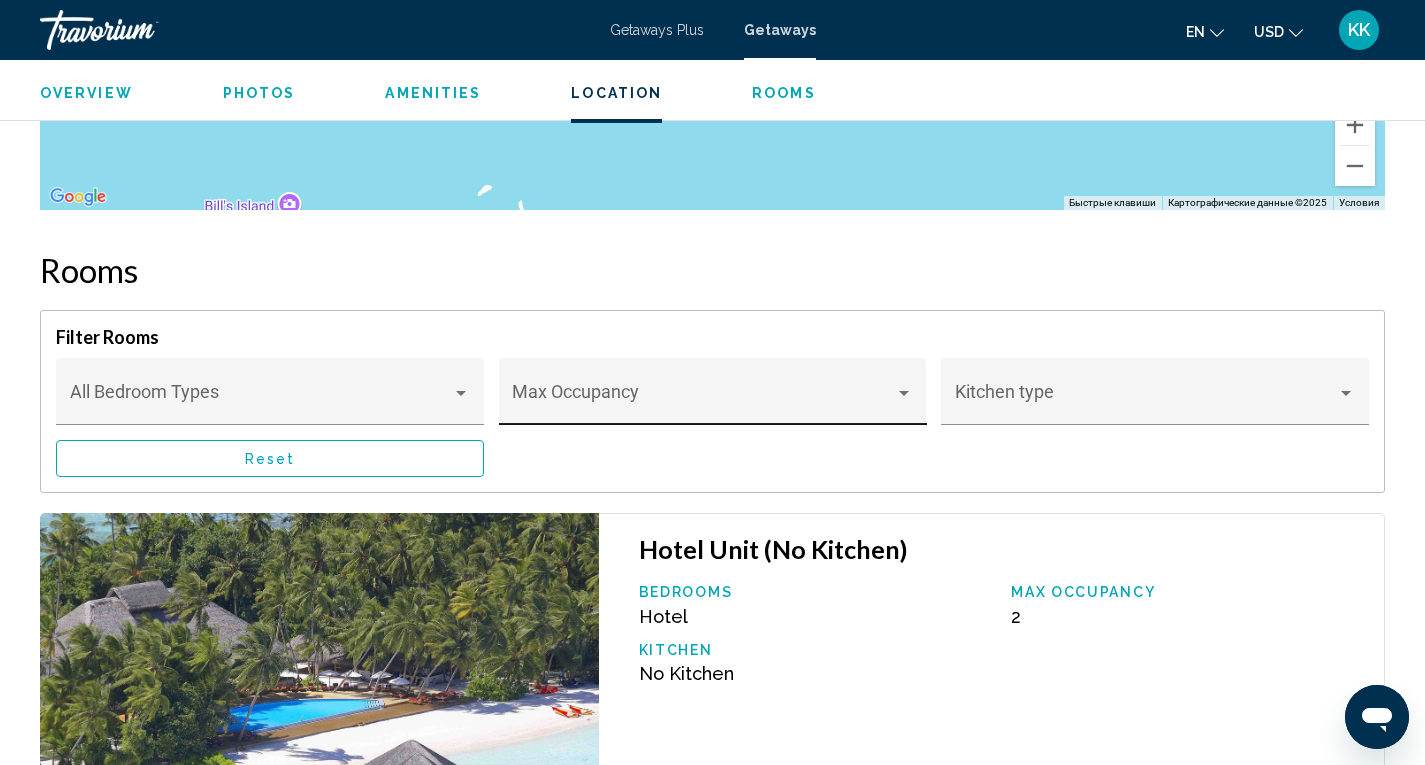 click at bounding box center [904, 393] 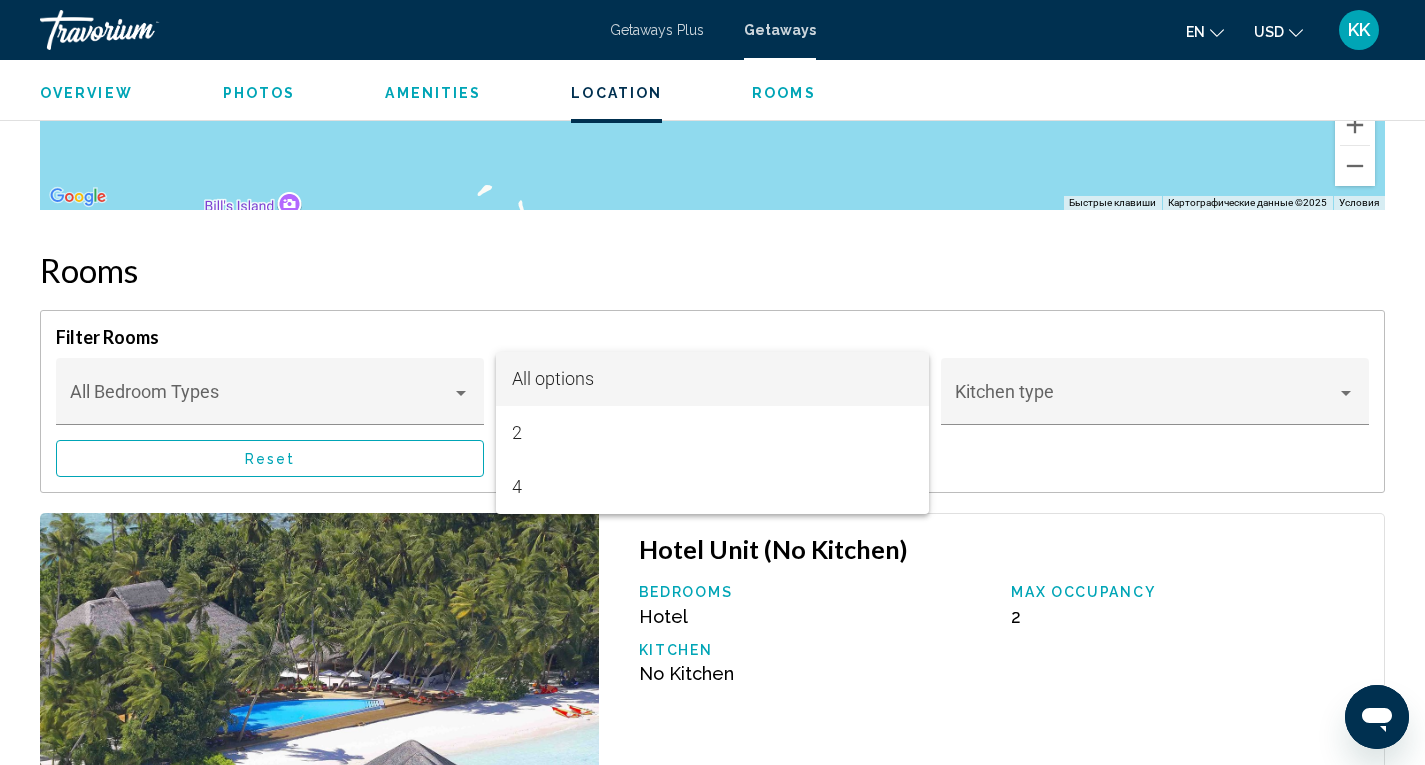 click at bounding box center (712, 382) 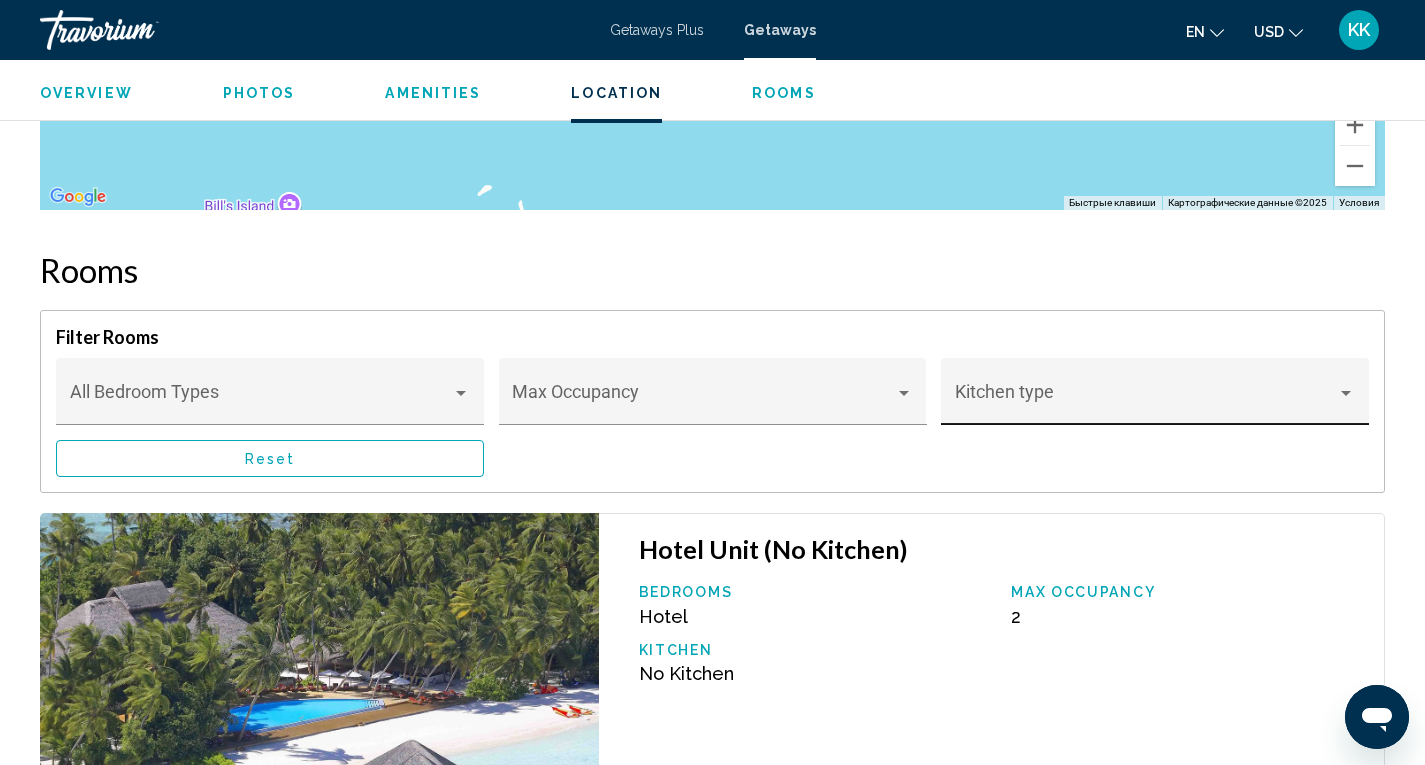 click at bounding box center [1146, 401] 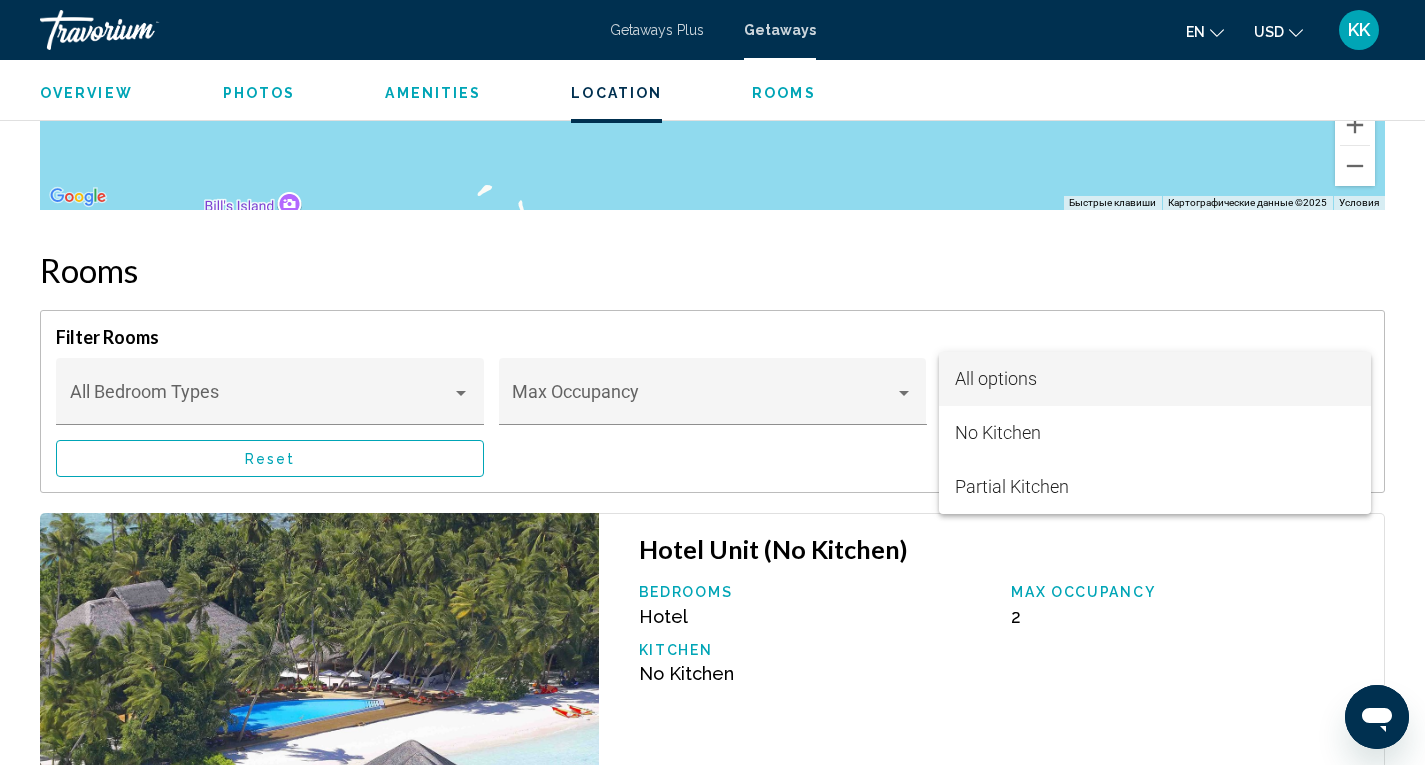 click at bounding box center (712, 382) 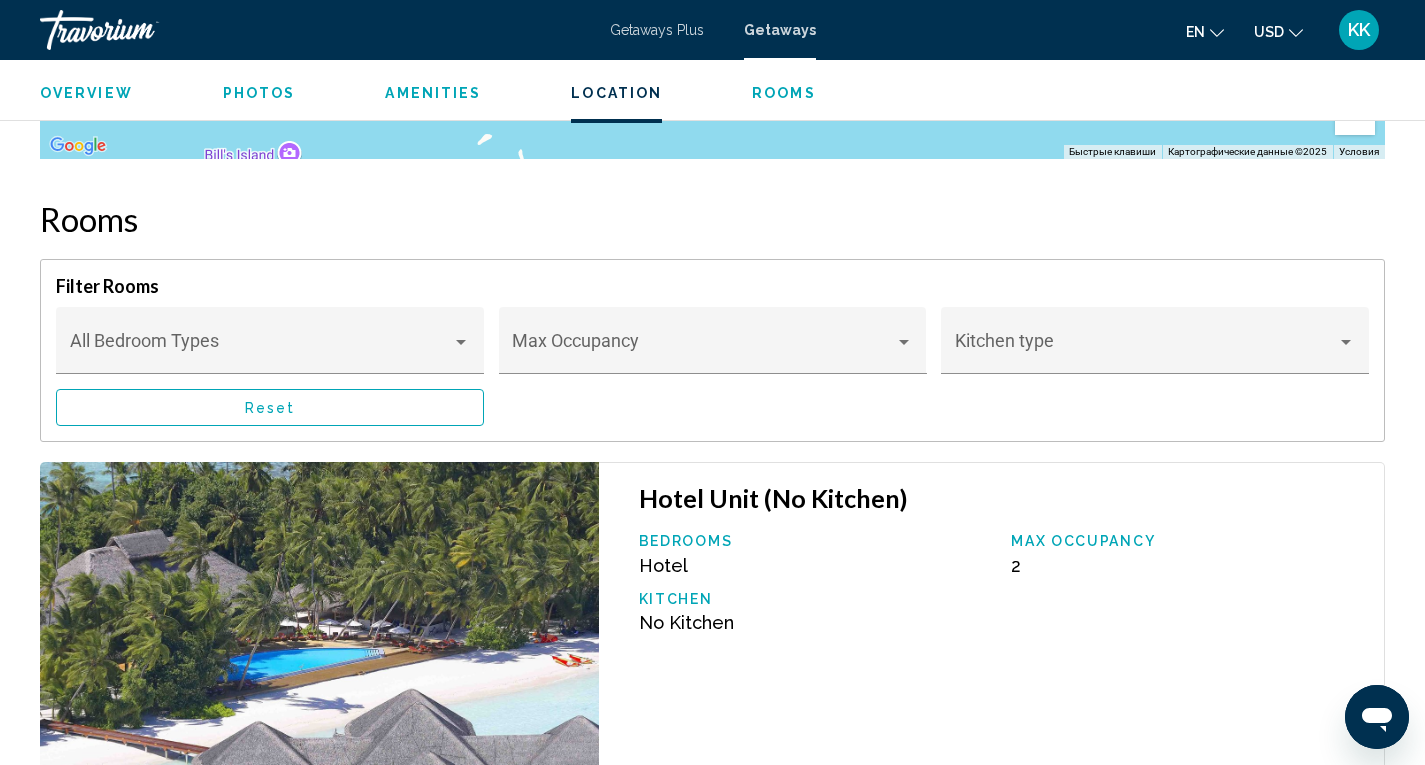 scroll, scrollTop: 3600, scrollLeft: 0, axis: vertical 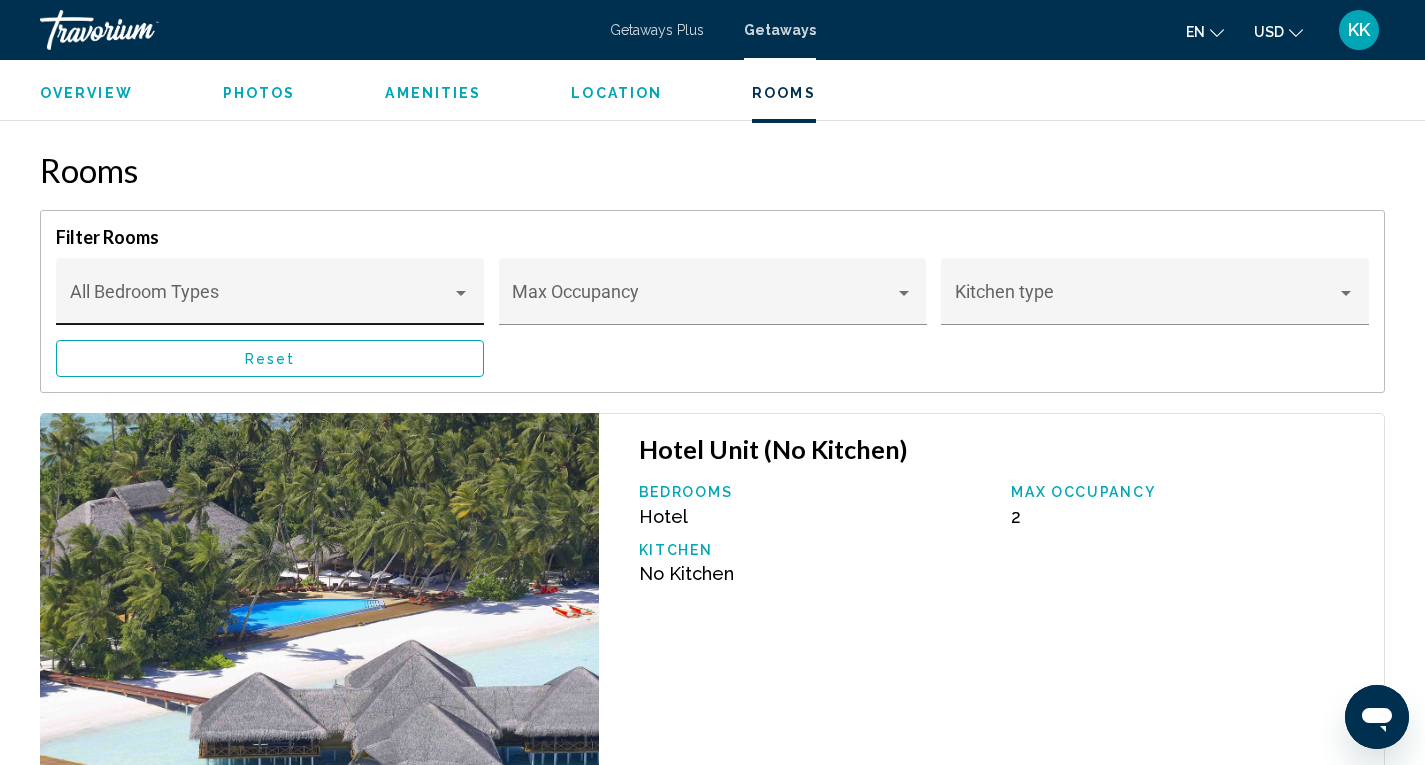 click at bounding box center [261, 301] 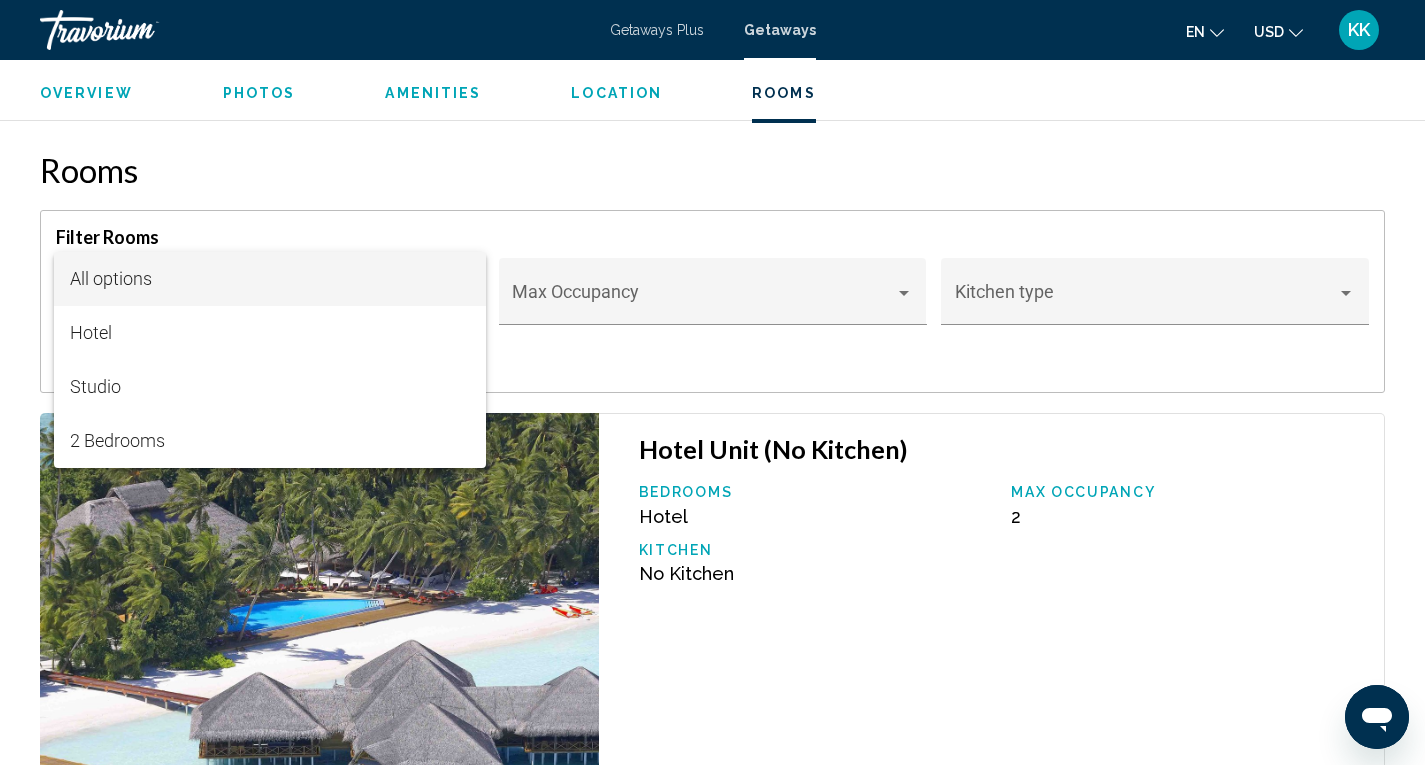 click at bounding box center (712, 382) 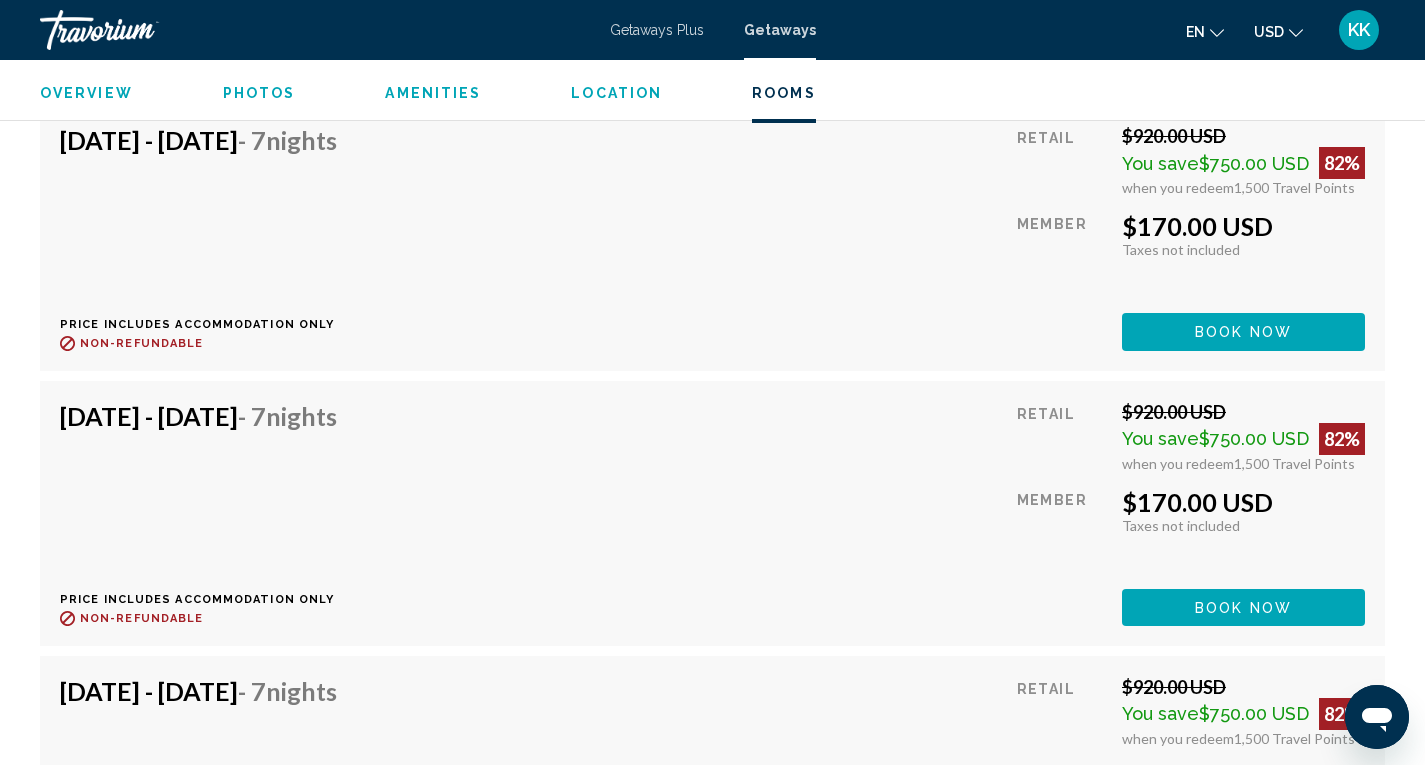 scroll, scrollTop: 9200, scrollLeft: 0, axis: vertical 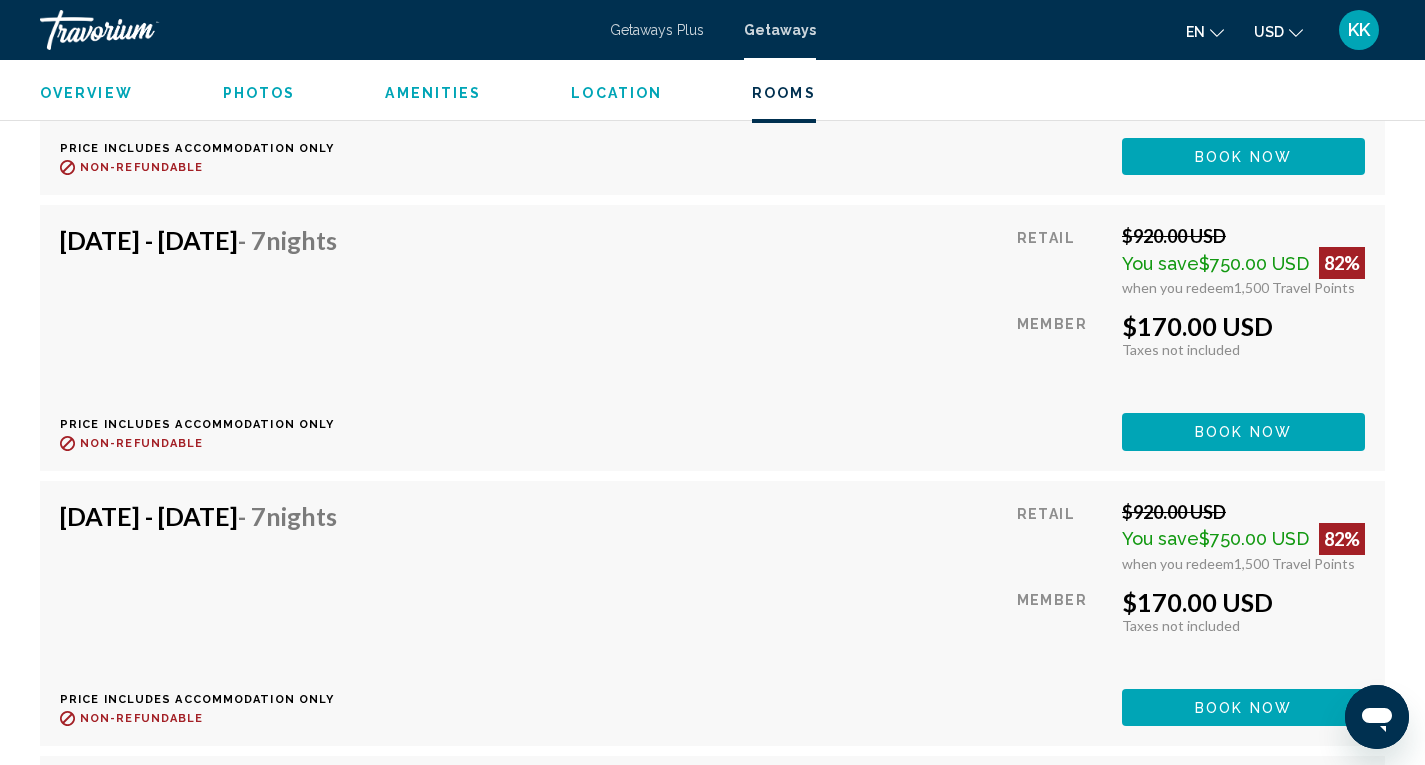click on "Book now" at bounding box center [1243, -4524] 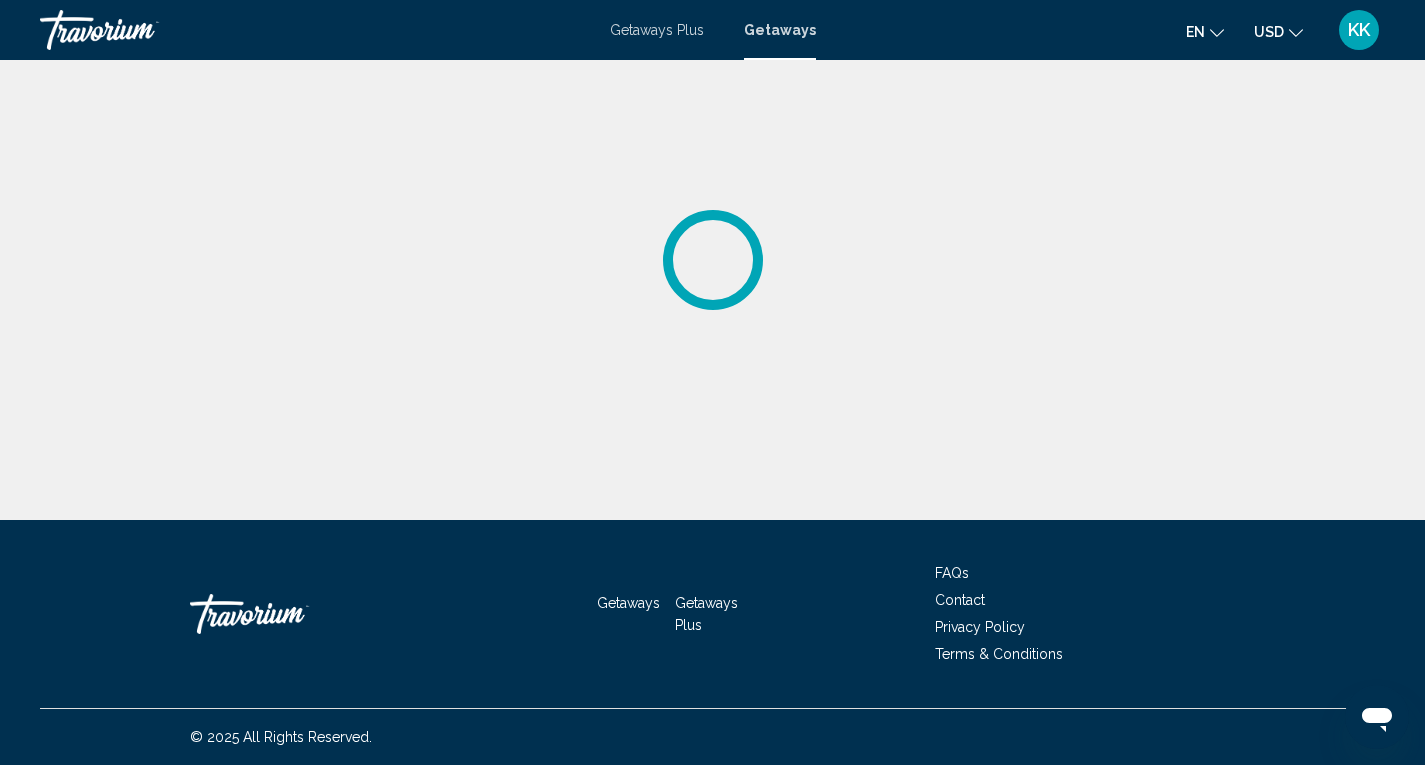 scroll, scrollTop: 0, scrollLeft: 0, axis: both 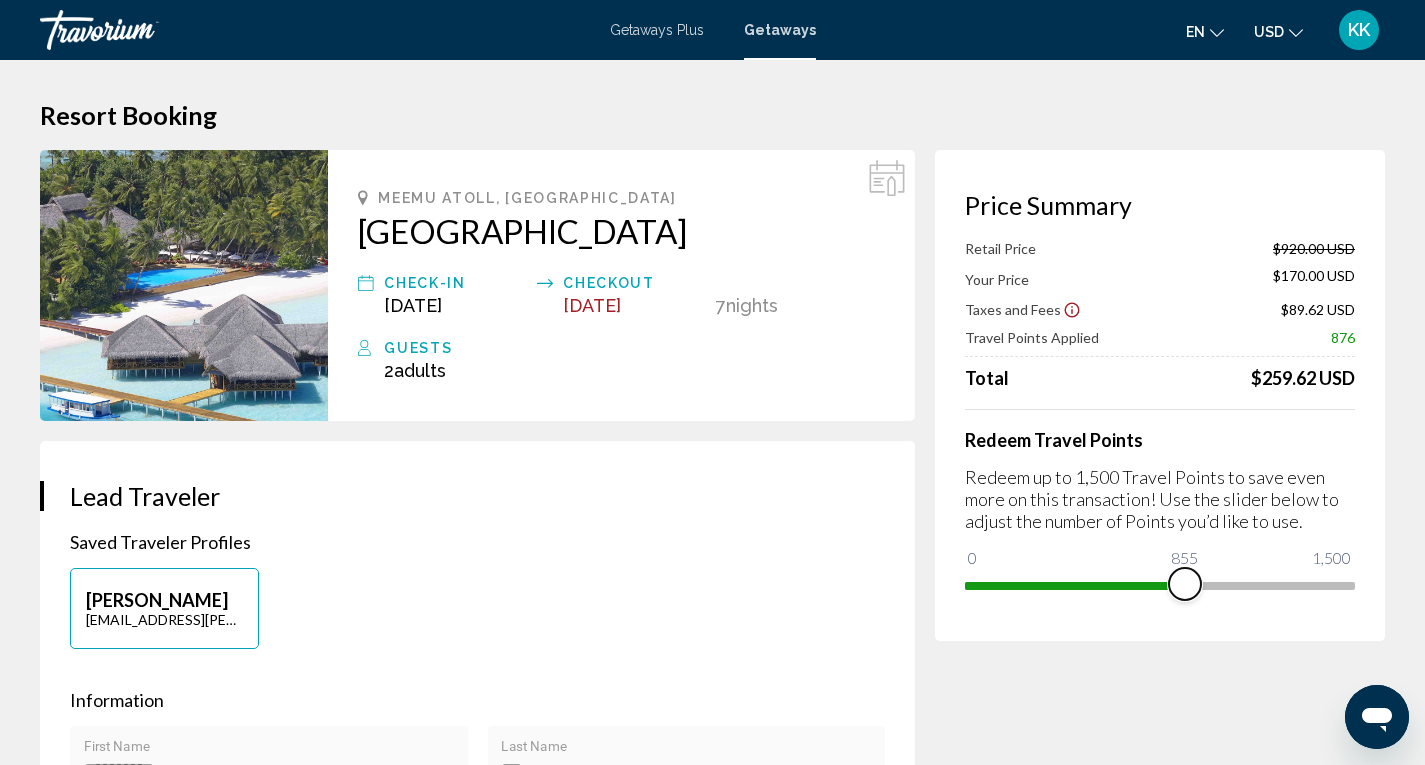 drag, startPoint x: 1339, startPoint y: 587, endPoint x: 1185, endPoint y: 591, distance: 154.05194 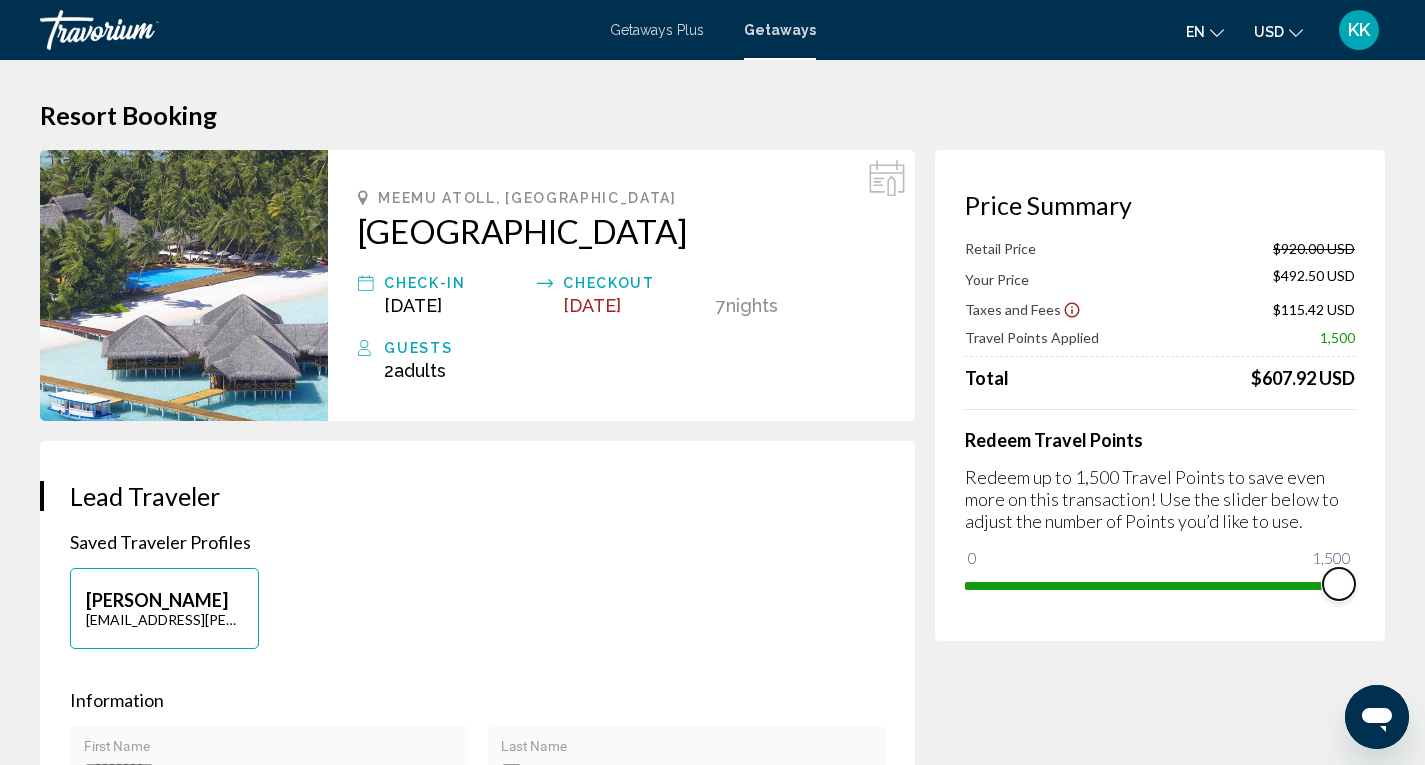 drag, startPoint x: 1187, startPoint y: 583, endPoint x: 1387, endPoint y: 594, distance: 200.30228 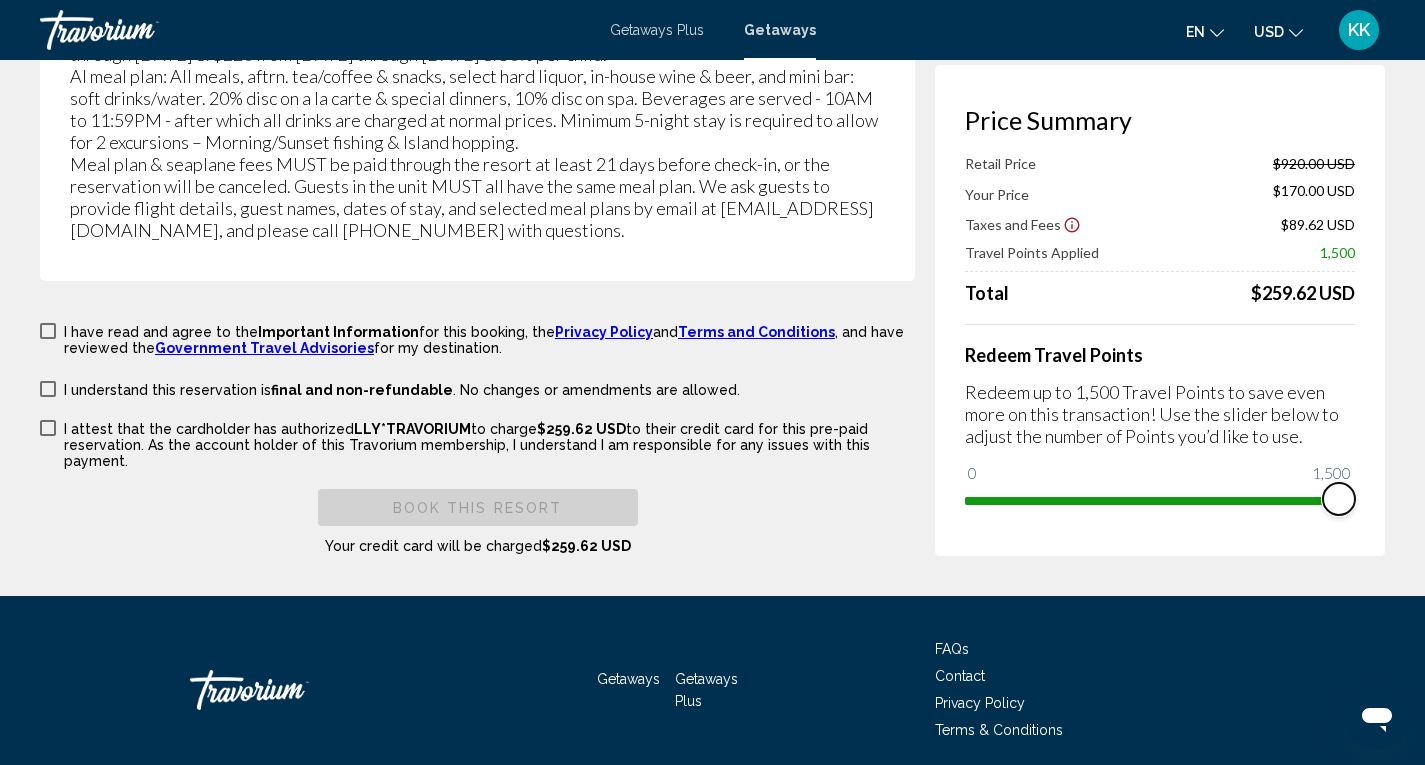 scroll, scrollTop: 4386, scrollLeft: 0, axis: vertical 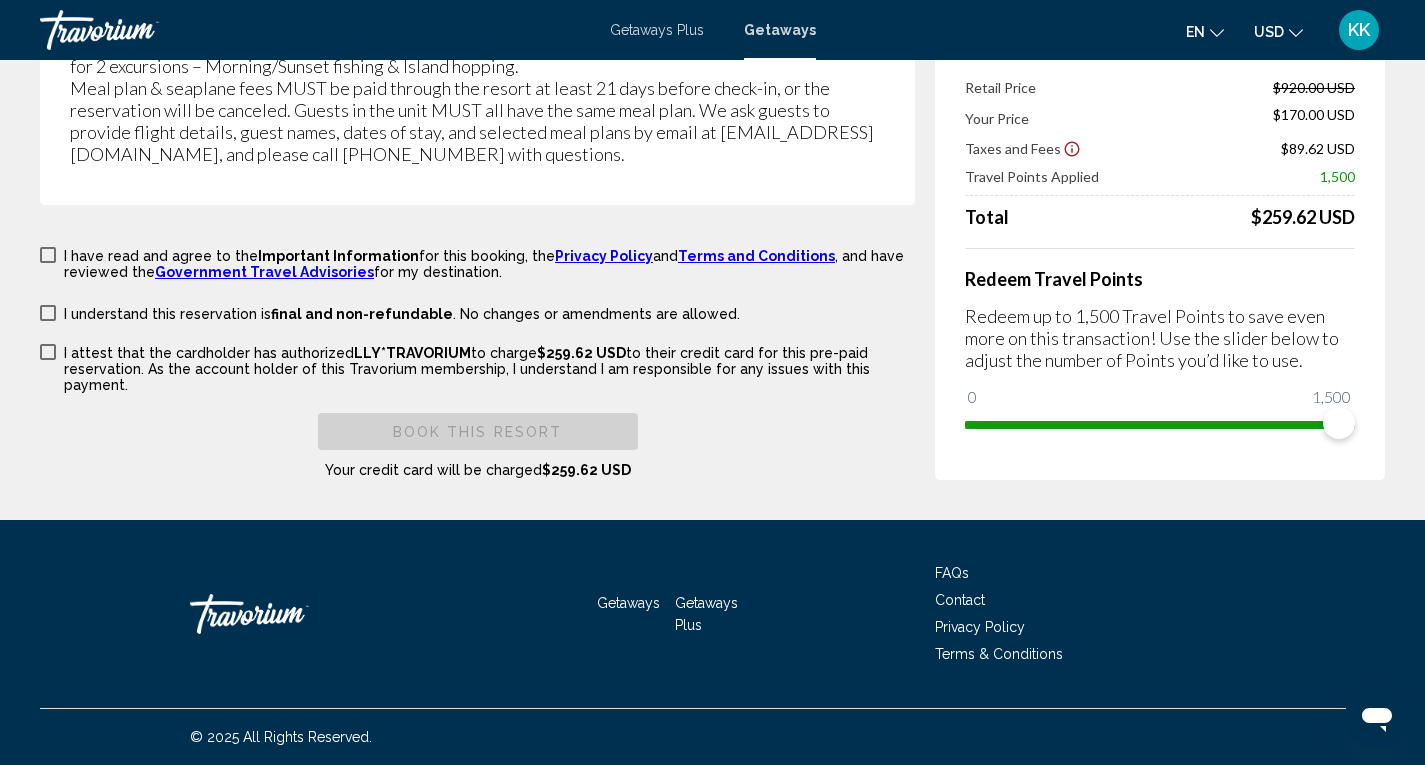 click at bounding box center (48, 255) 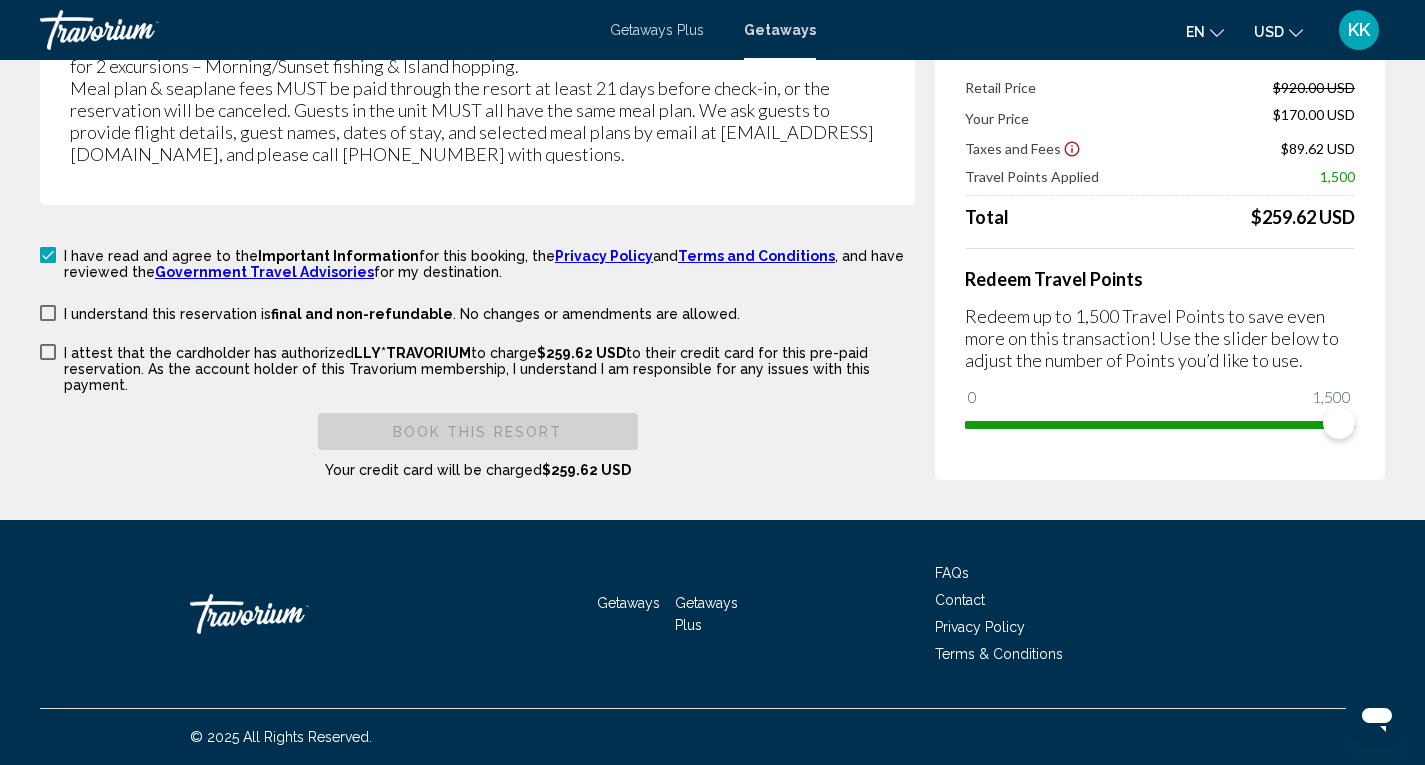 click at bounding box center (48, 313) 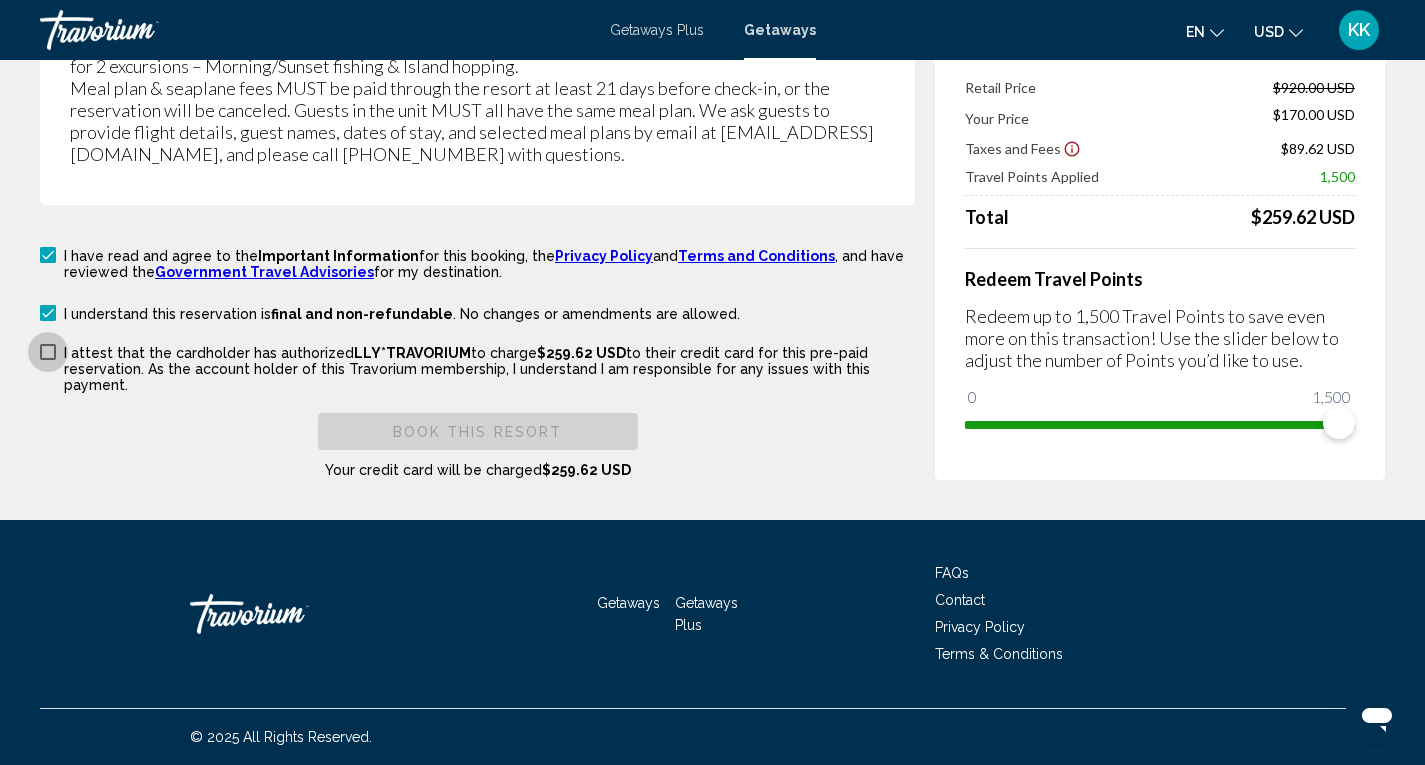 click on "I attest that the cardholder has authorized  LLY*TRAVORIUM  to charge  $259.62 USD  to their credit card for this pre-paid reservation. As the account holder of this Travorium membership, I understand I am responsible for any issues with this payment." at bounding box center (477, 367) 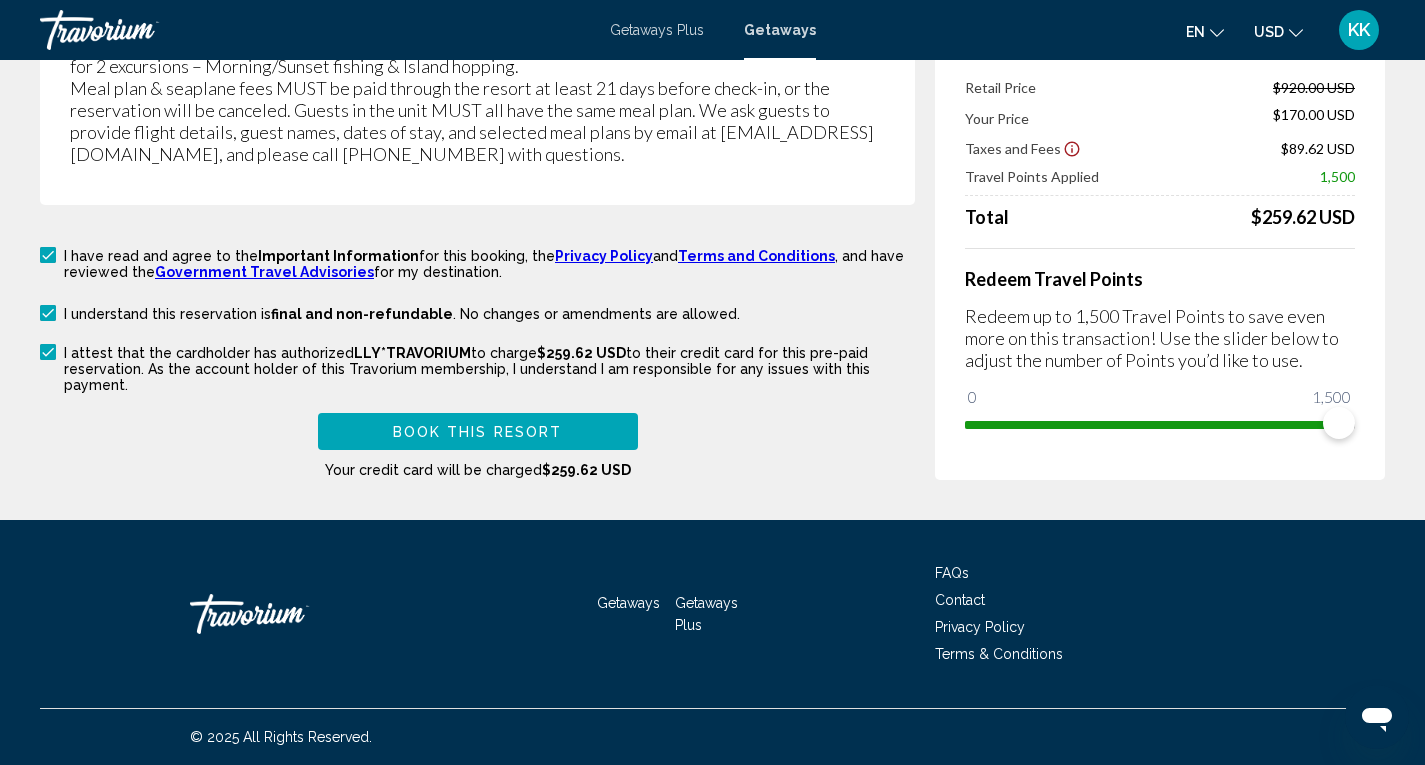 click at bounding box center (48, 352) 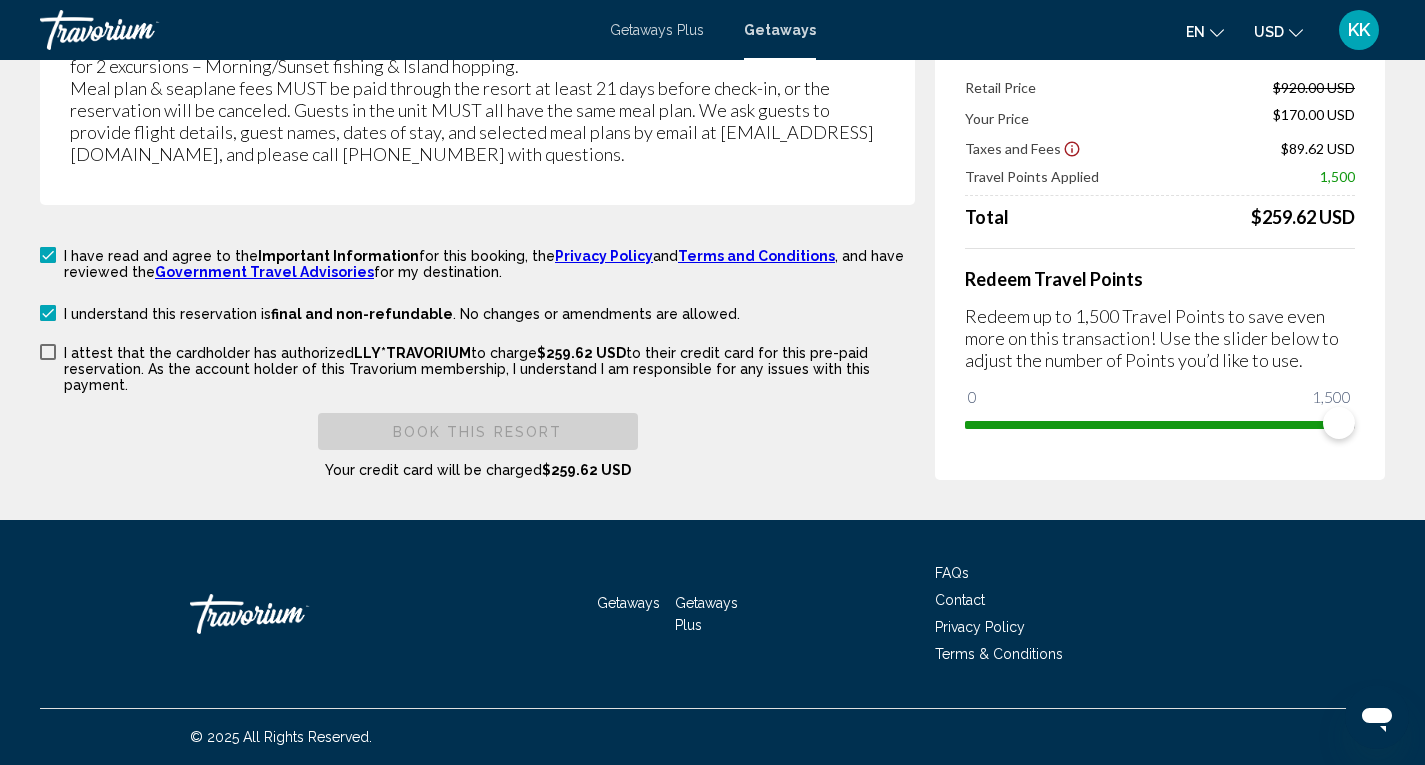 click at bounding box center [48, 313] 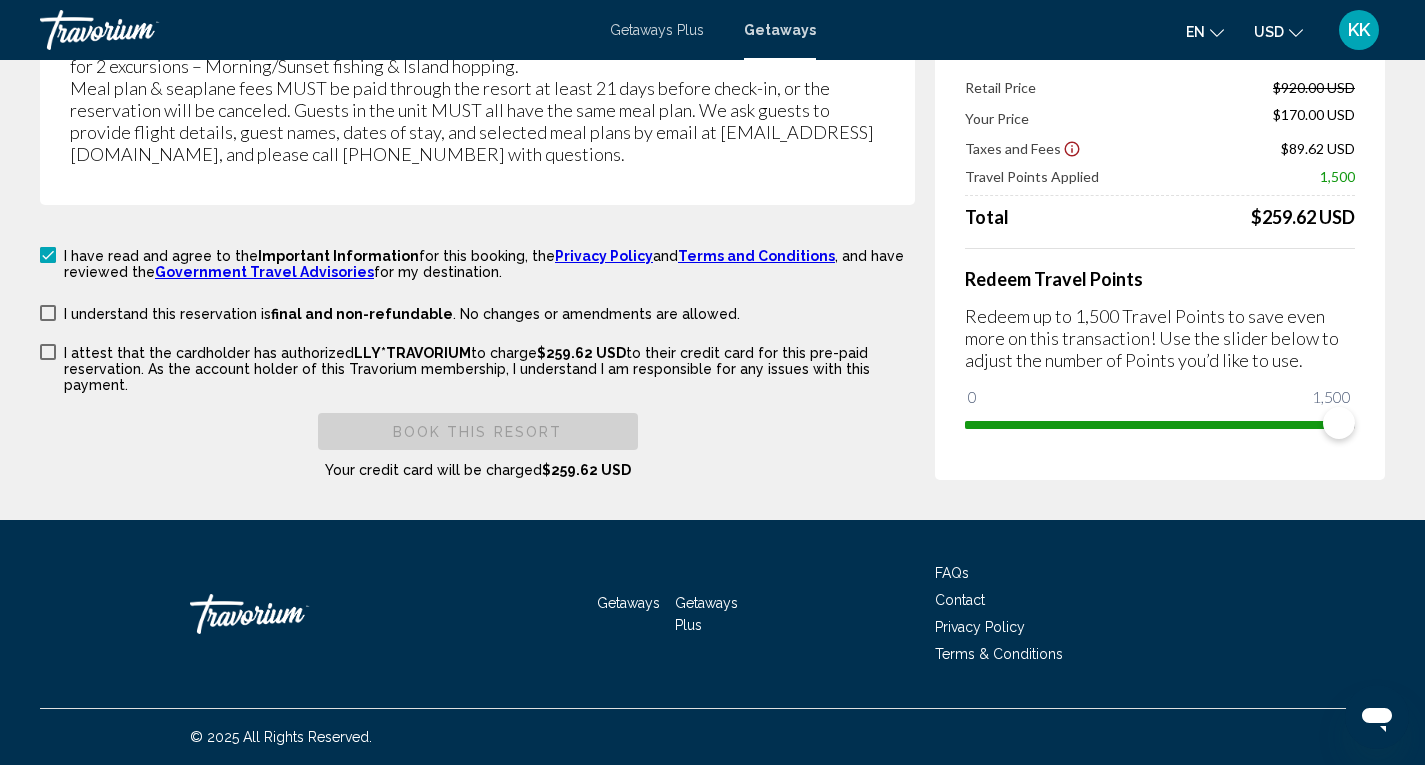 click at bounding box center (48, 313) 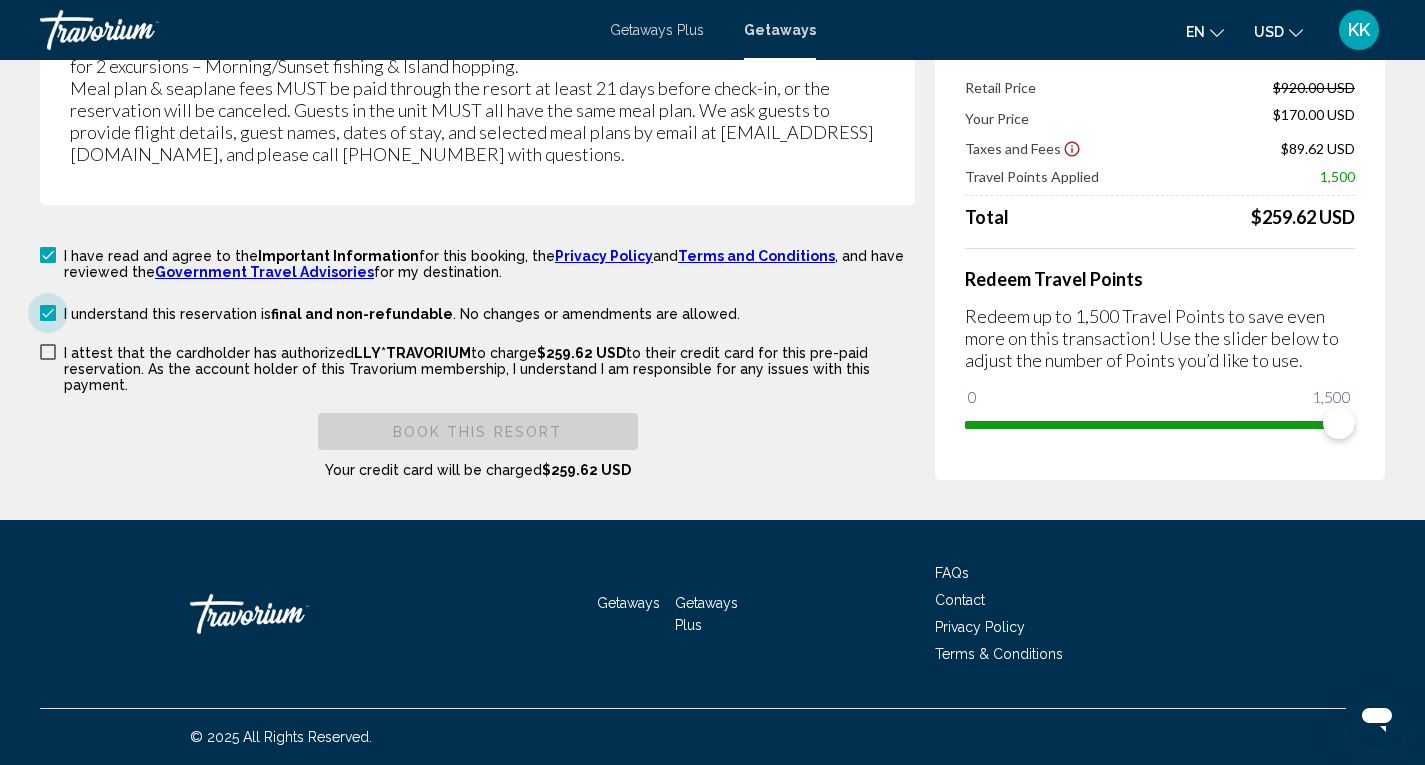 click at bounding box center (48, 313) 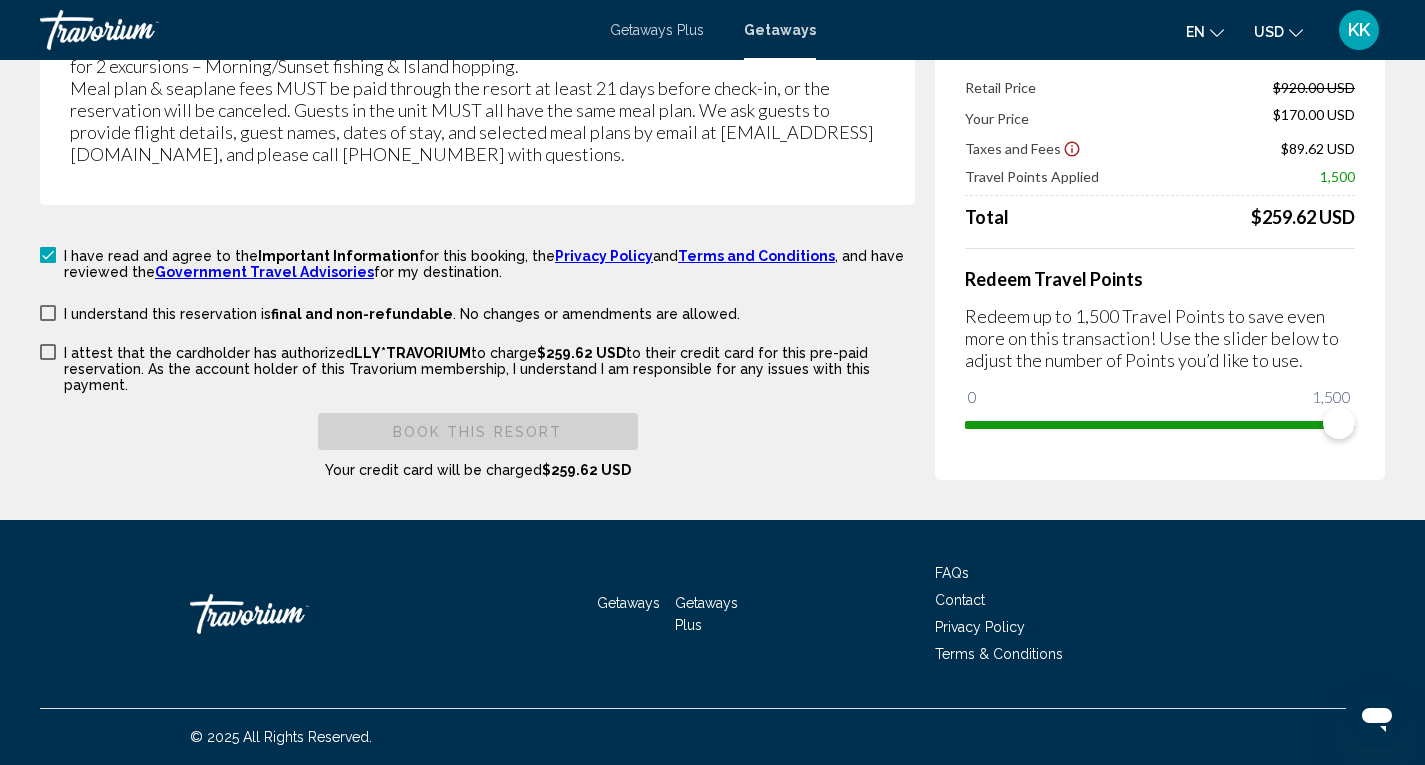 drag, startPoint x: 53, startPoint y: 267, endPoint x: 198, endPoint y: 301, distance: 148.93288 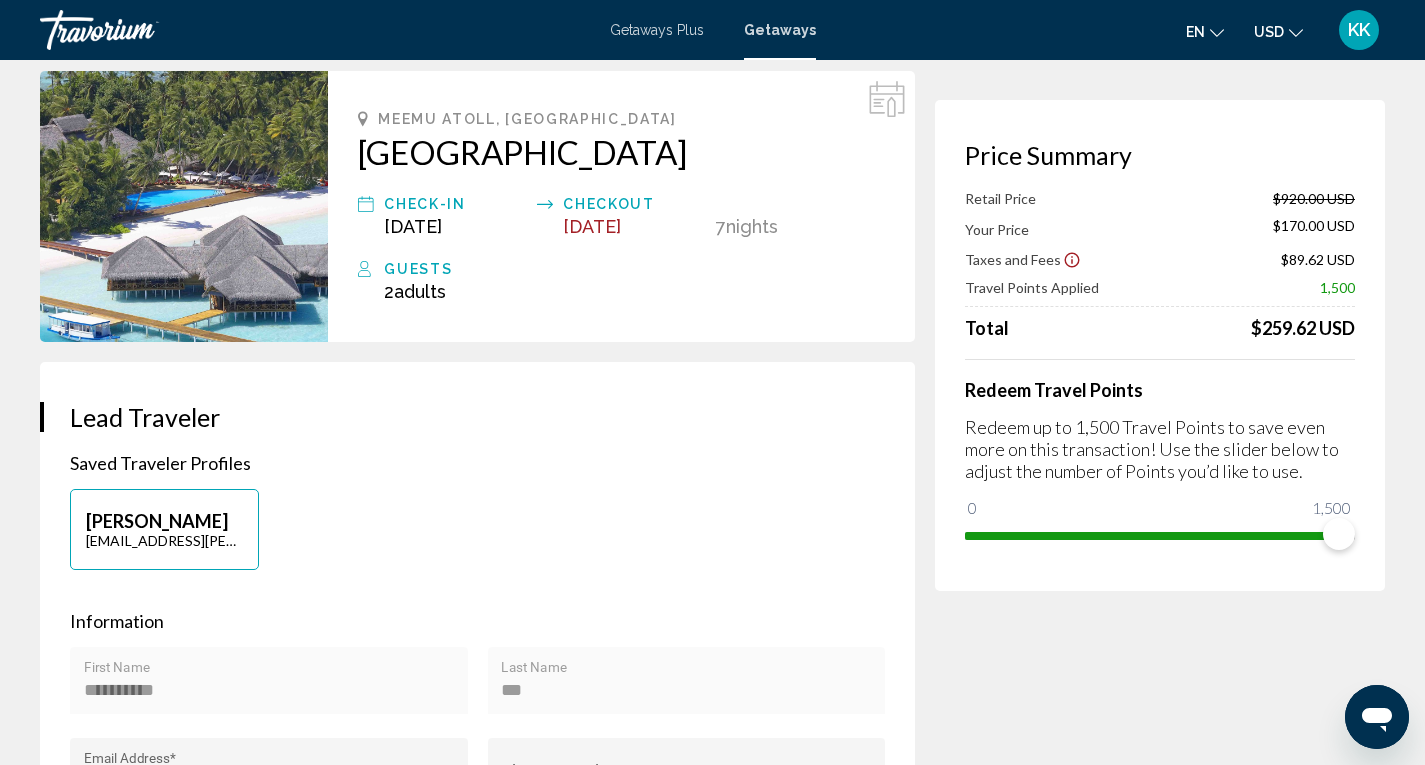 scroll, scrollTop: 0, scrollLeft: 0, axis: both 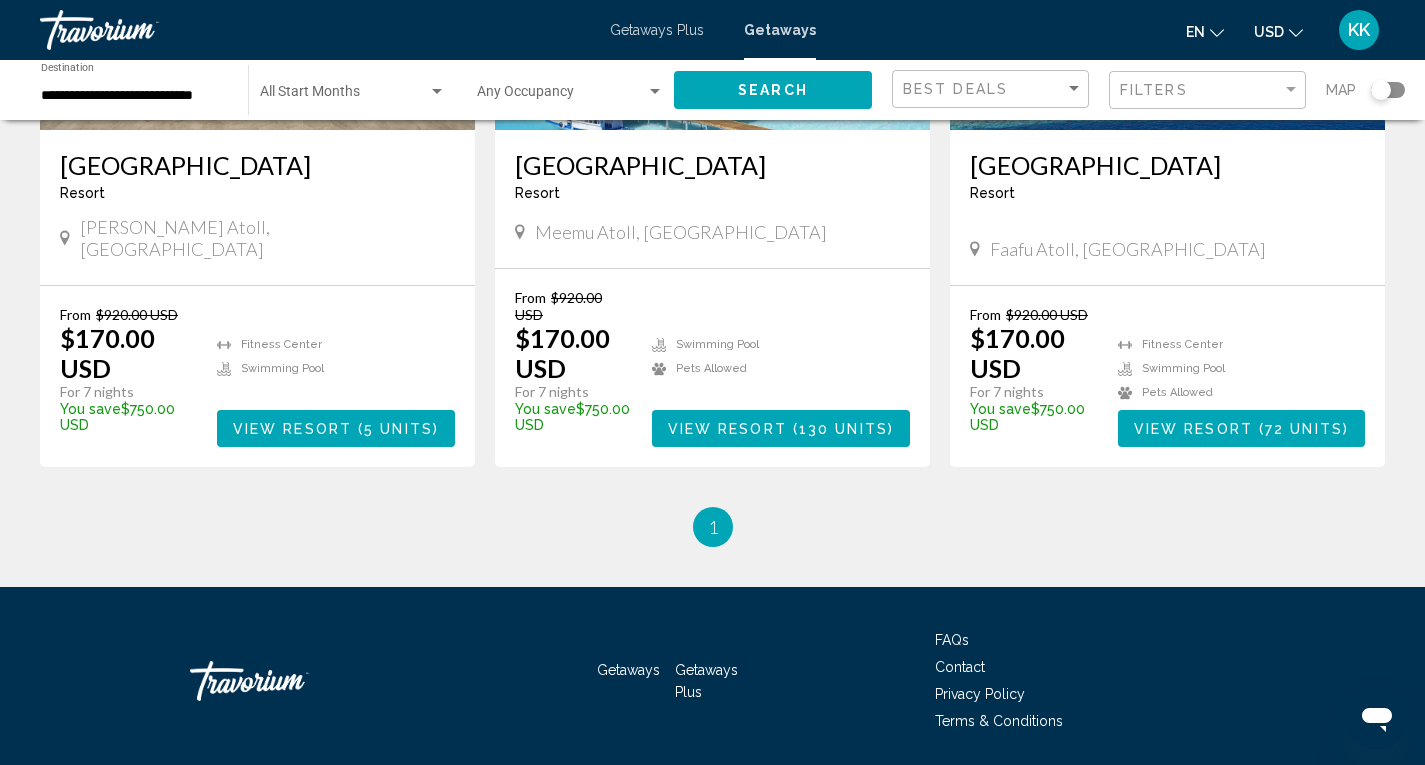 click at bounding box center [1256, 429] 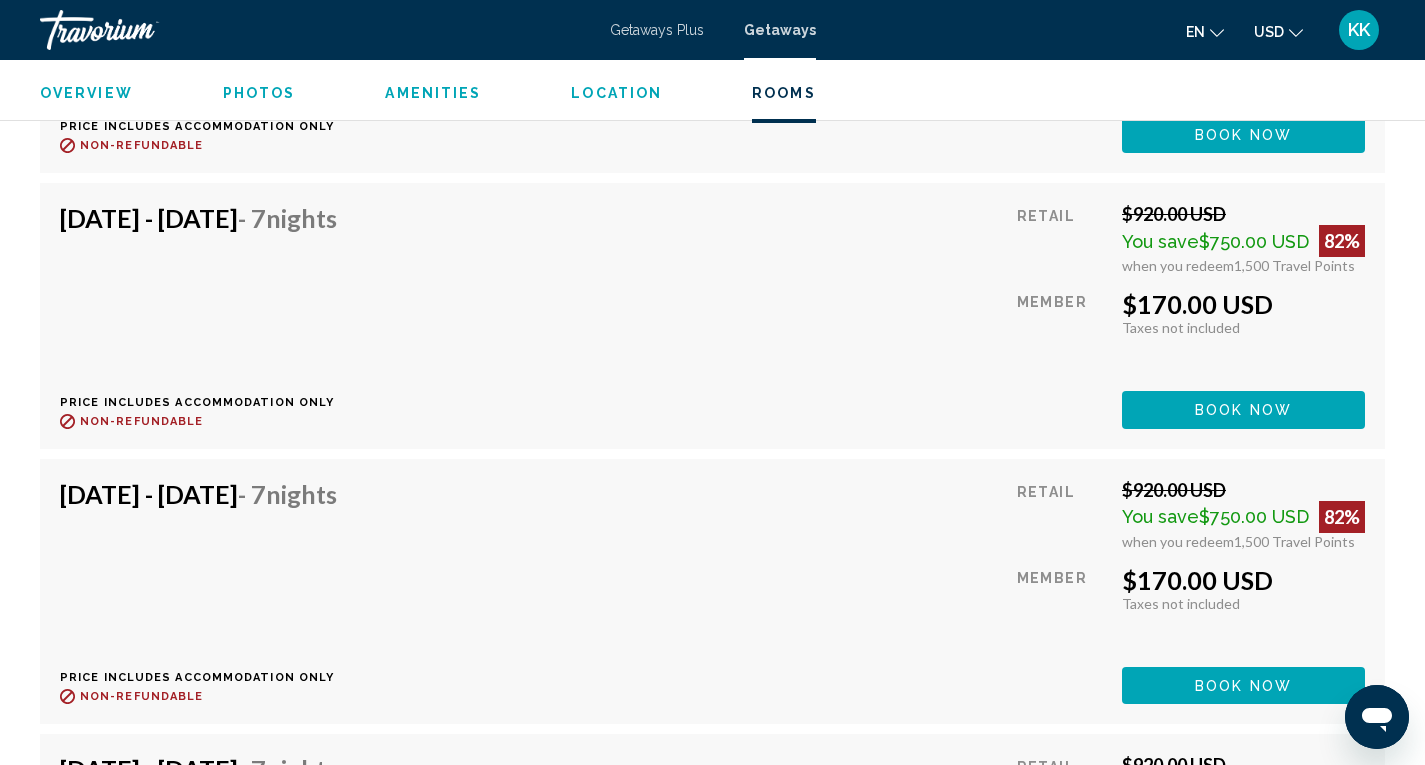 scroll, scrollTop: 11801, scrollLeft: 0, axis: vertical 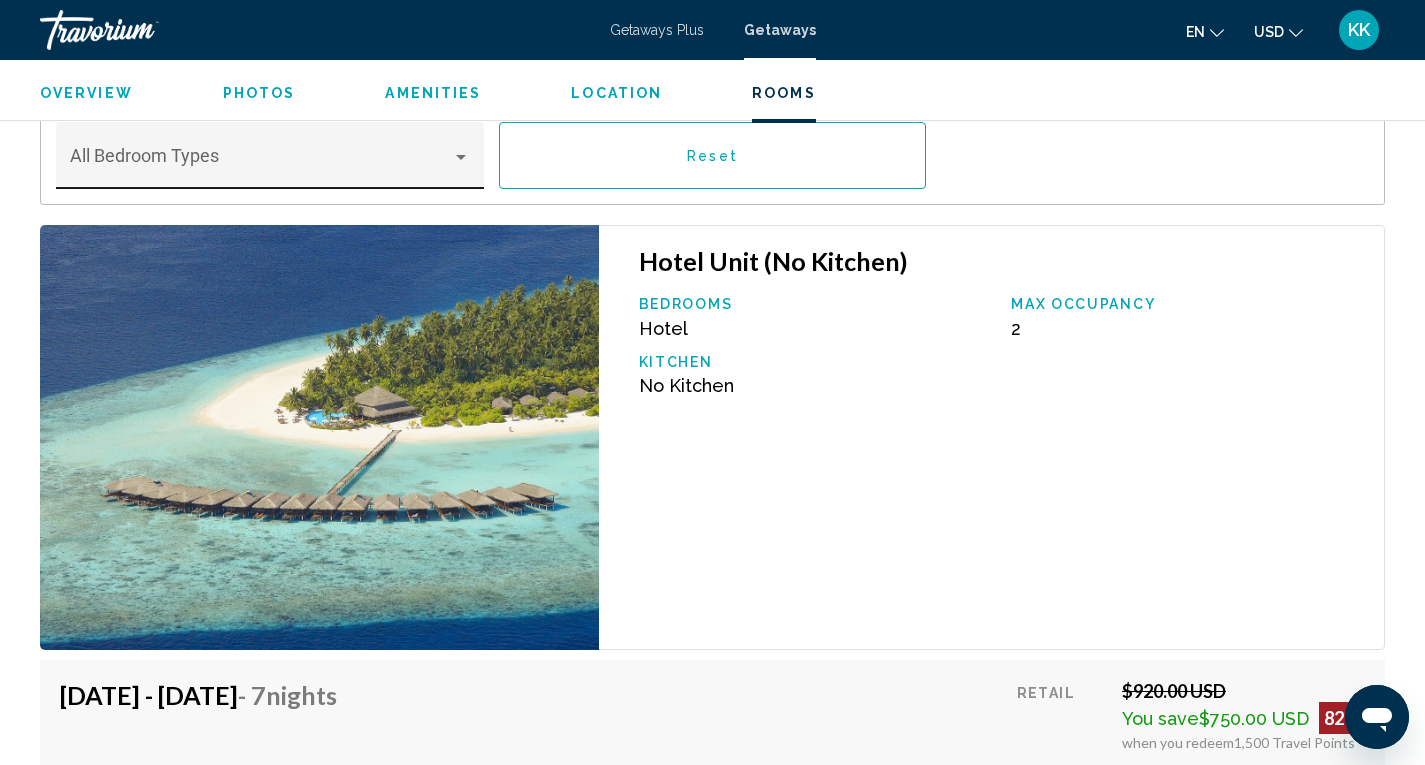 click at bounding box center (261, 165) 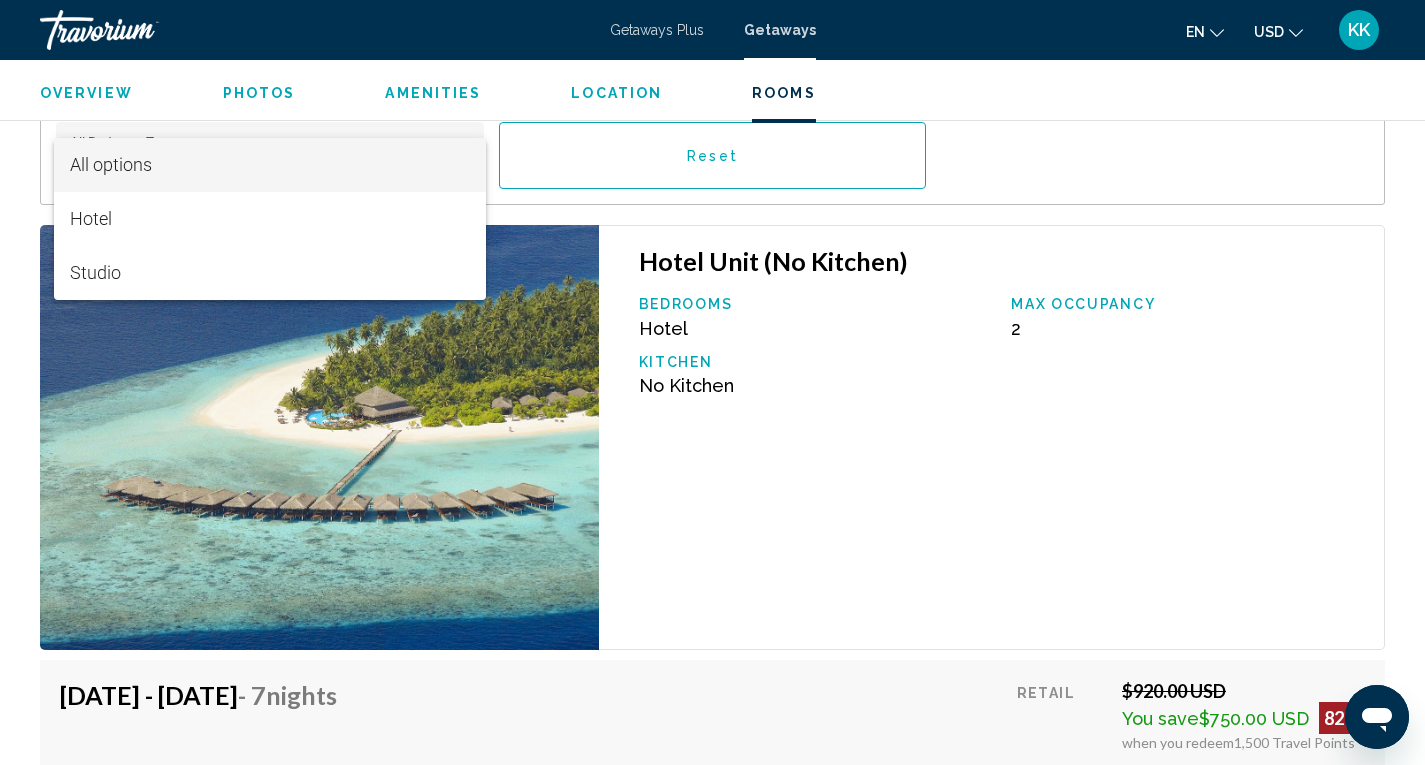 click at bounding box center (712, 382) 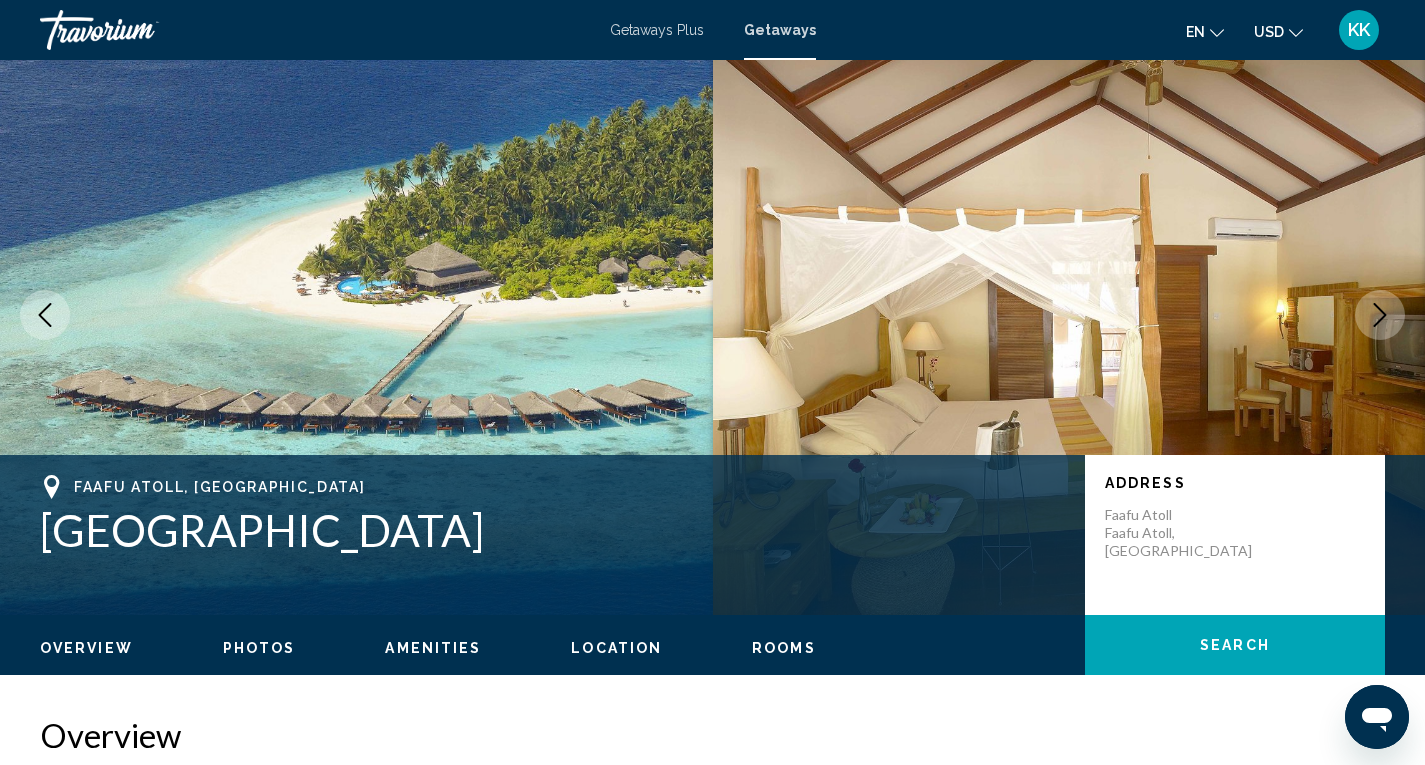 scroll, scrollTop: 18, scrollLeft: 0, axis: vertical 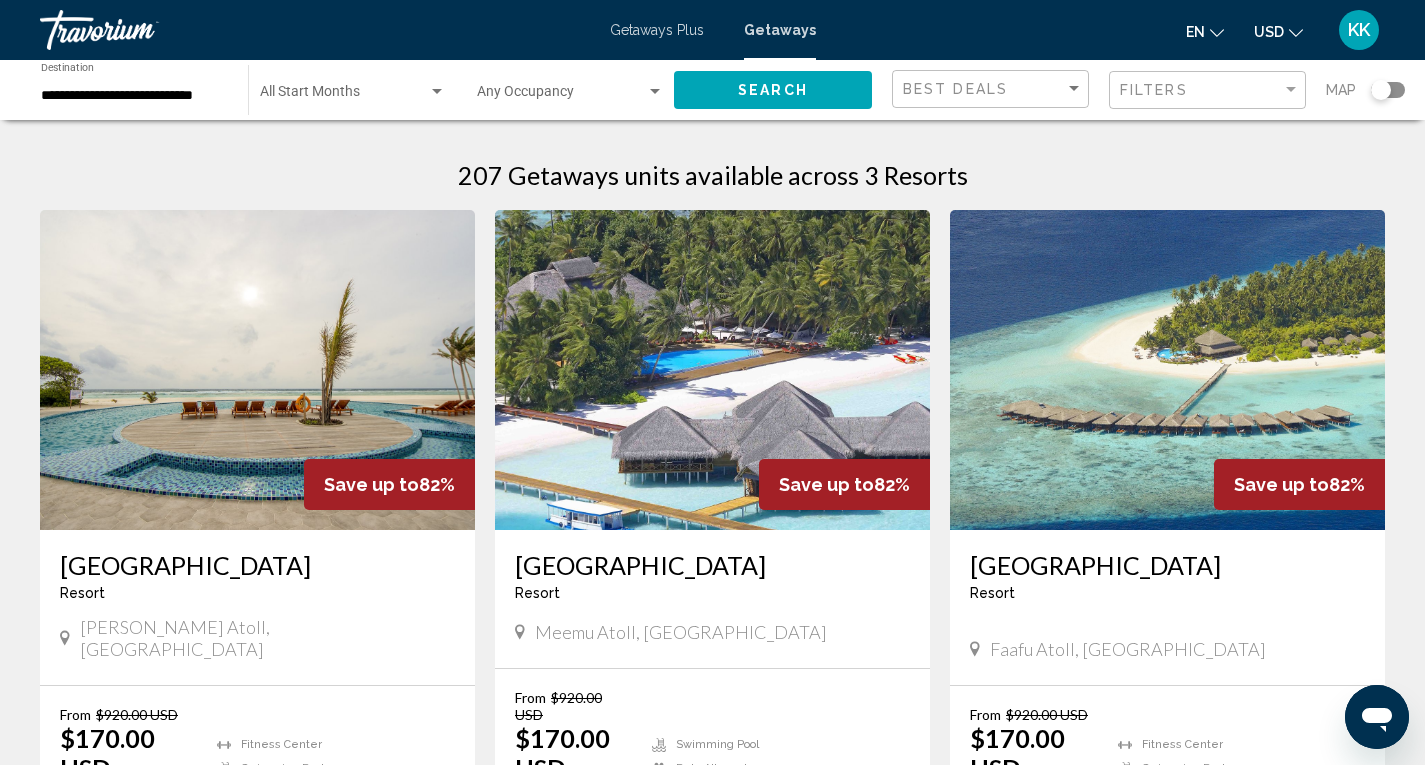 click on "**********" 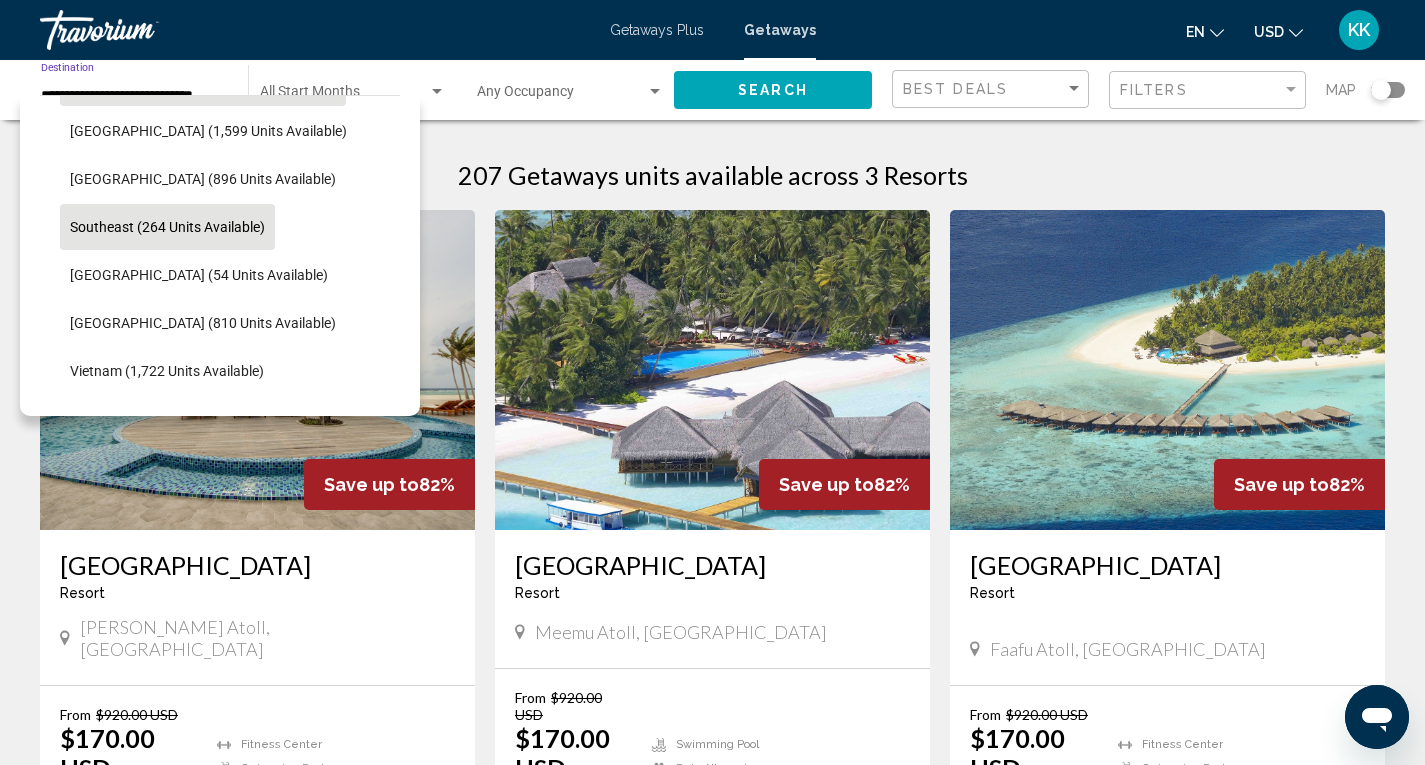 scroll, scrollTop: 950, scrollLeft: 0, axis: vertical 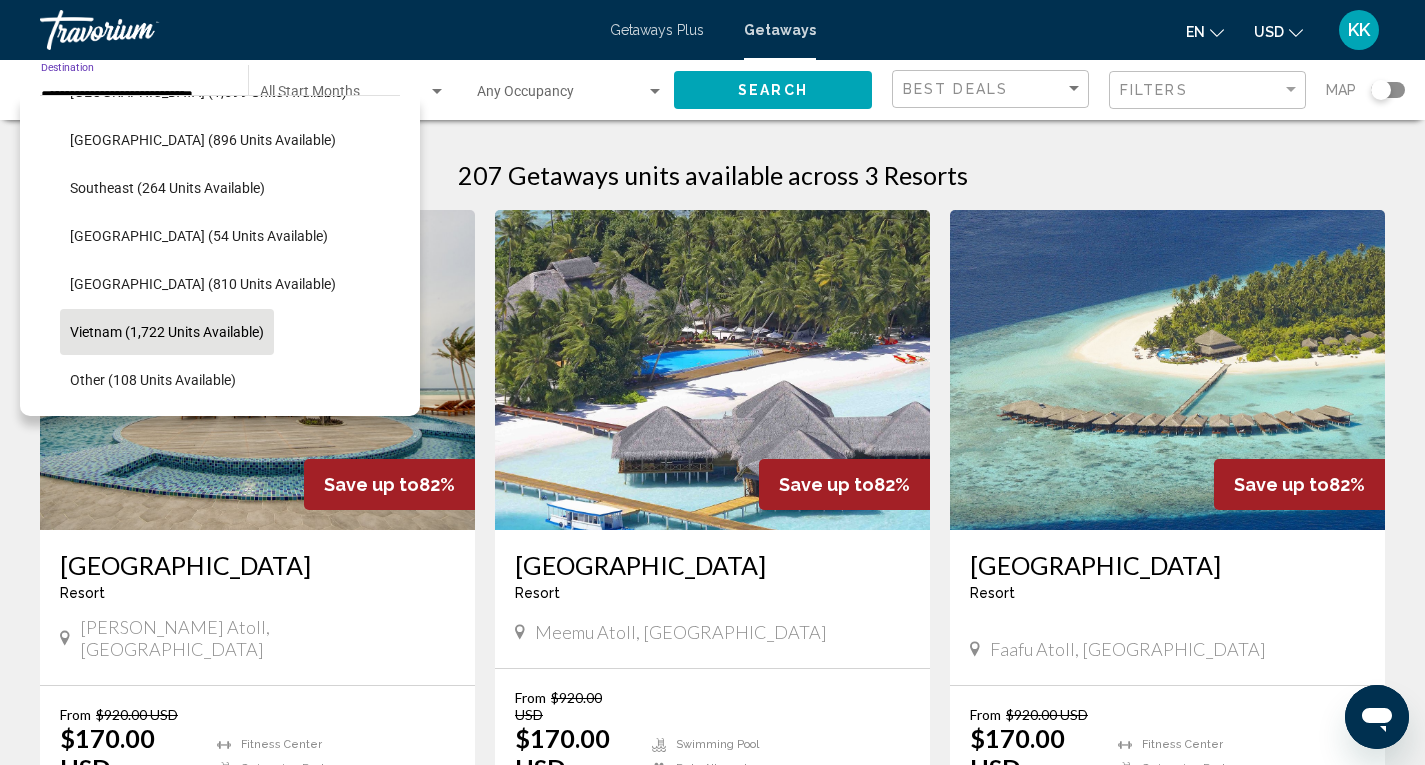 click on "Vietnam (1,722 units available)" 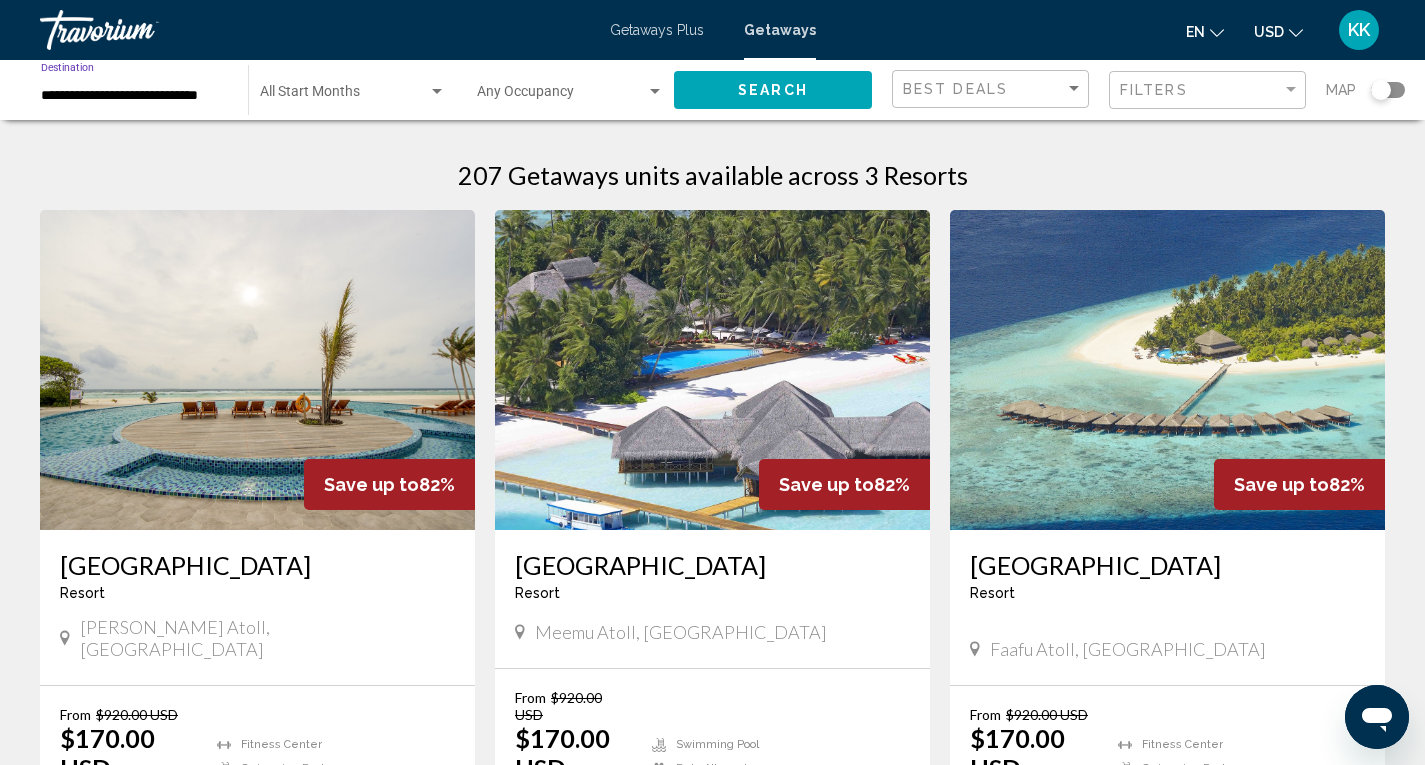 click on "Search" 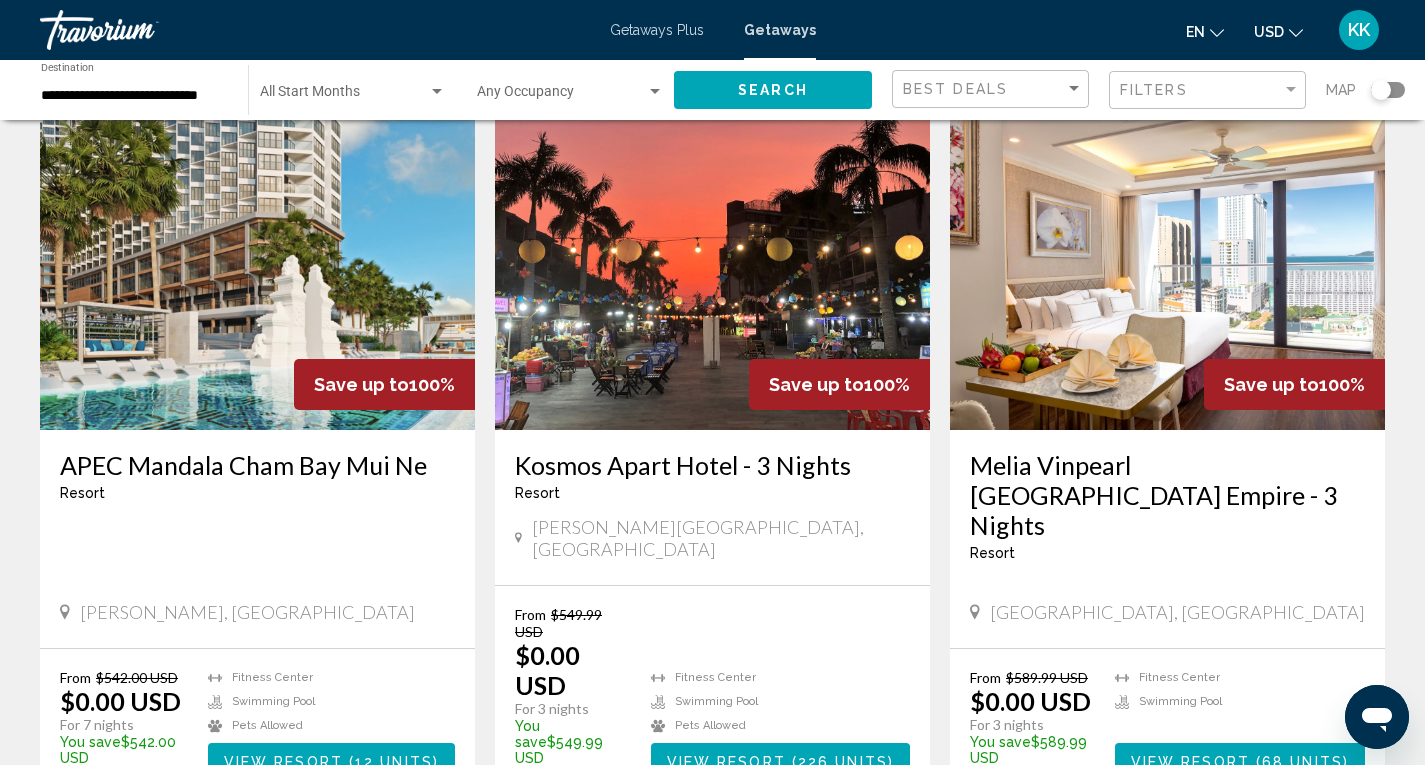 scroll, scrollTop: 0, scrollLeft: 0, axis: both 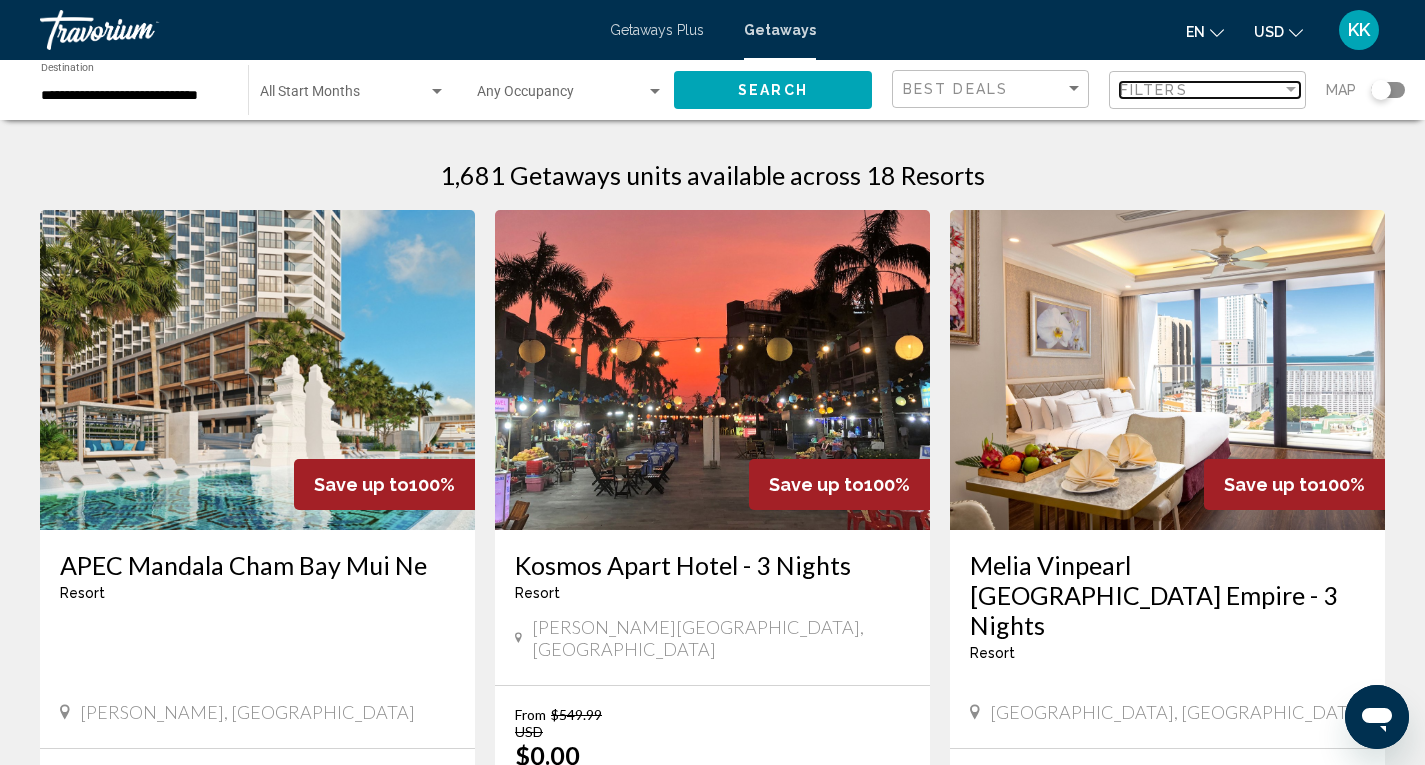 click on "Filters" at bounding box center [1201, 90] 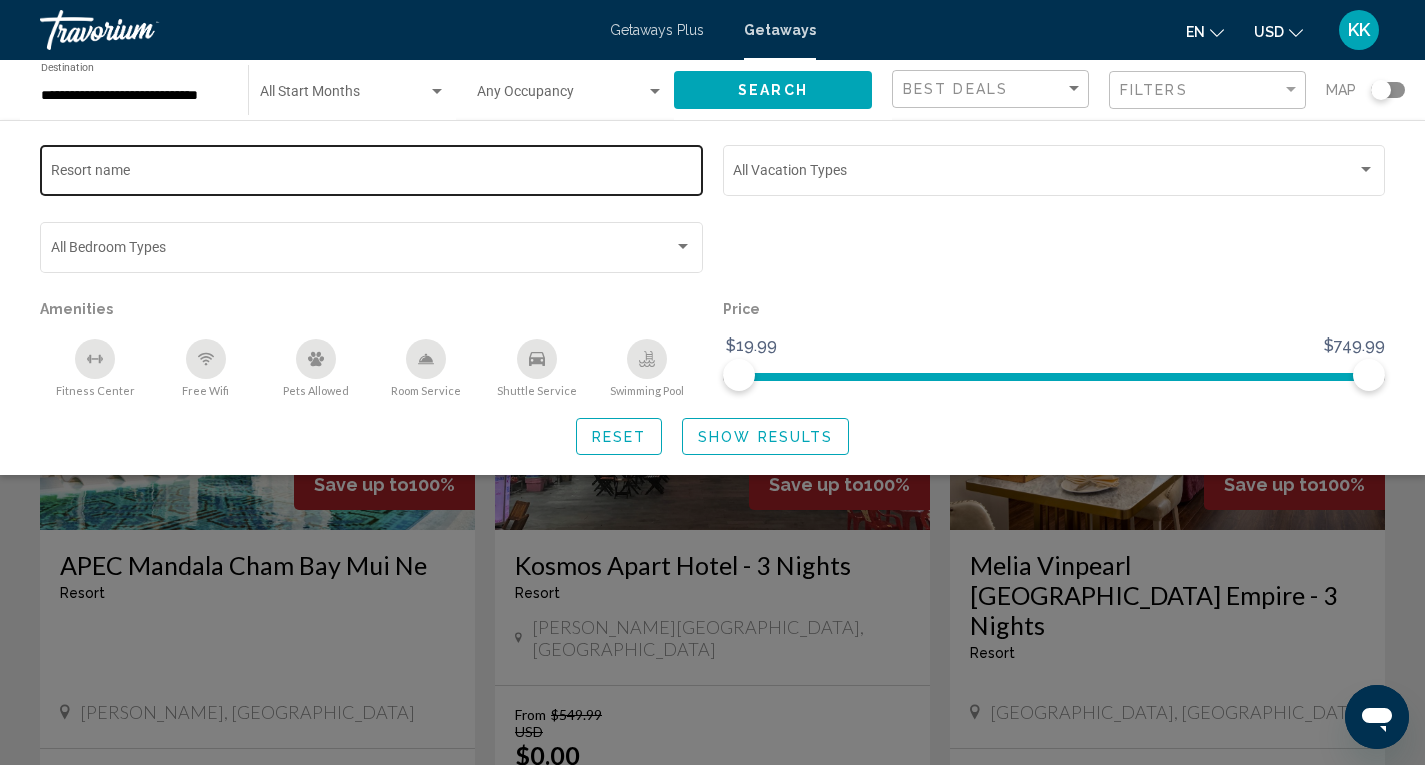 click on "Resort name" 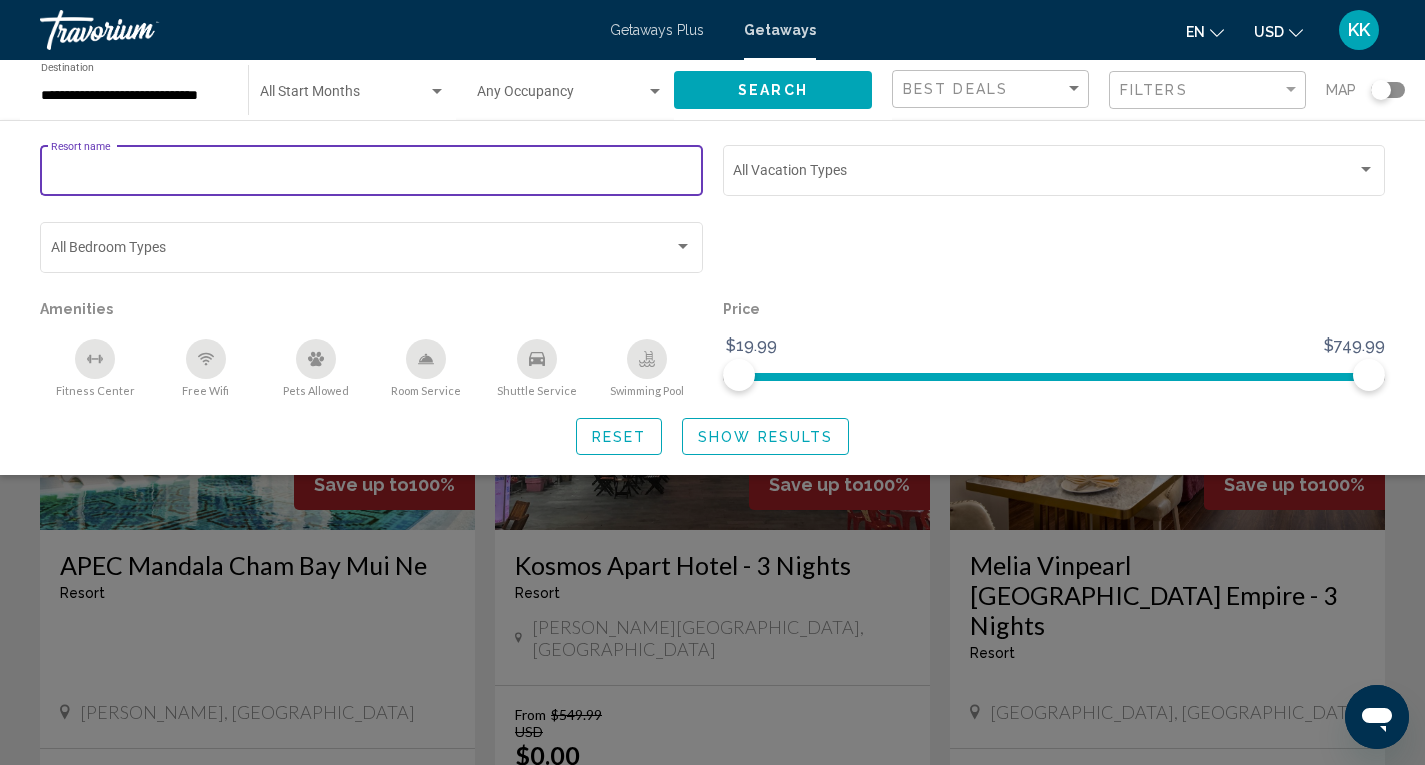 click on "Resort name" at bounding box center [372, 174] 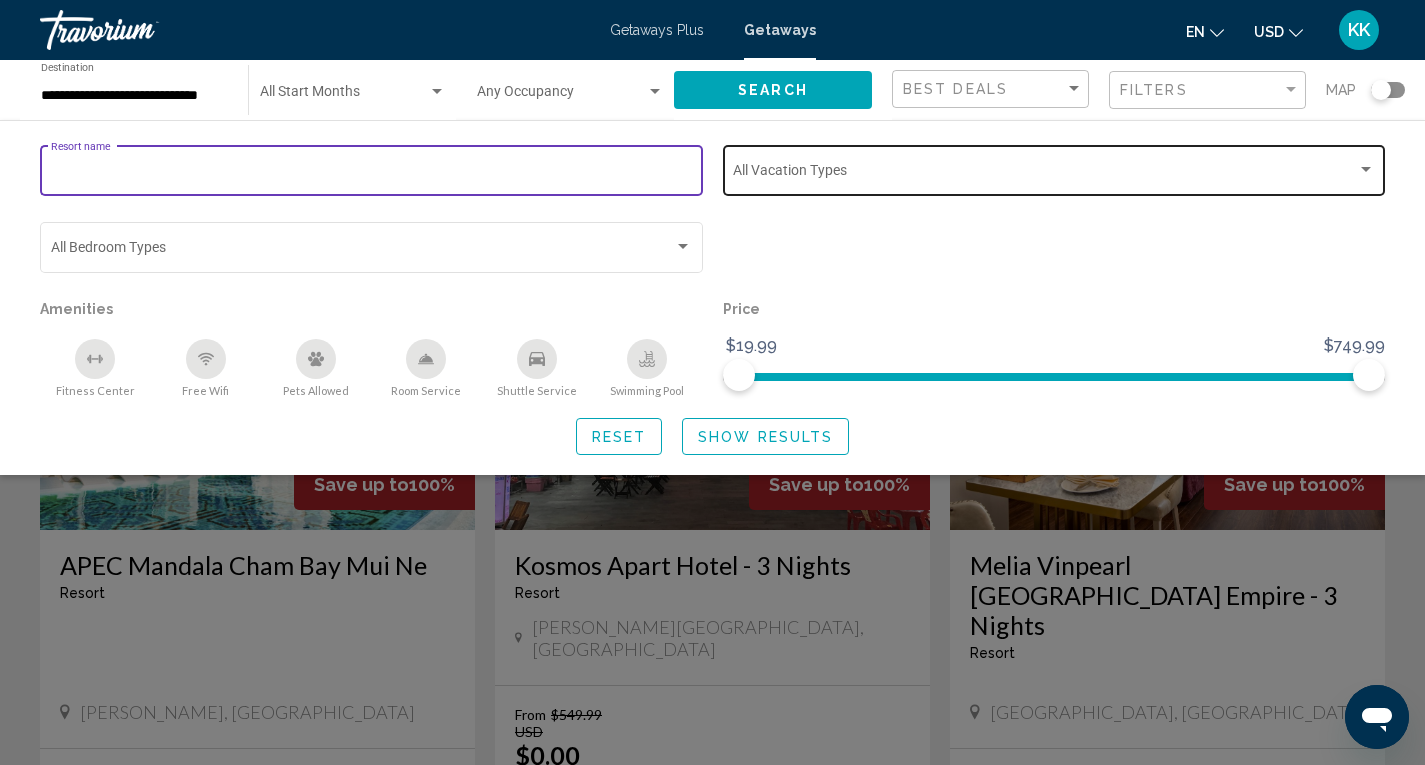 click at bounding box center [1045, 174] 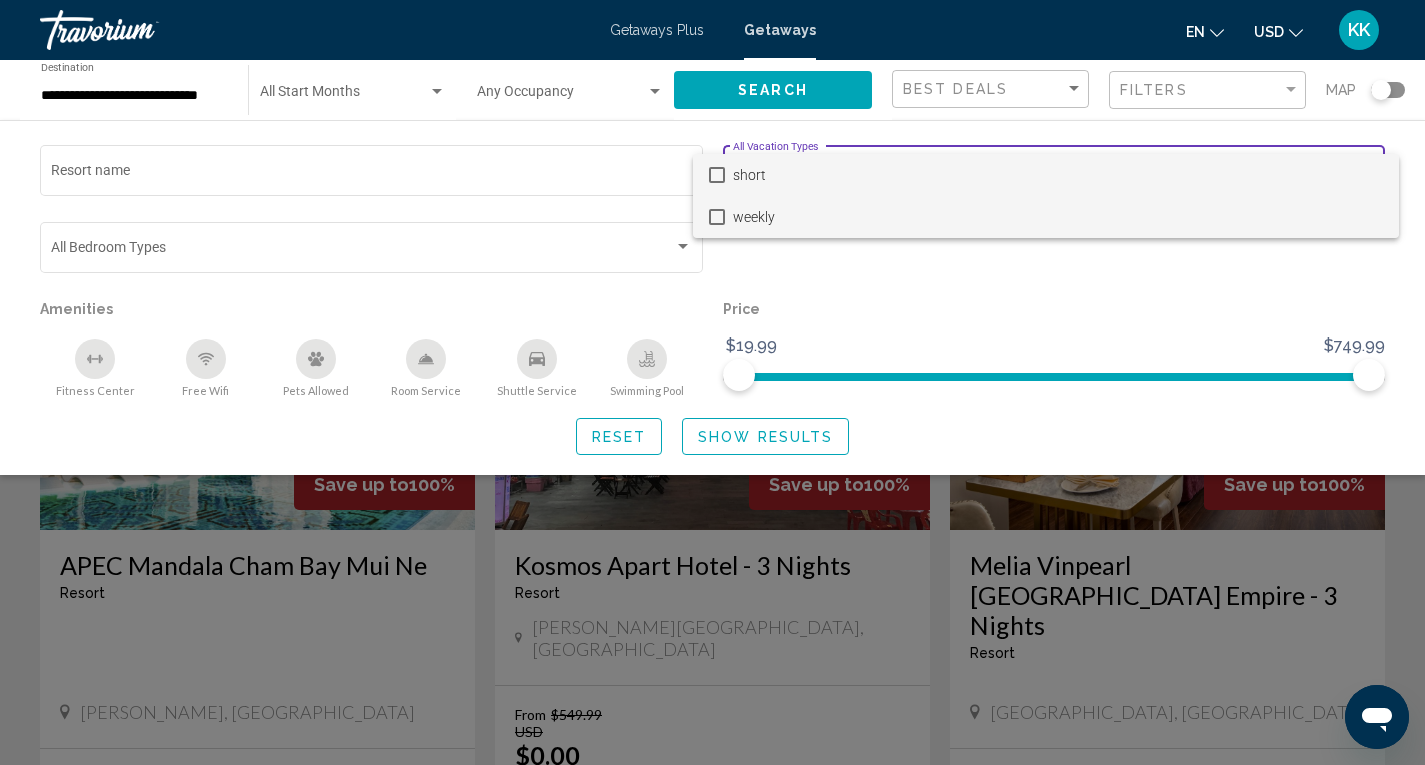 click at bounding box center (717, 217) 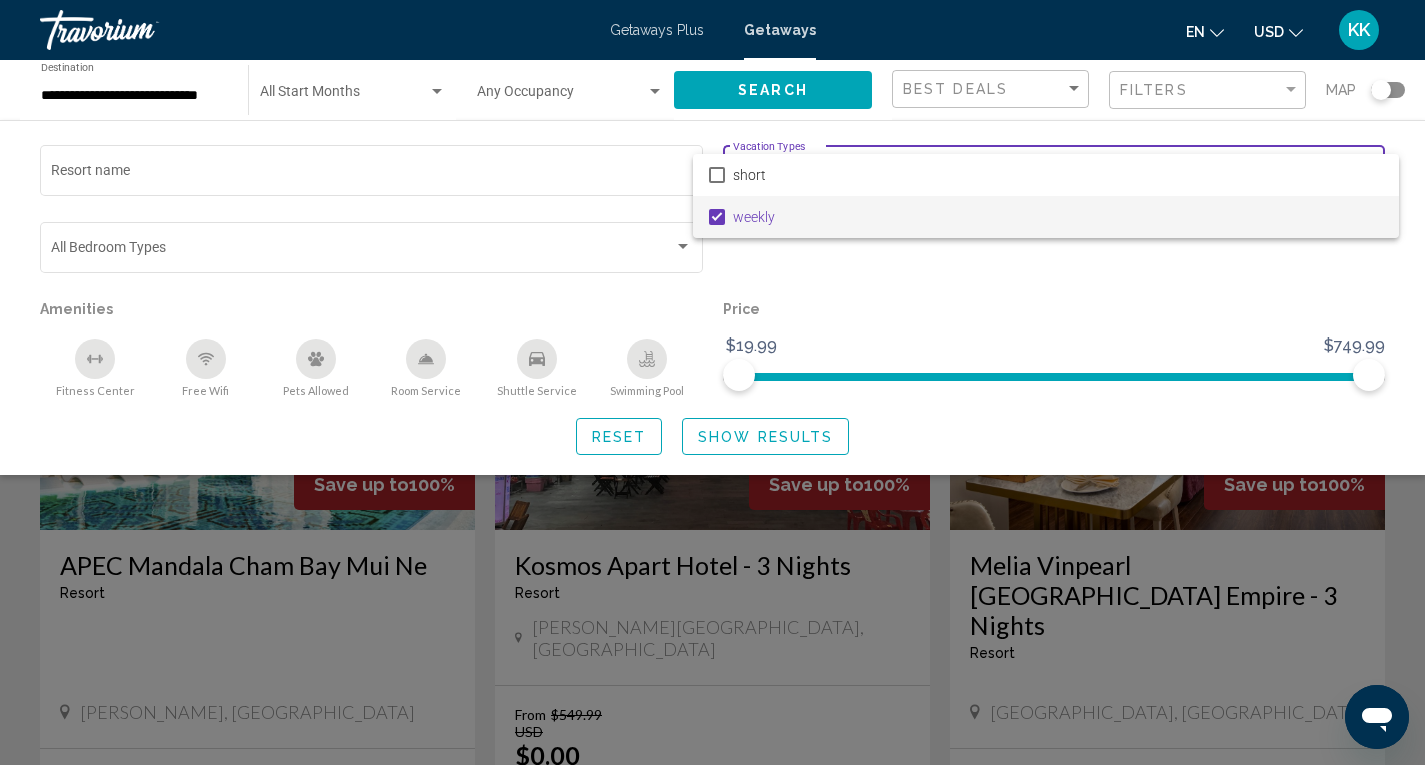 click at bounding box center [712, 382] 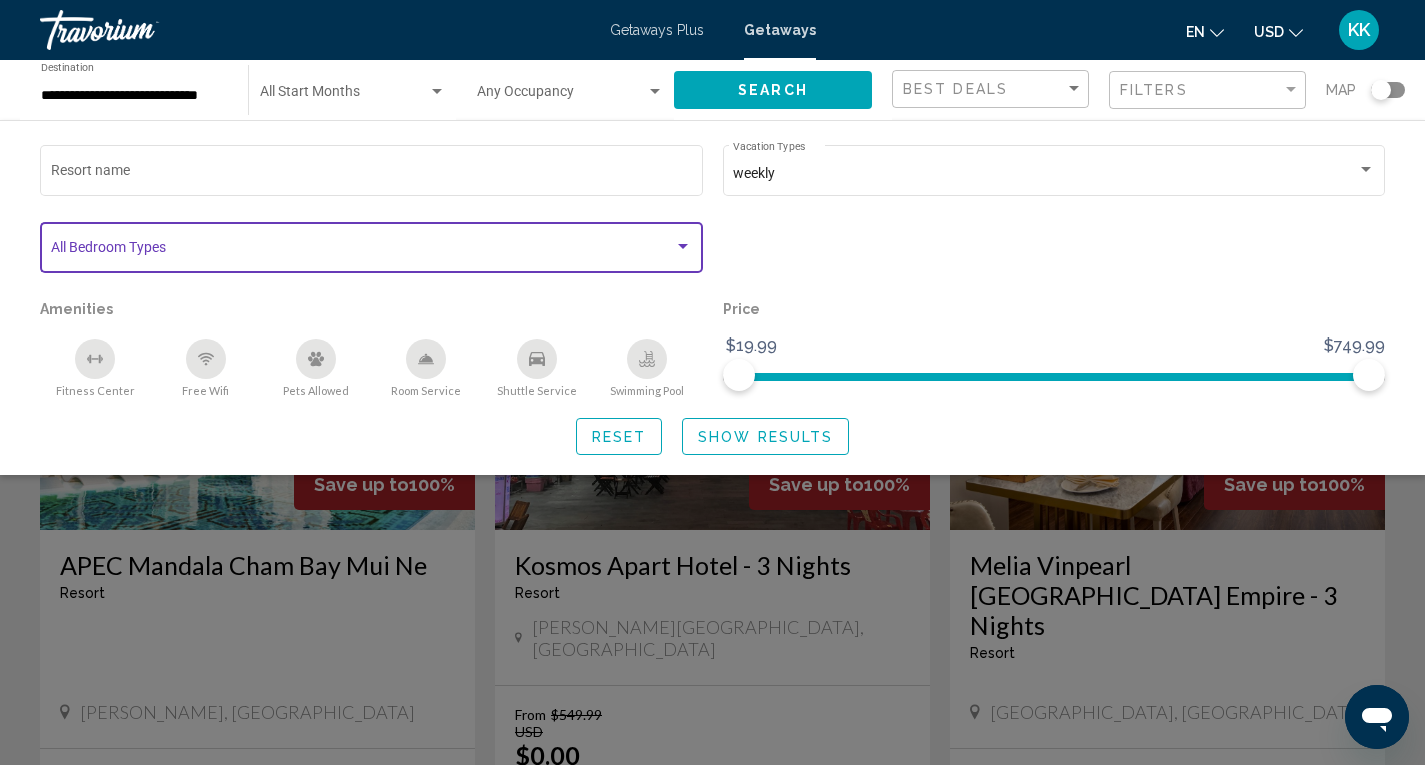 click at bounding box center [363, 251] 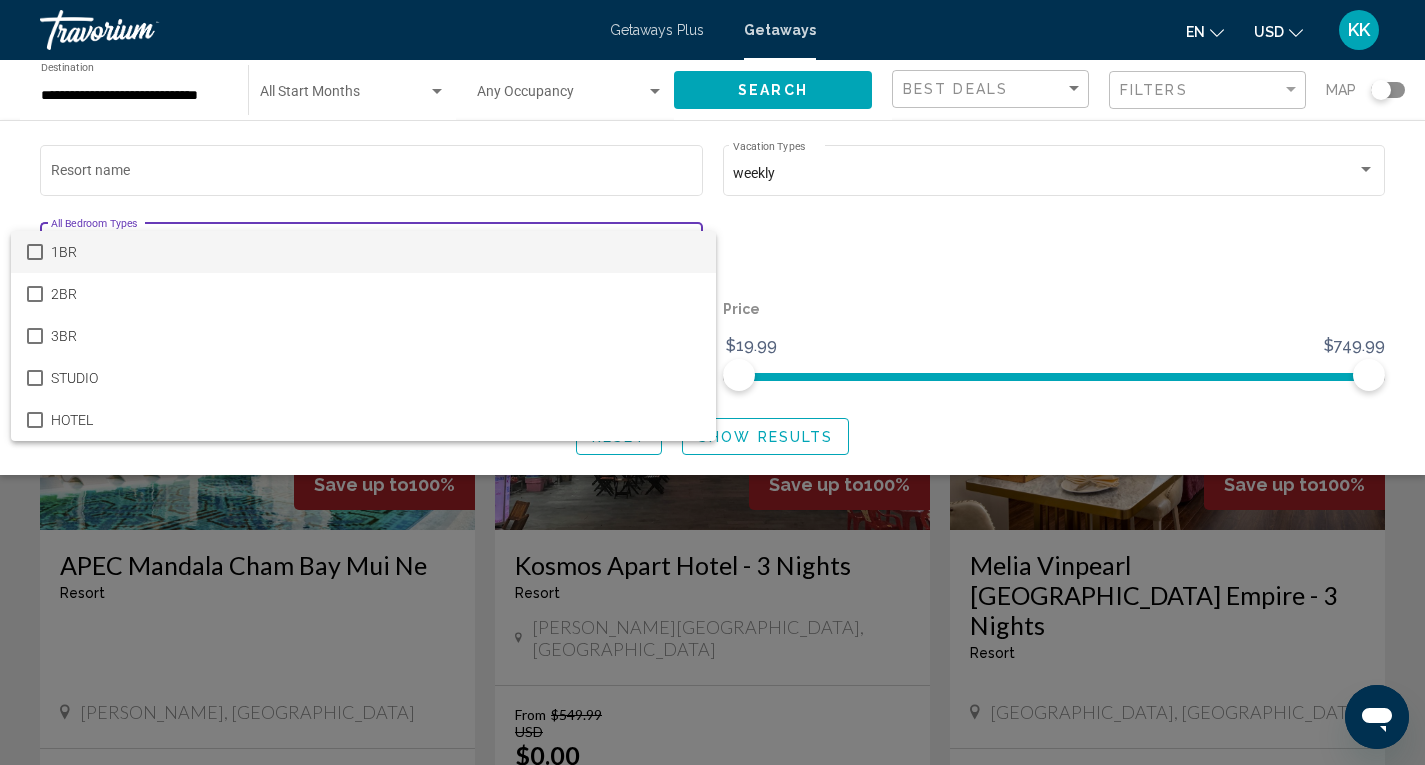 click at bounding box center (712, 382) 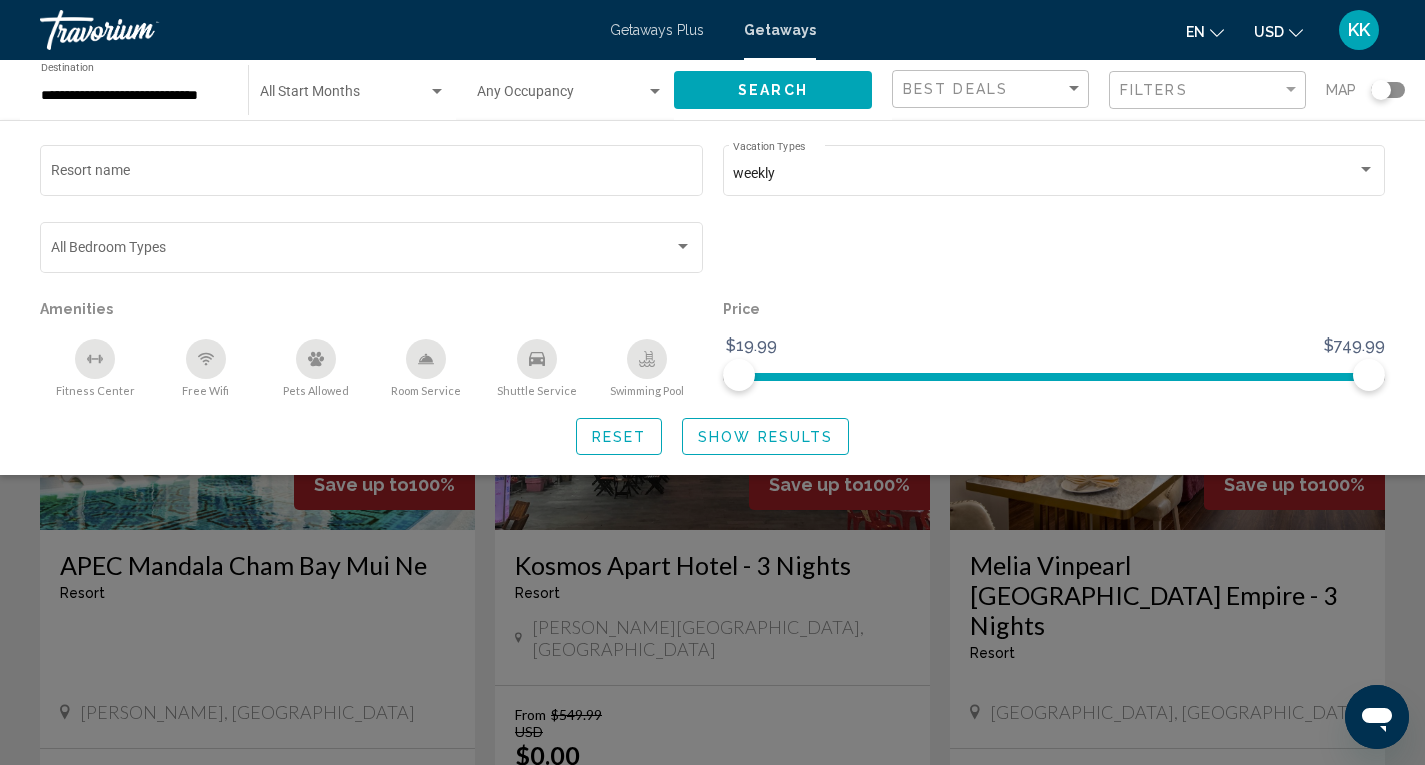 click on "Show Results" 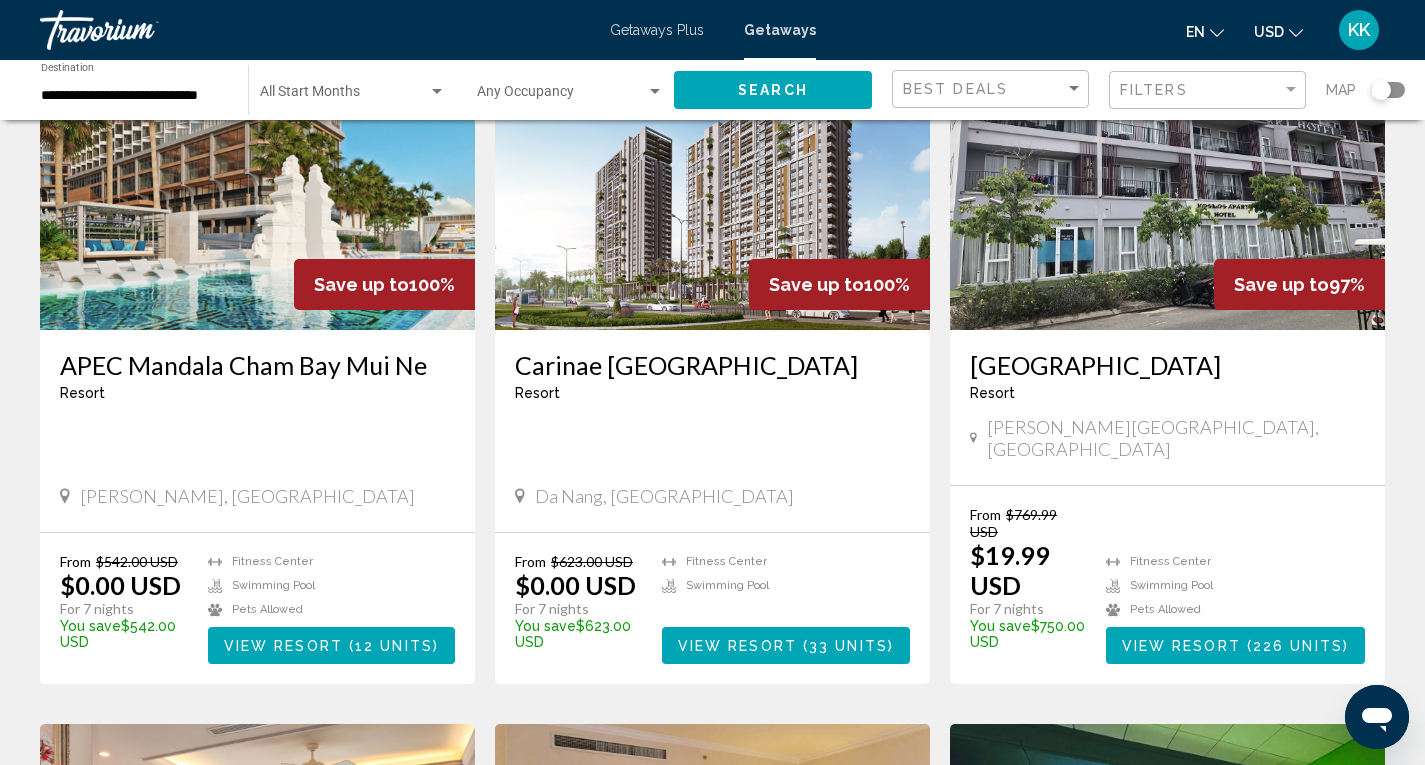 scroll, scrollTop: 0, scrollLeft: 0, axis: both 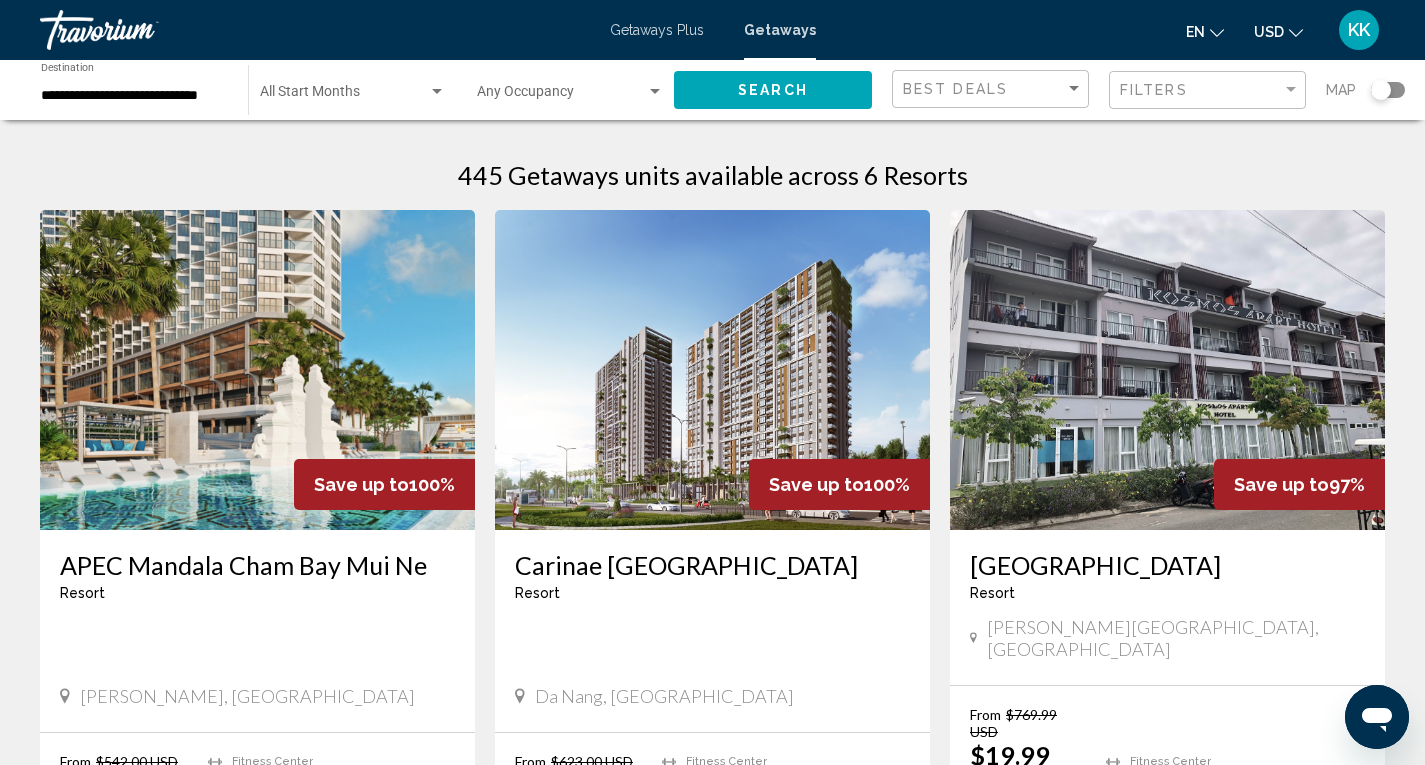 click on "**********" at bounding box center (134, 96) 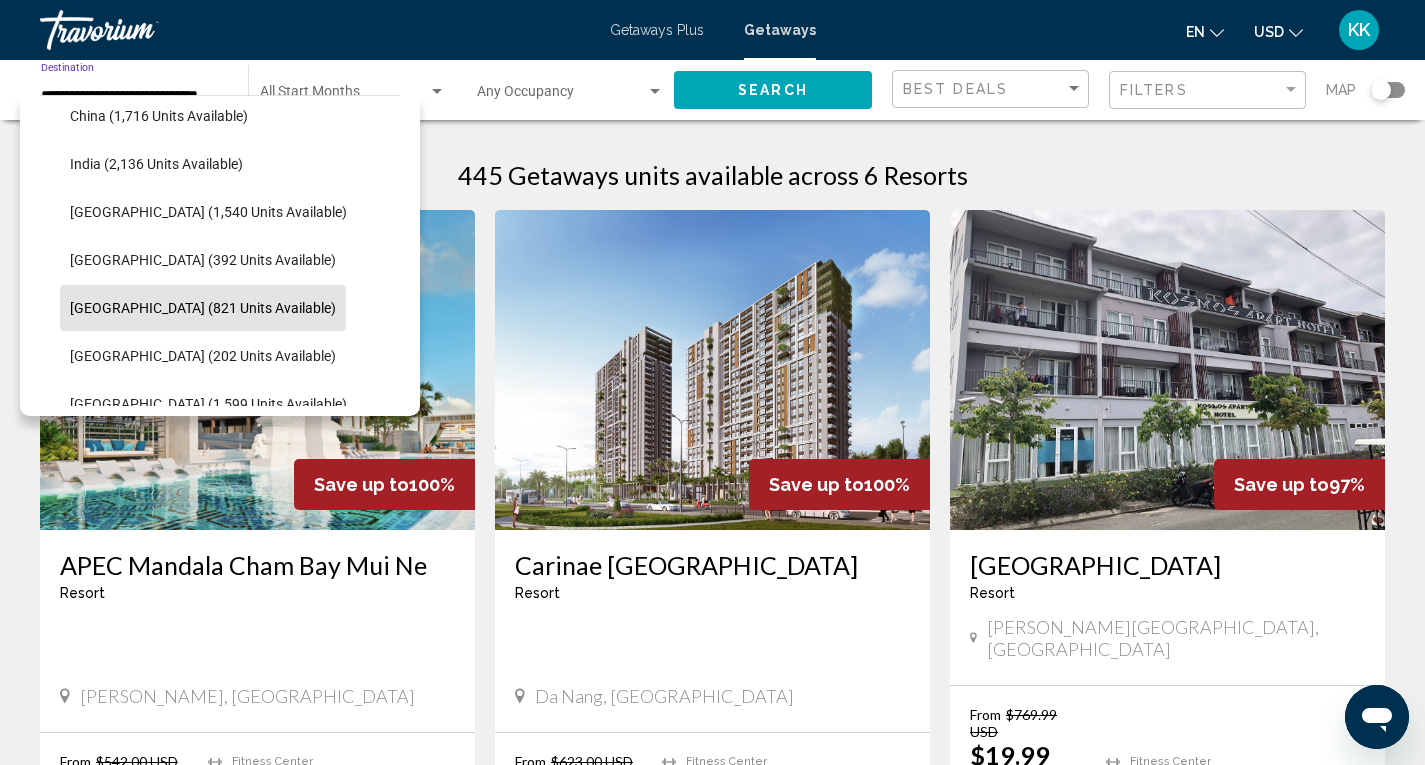 scroll, scrollTop: 538, scrollLeft: 0, axis: vertical 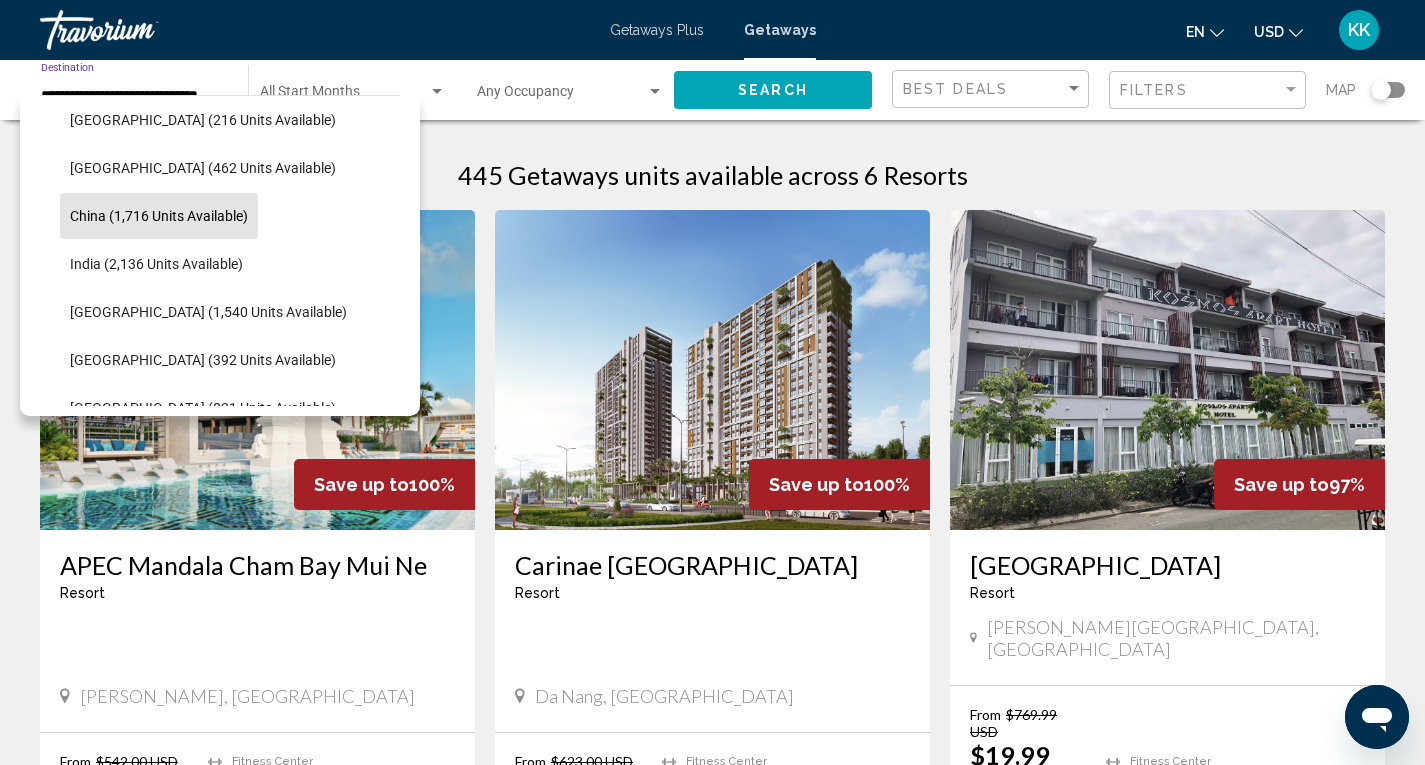 click on "China (1,716 units available)" 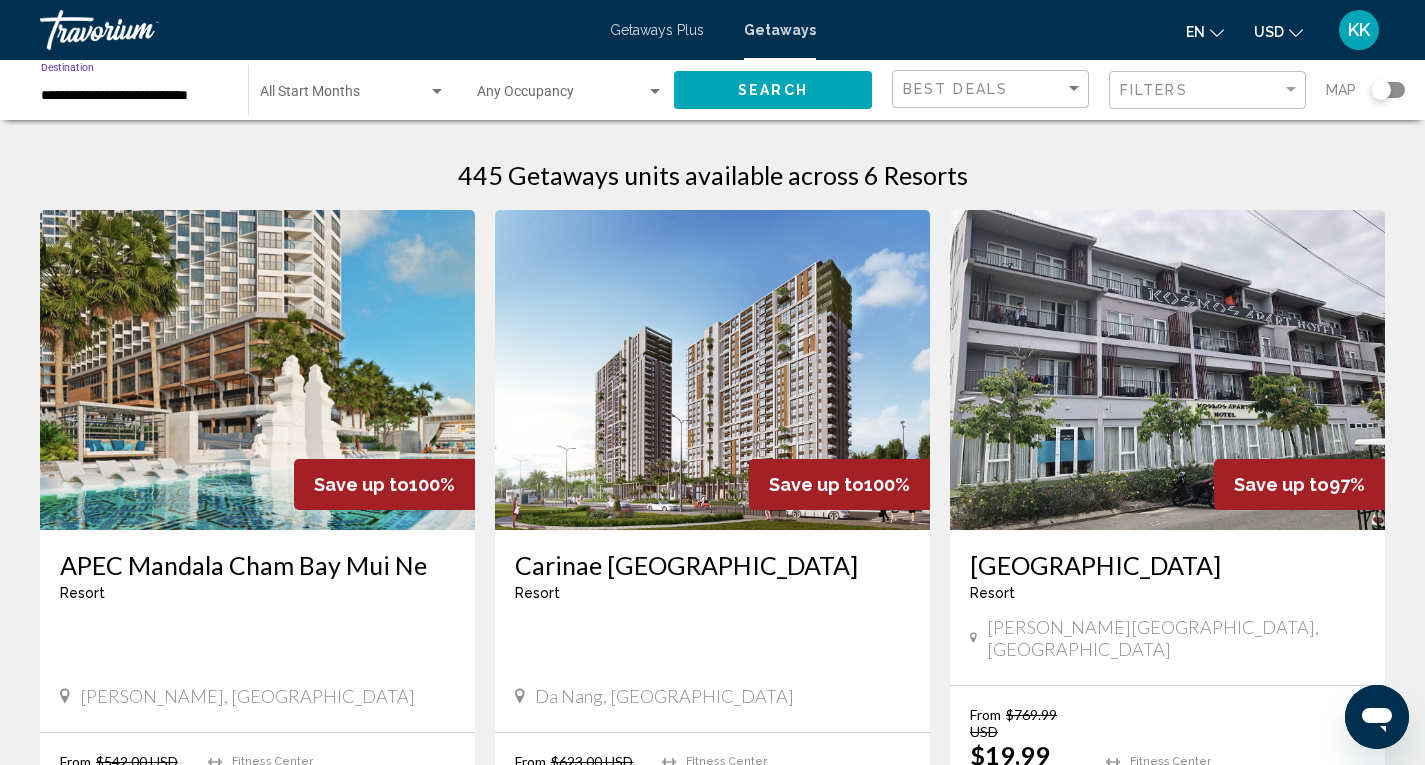 click at bounding box center [344, 96] 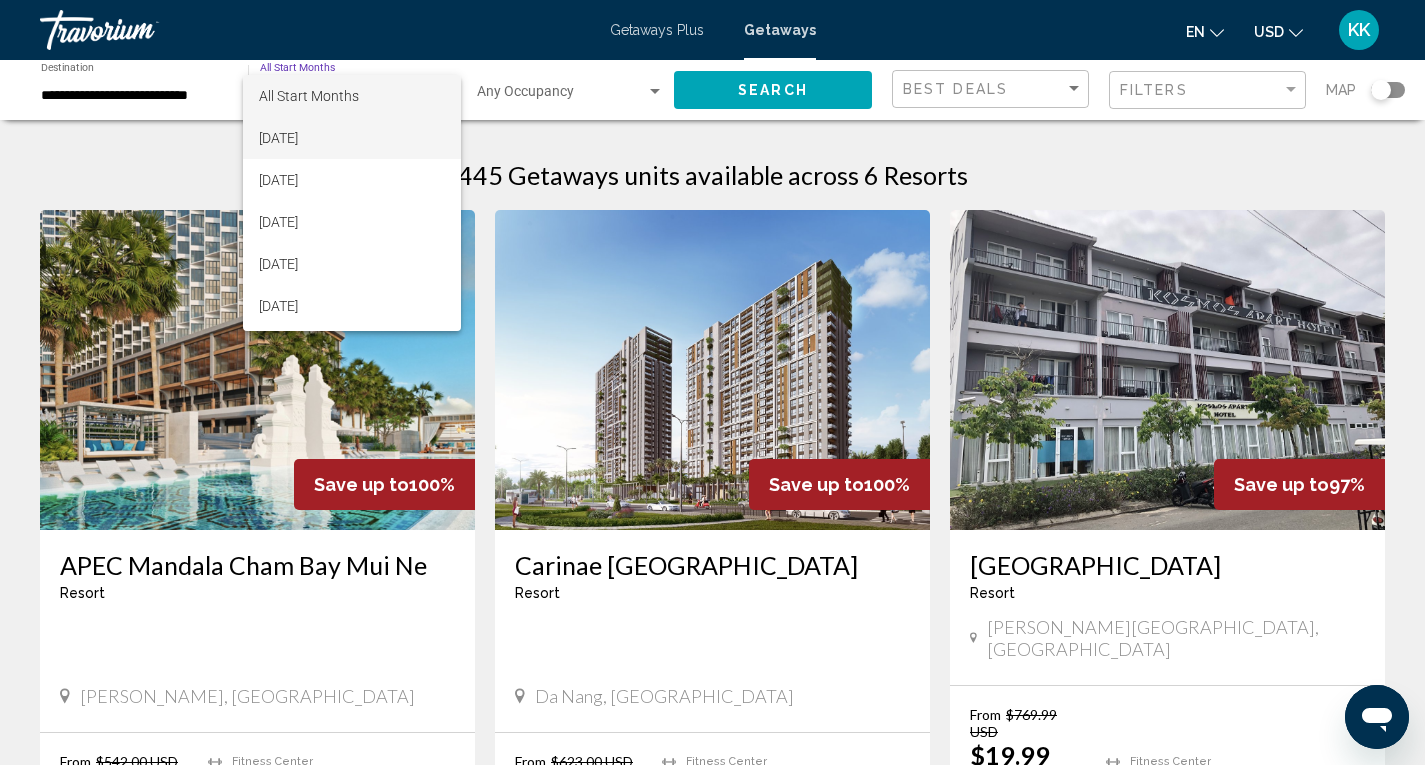 click on "[DATE]" at bounding box center (352, 138) 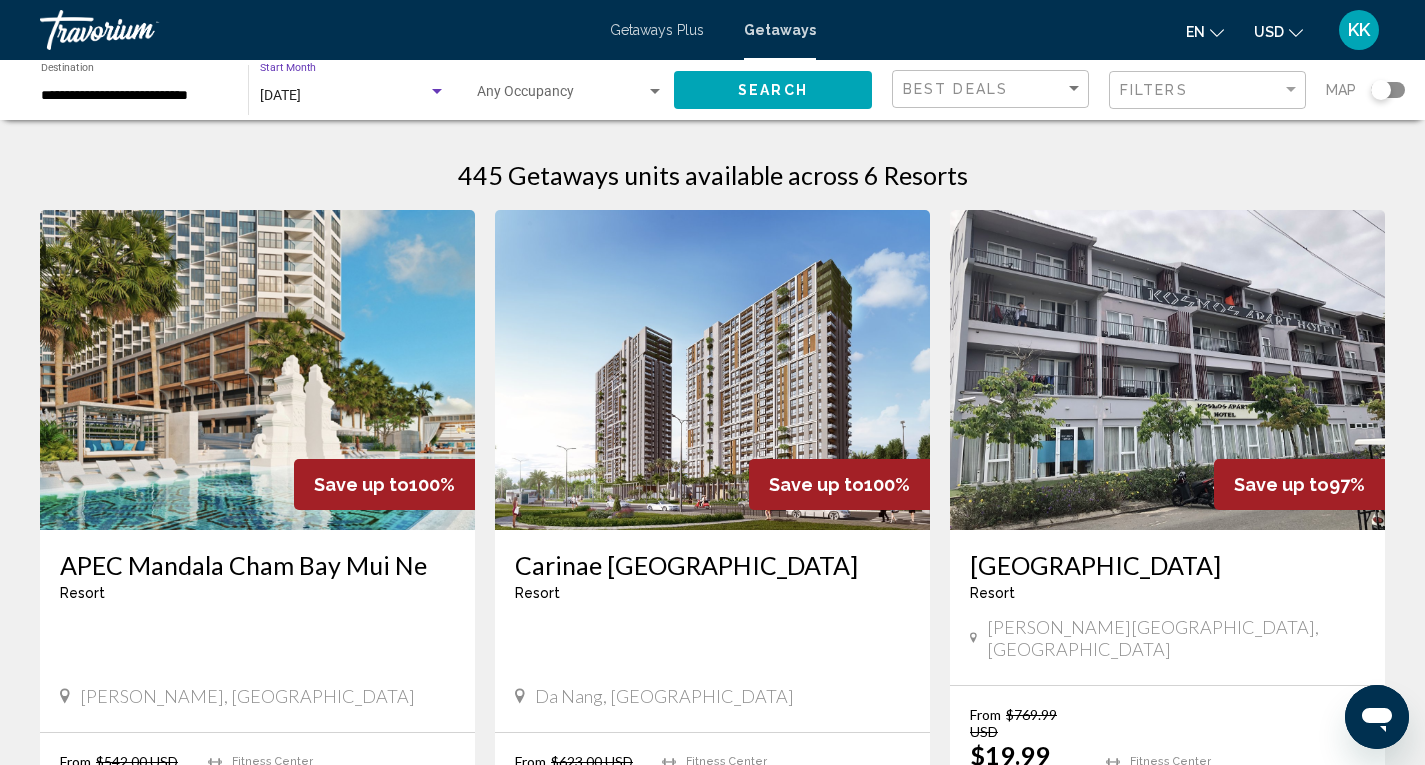 click on "Search" 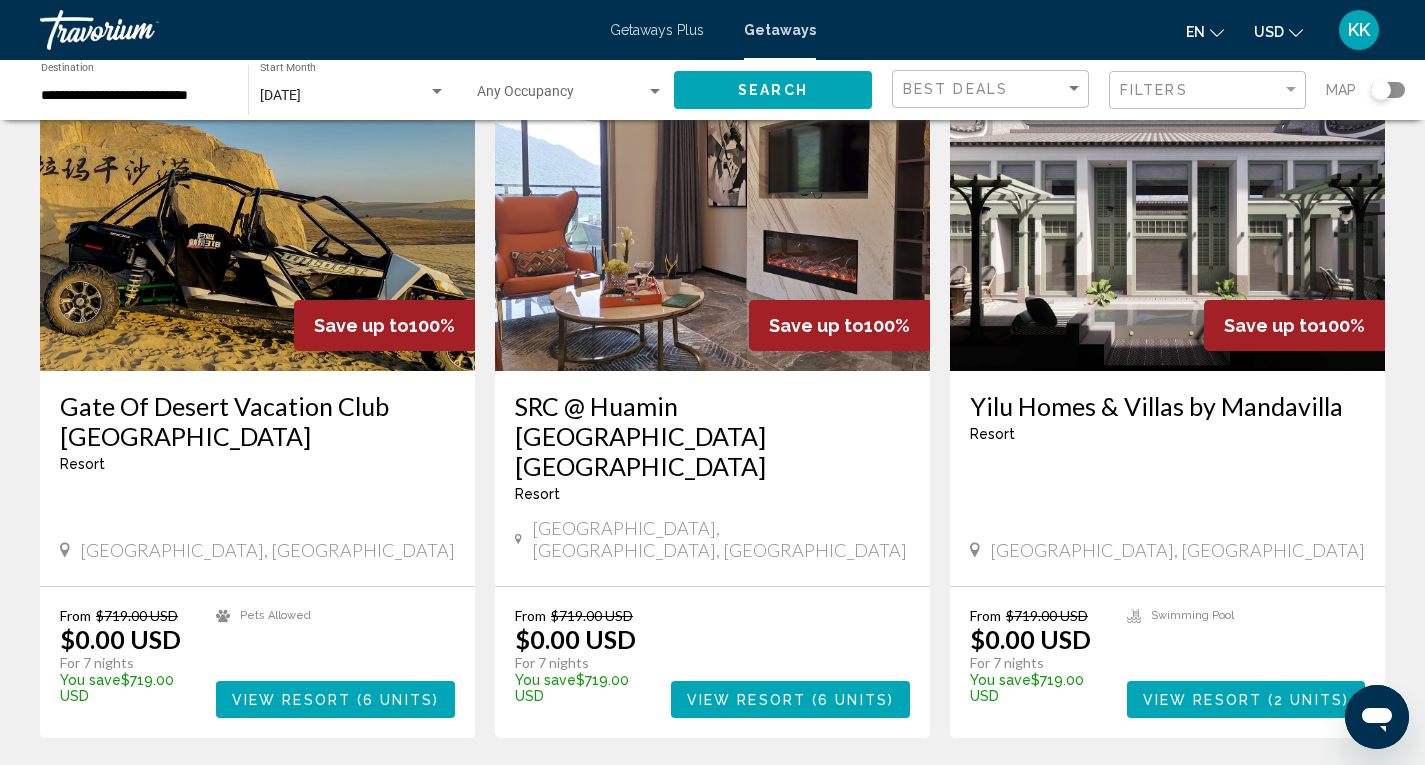 scroll, scrollTop: 300, scrollLeft: 0, axis: vertical 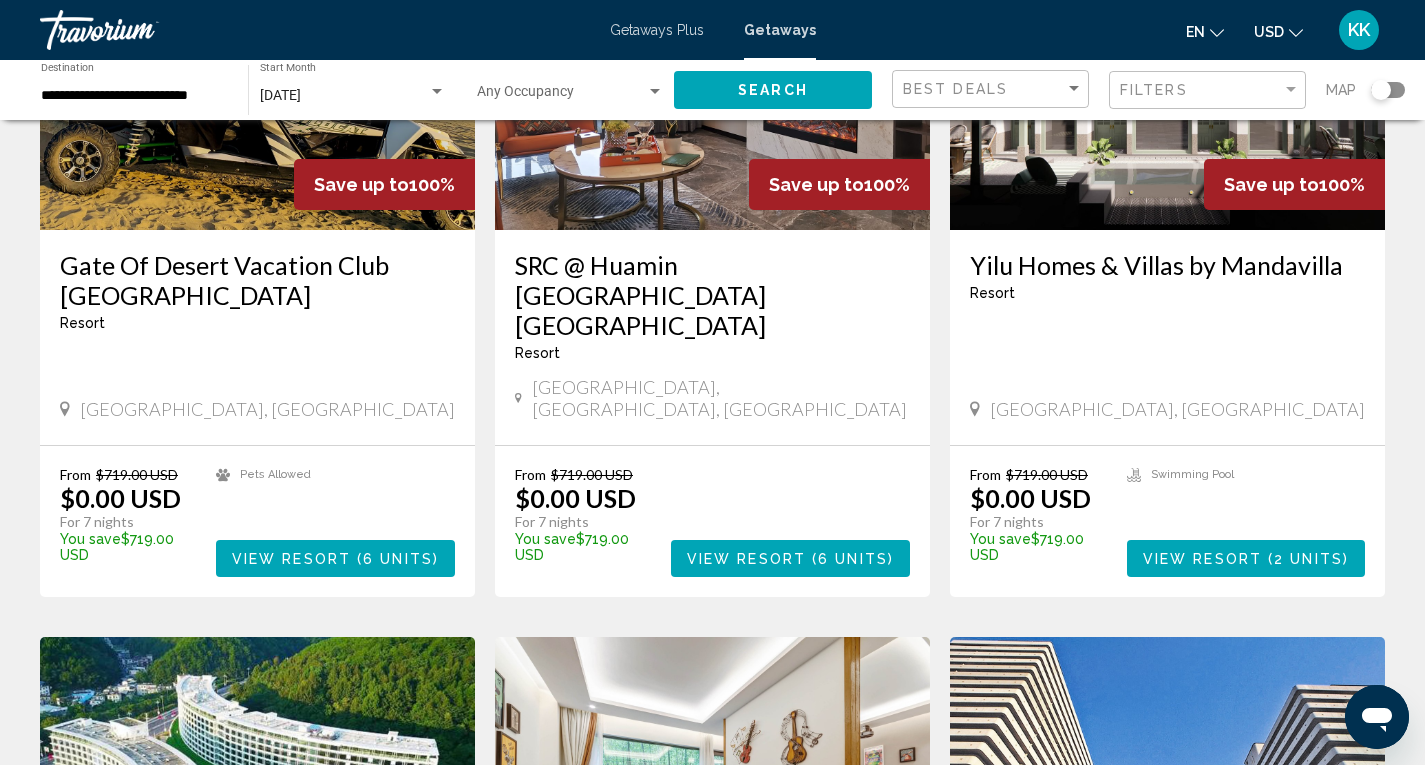 click on "View Resort" at bounding box center [291, 559] 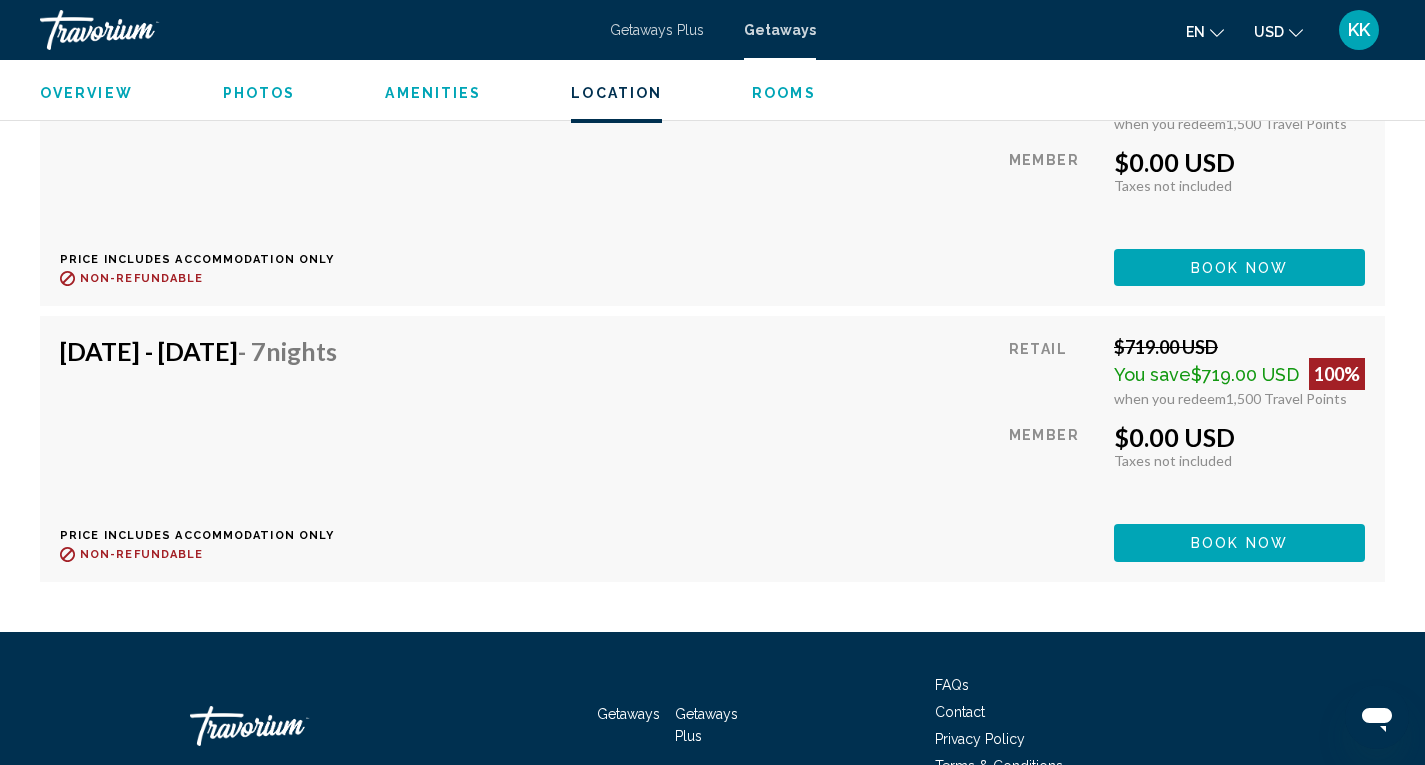 scroll, scrollTop: 3900, scrollLeft: 0, axis: vertical 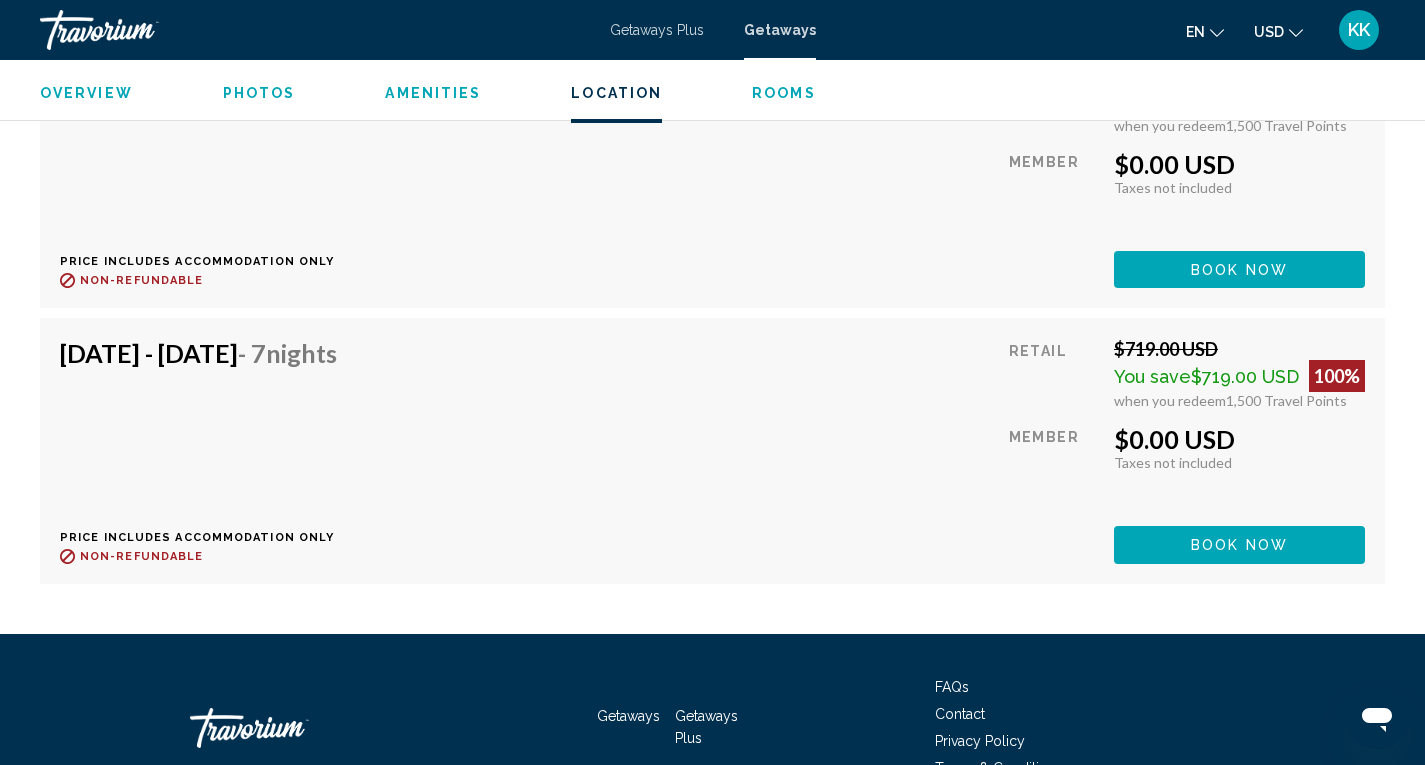click on "Book now" at bounding box center (1239, -5) 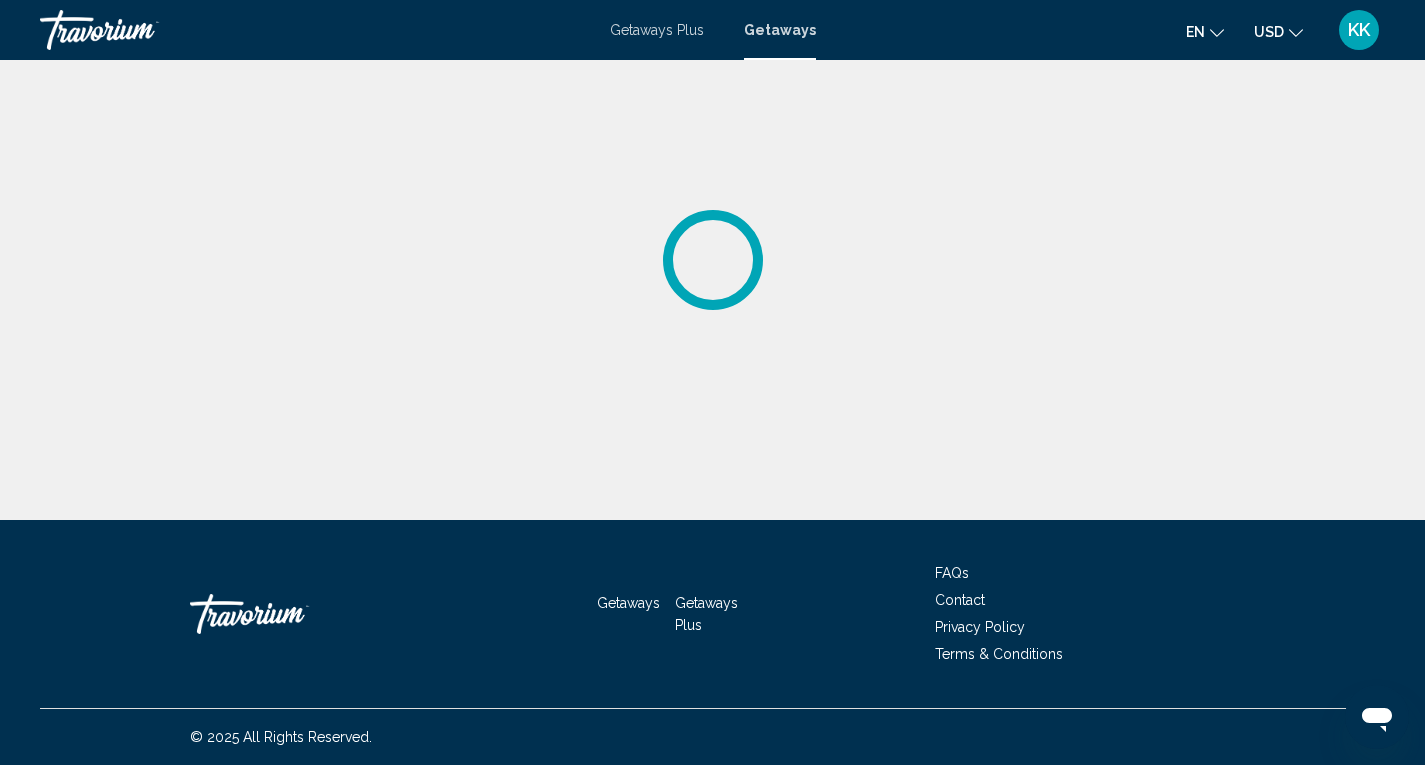 scroll, scrollTop: 0, scrollLeft: 0, axis: both 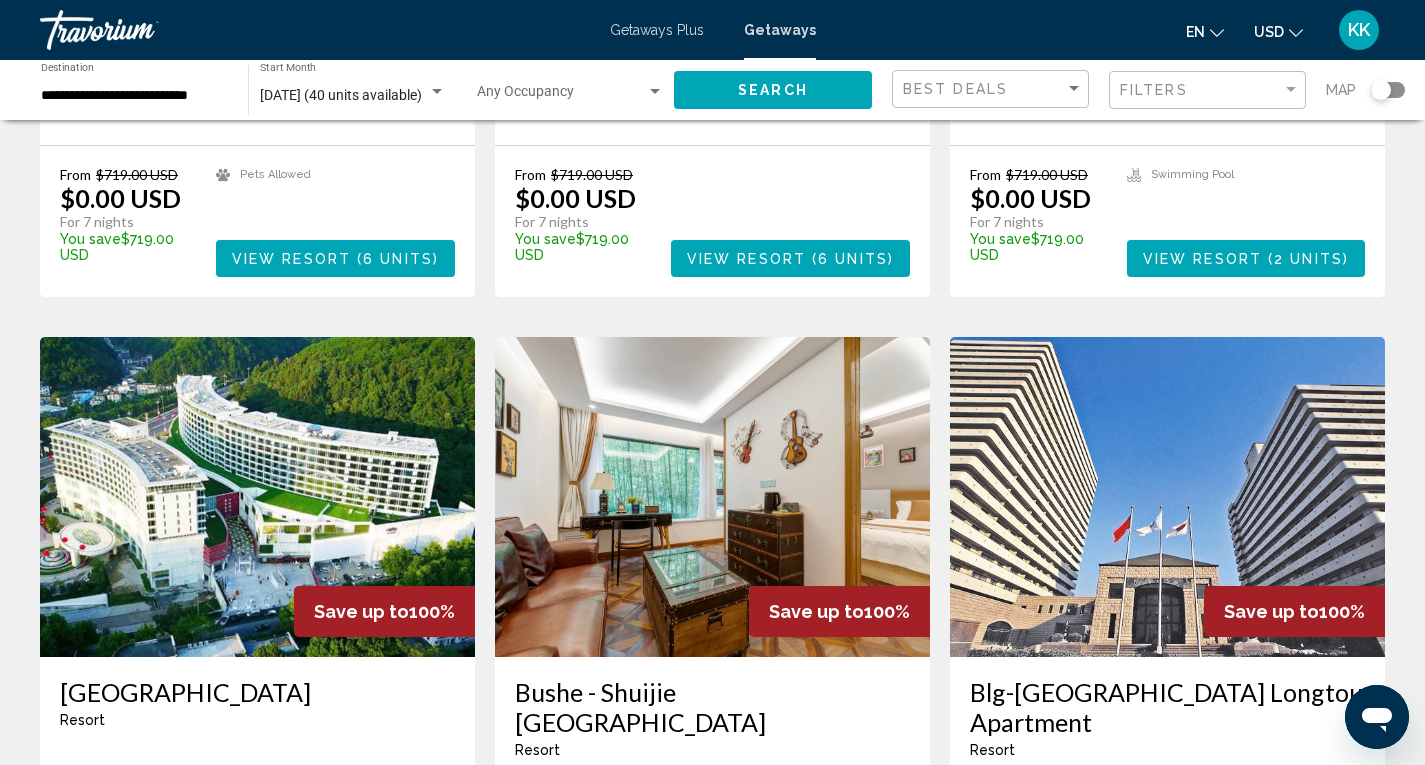 click on "**********" at bounding box center (134, 96) 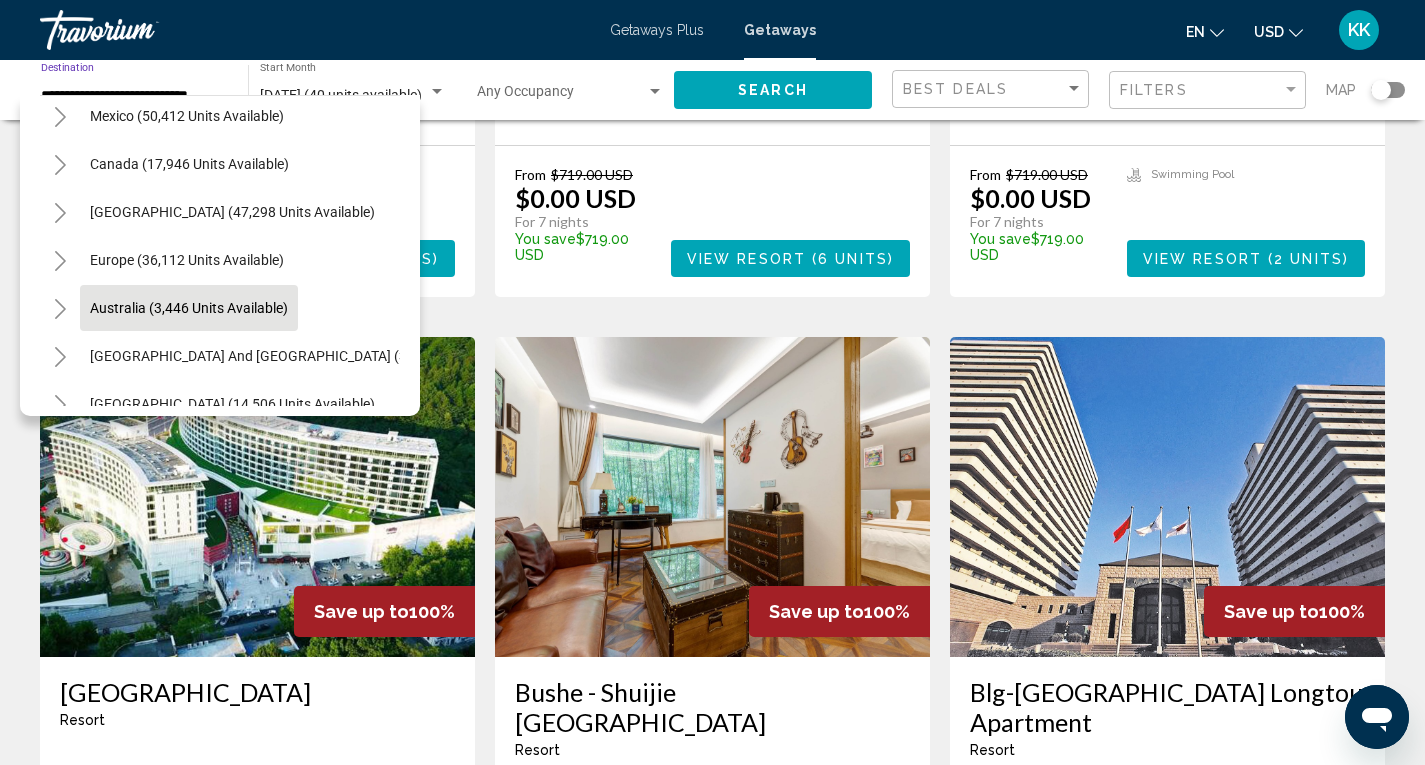 scroll, scrollTop: 310, scrollLeft: 0, axis: vertical 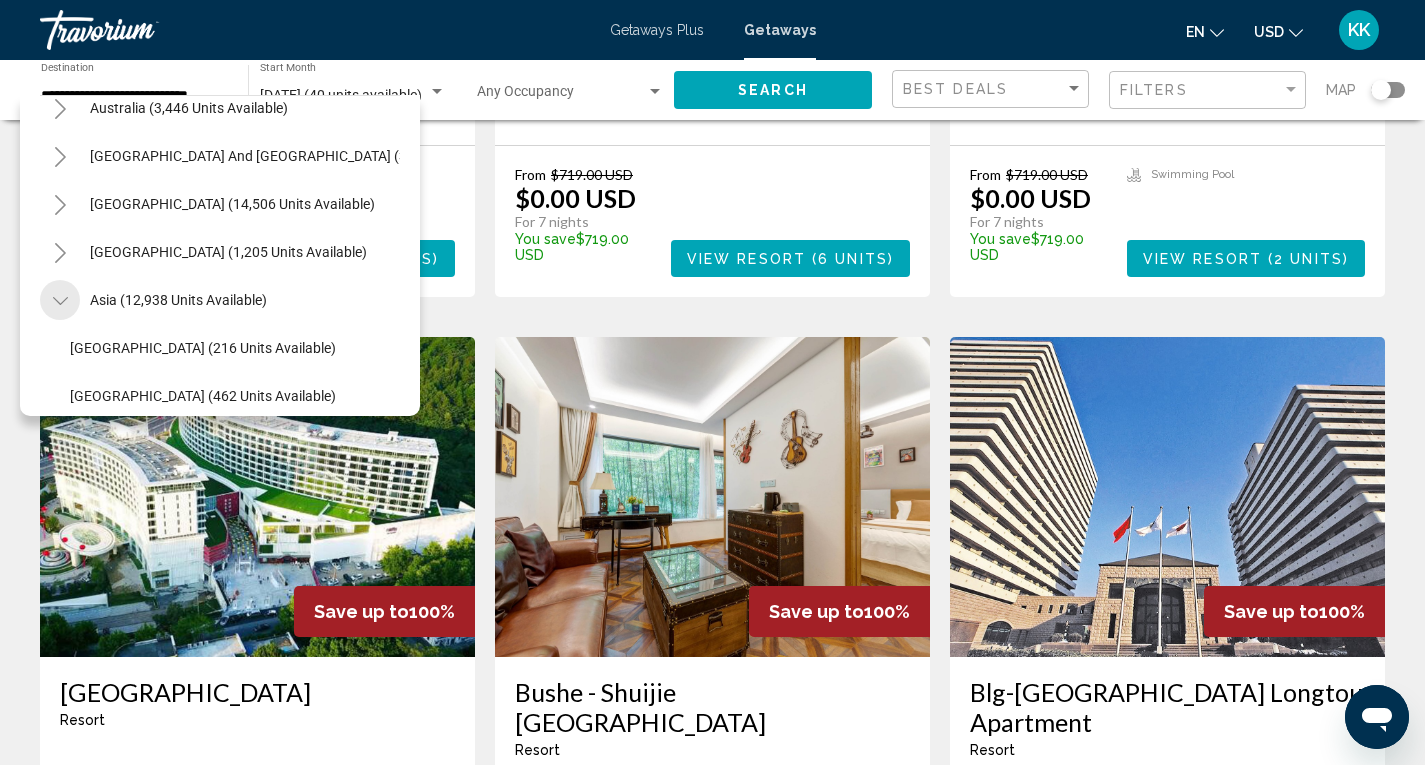 click 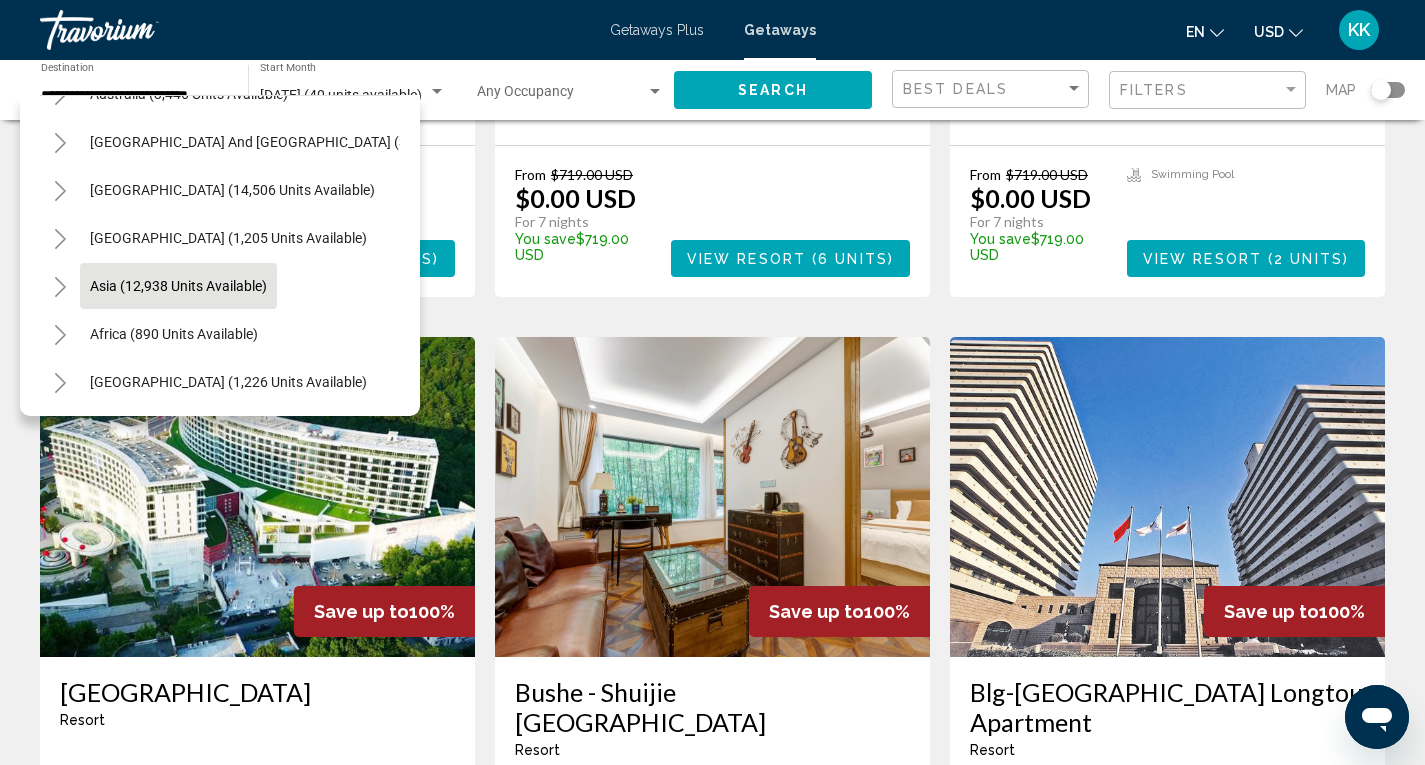 scroll, scrollTop: 339, scrollLeft: 0, axis: vertical 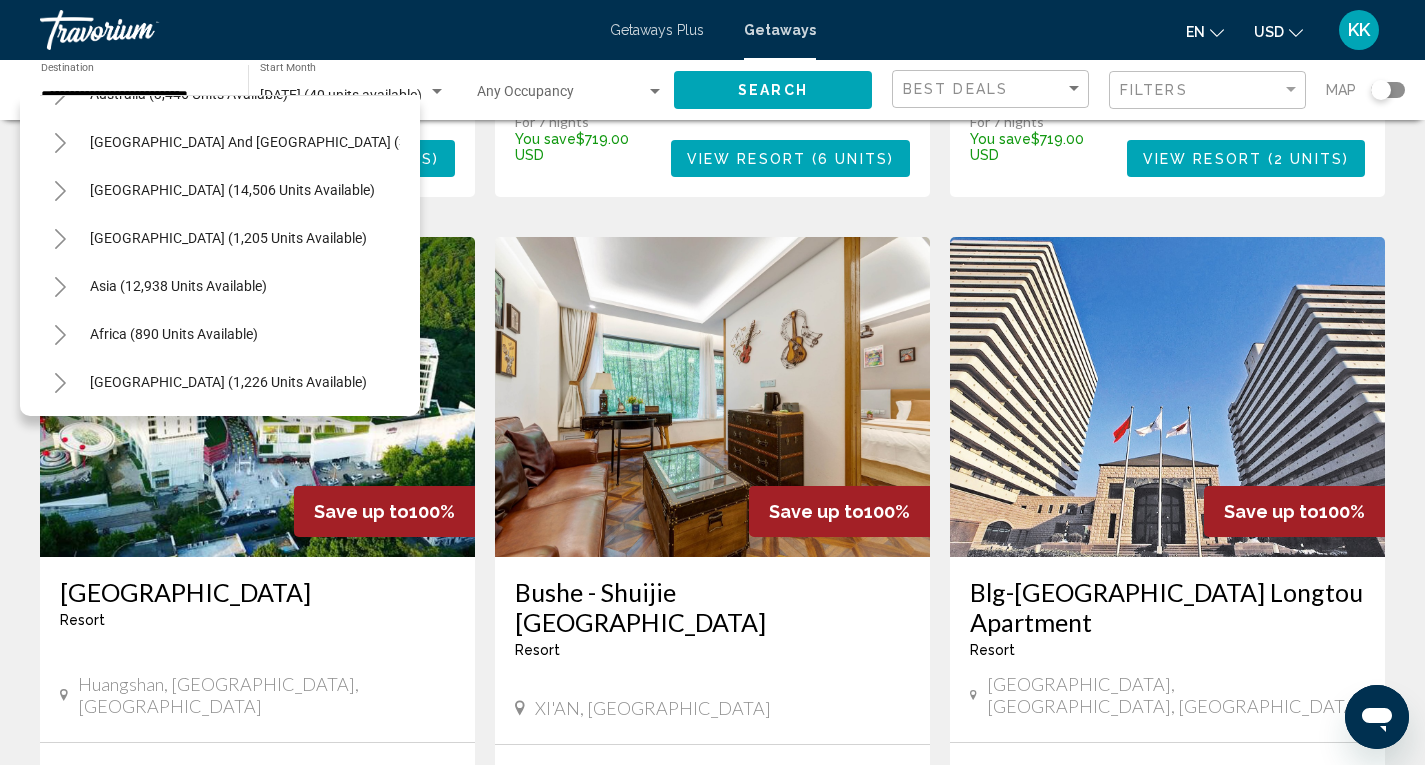 click 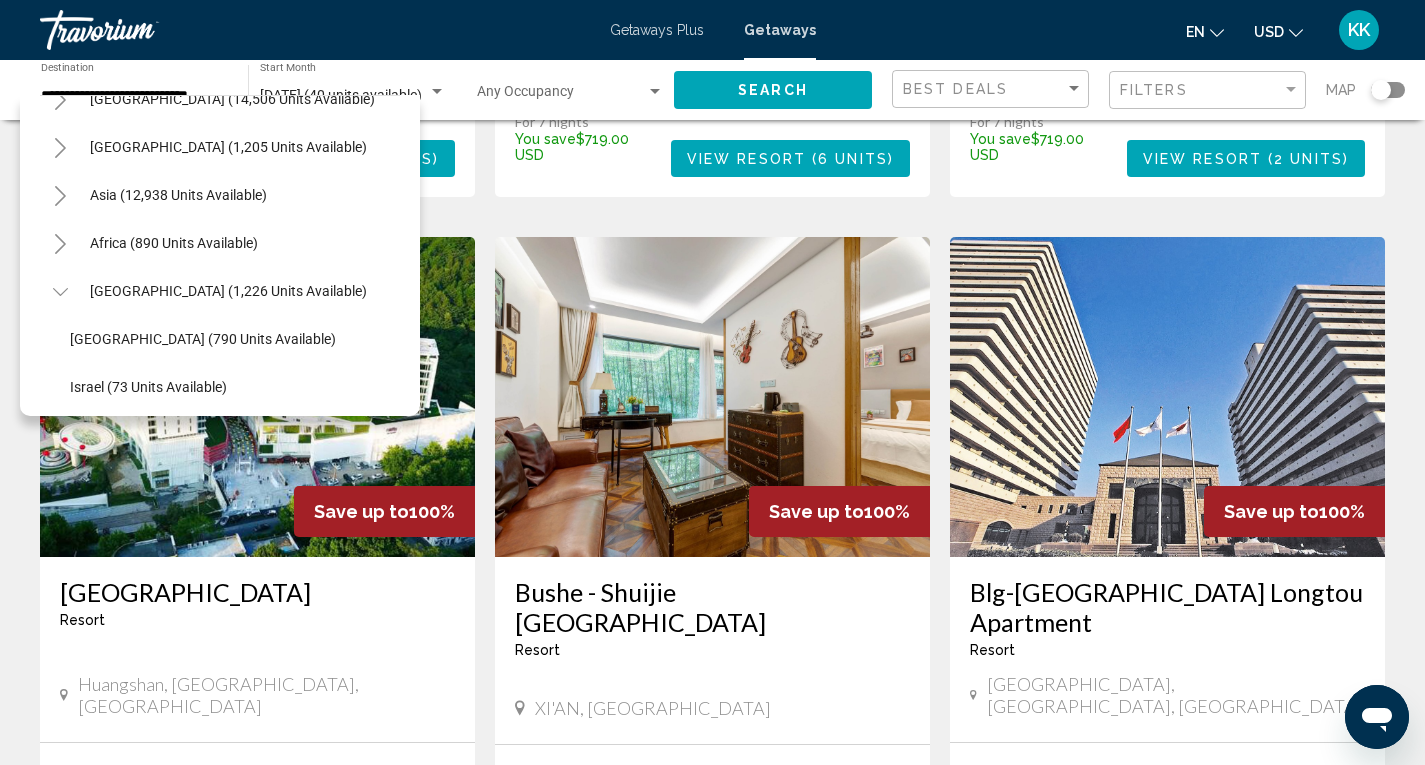 scroll, scrollTop: 531, scrollLeft: 0, axis: vertical 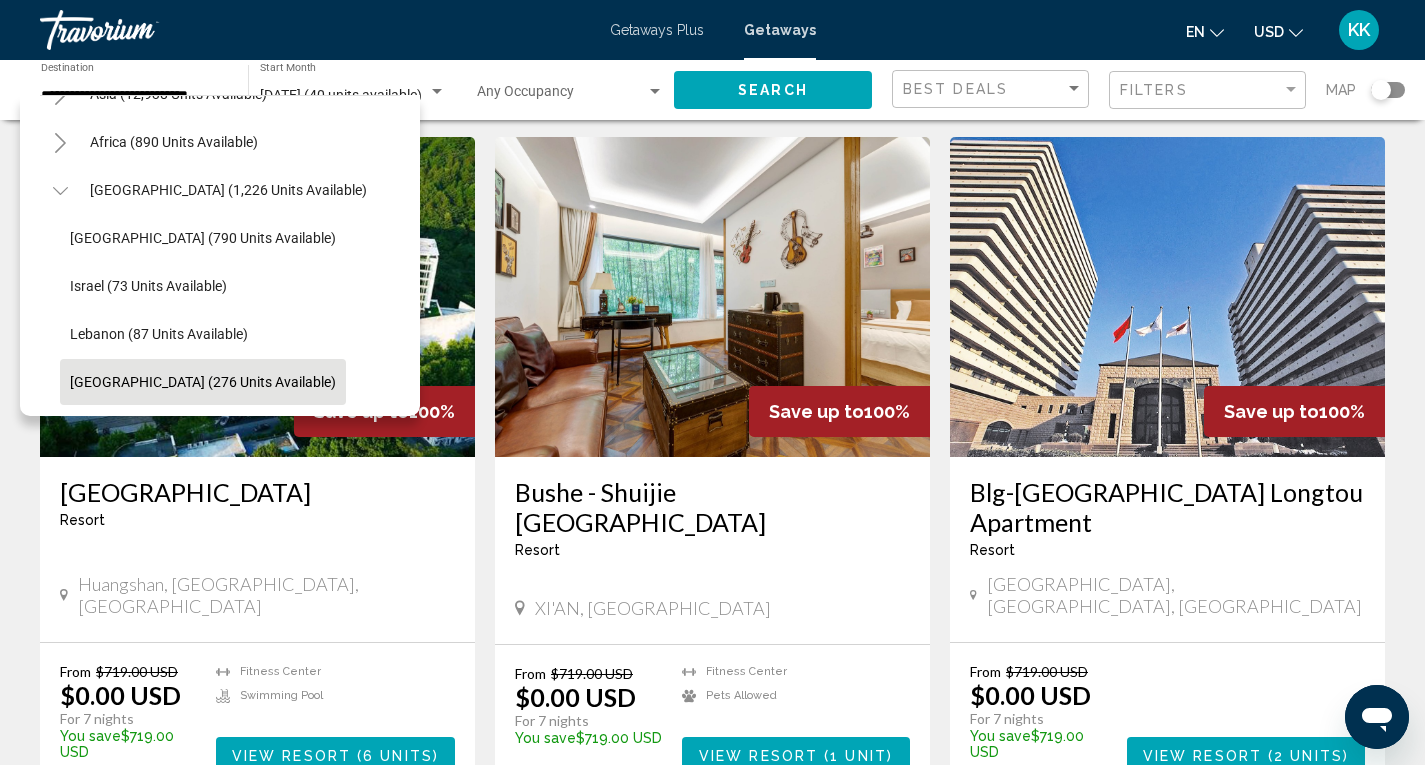 click on "[GEOGRAPHIC_DATA] (276 units available)" 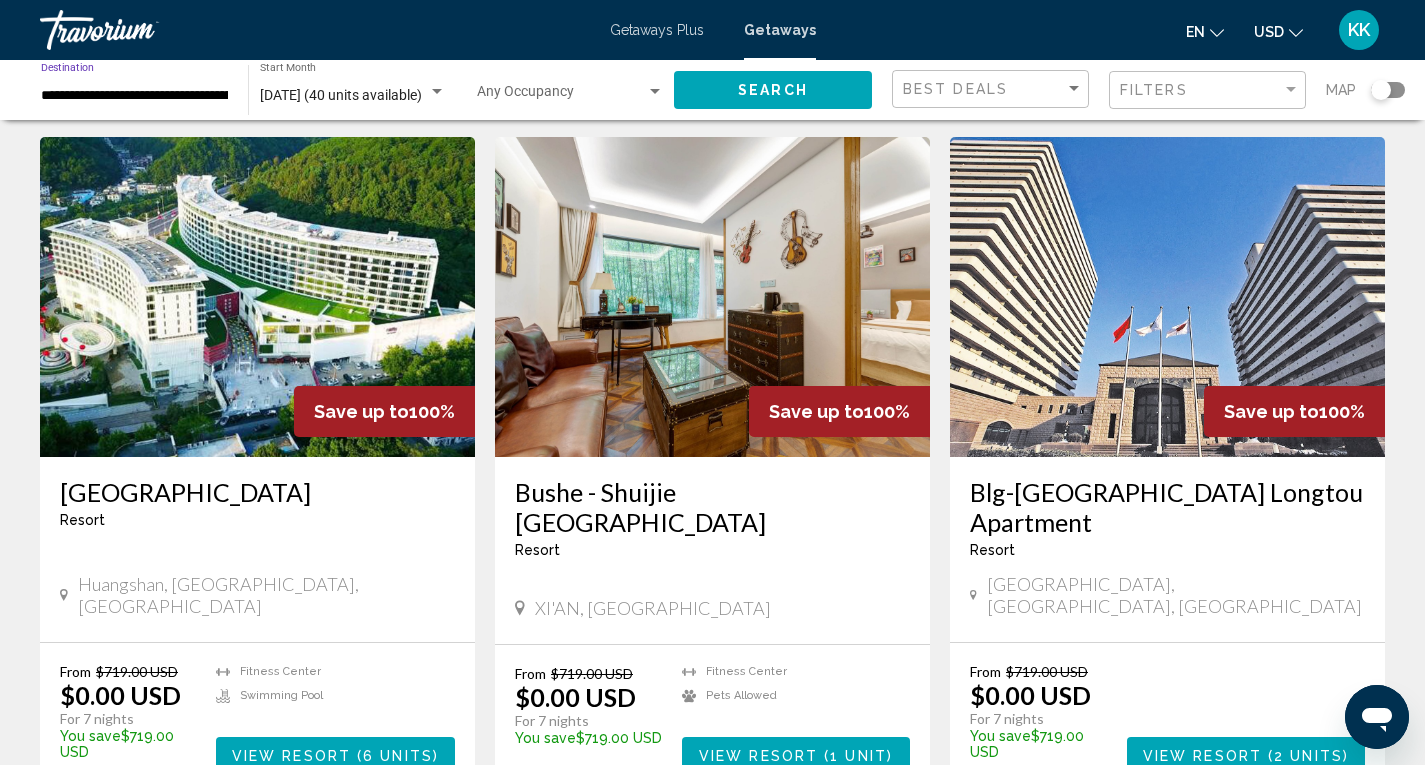 scroll, scrollTop: 600, scrollLeft: 0, axis: vertical 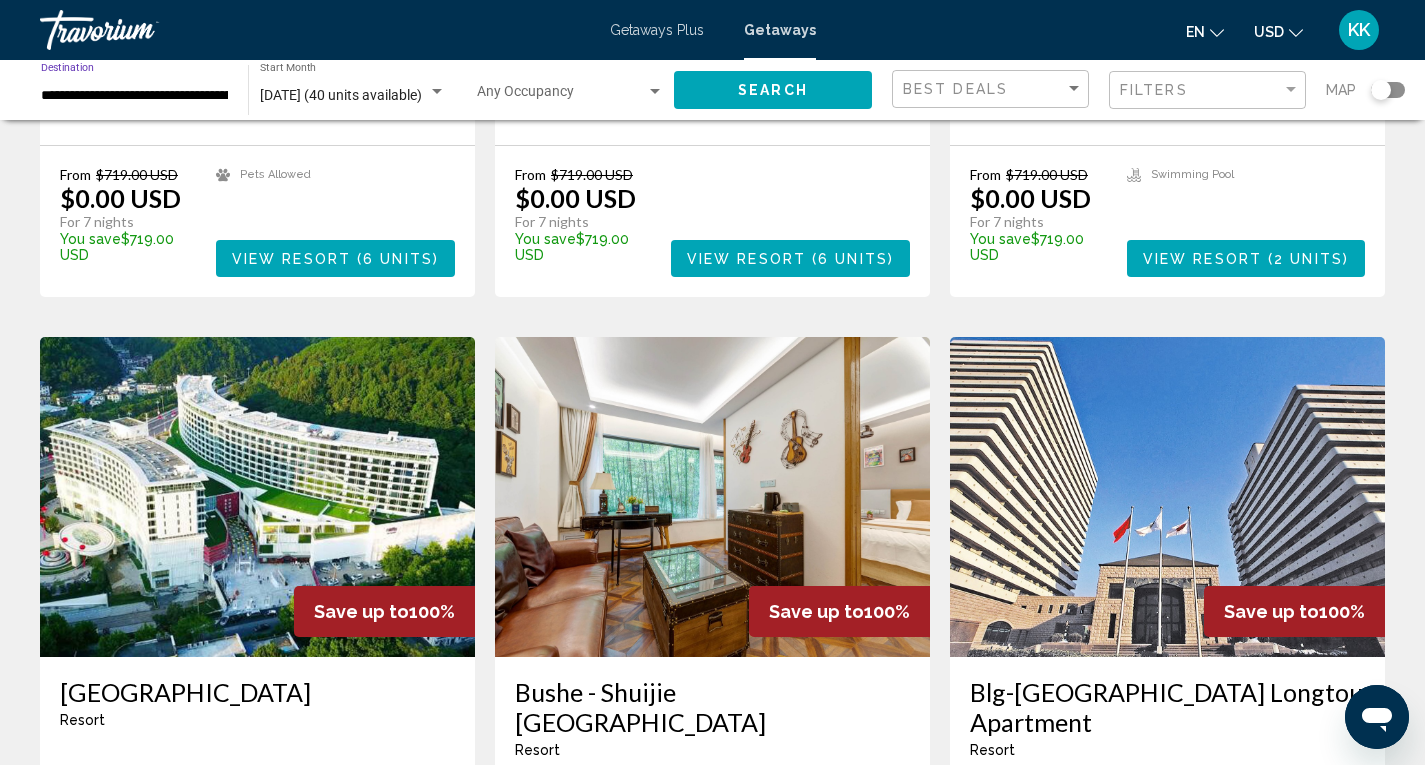 click on "Search" 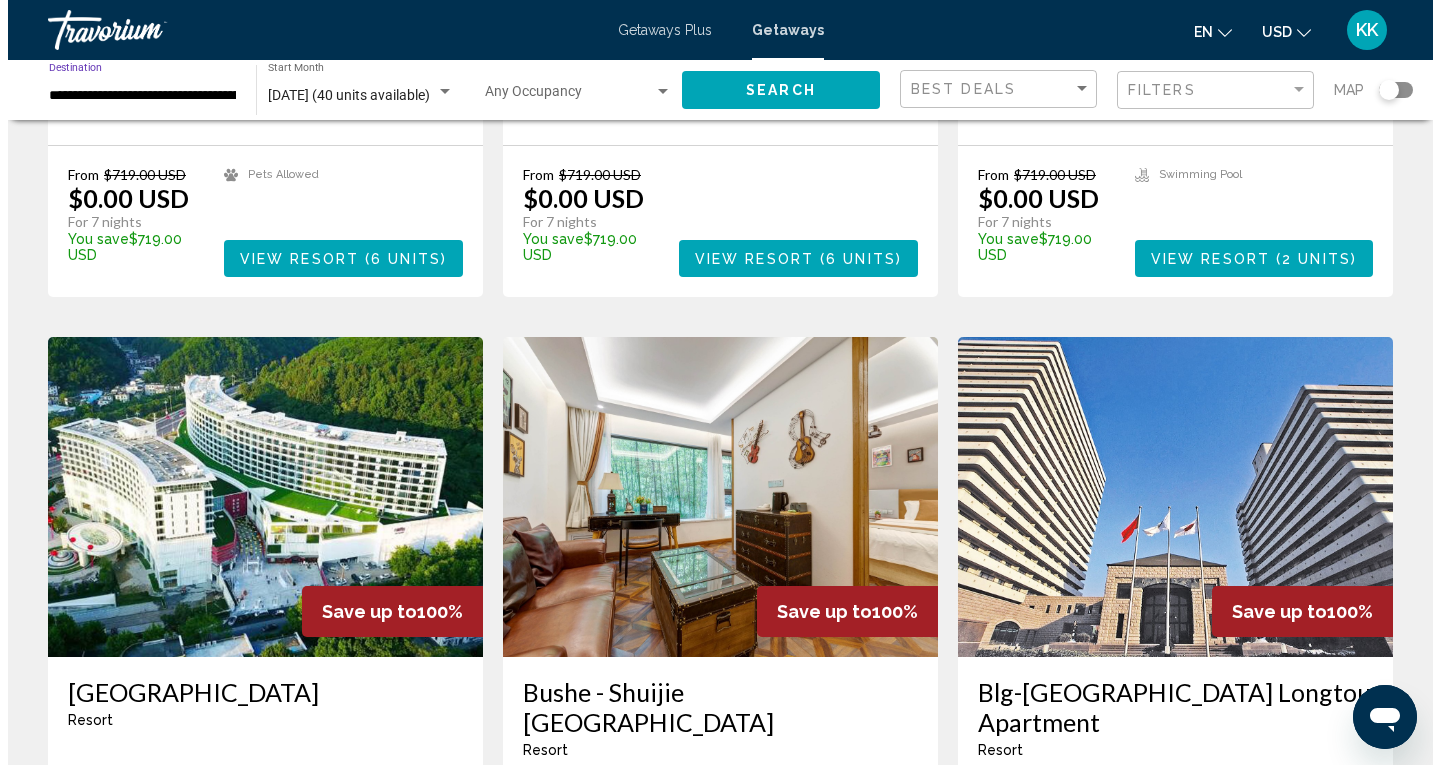scroll, scrollTop: 0, scrollLeft: 0, axis: both 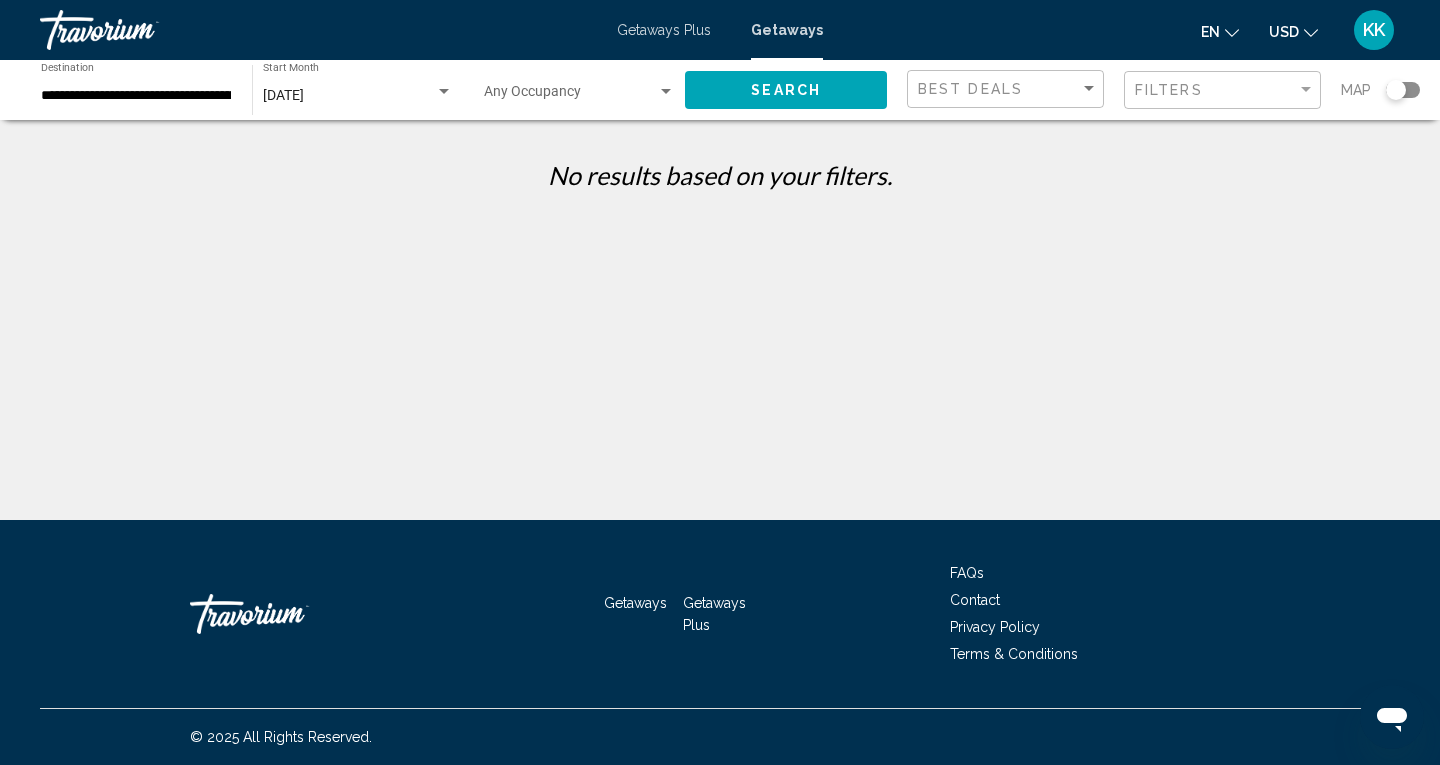 click at bounding box center (444, 92) 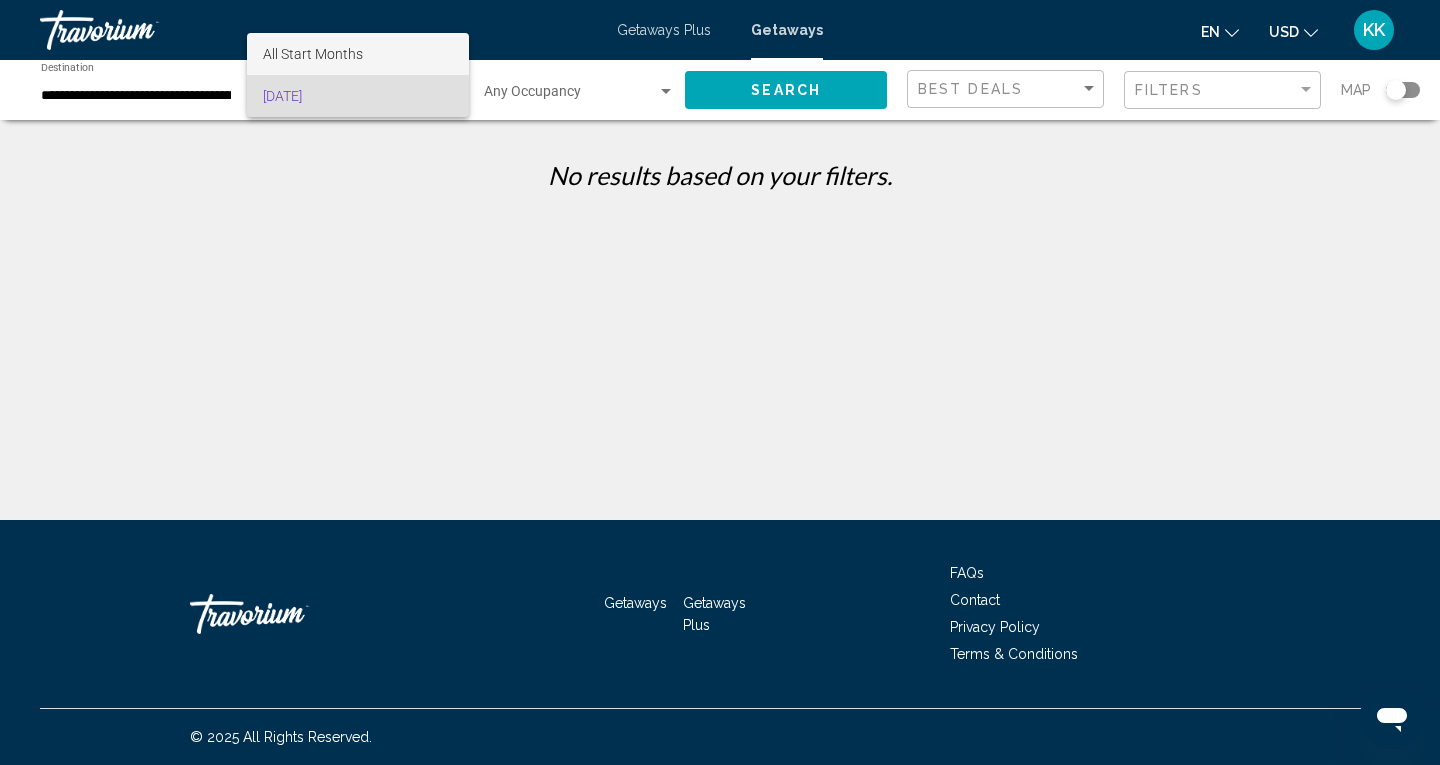 click on "All Start Months" at bounding box center [313, 54] 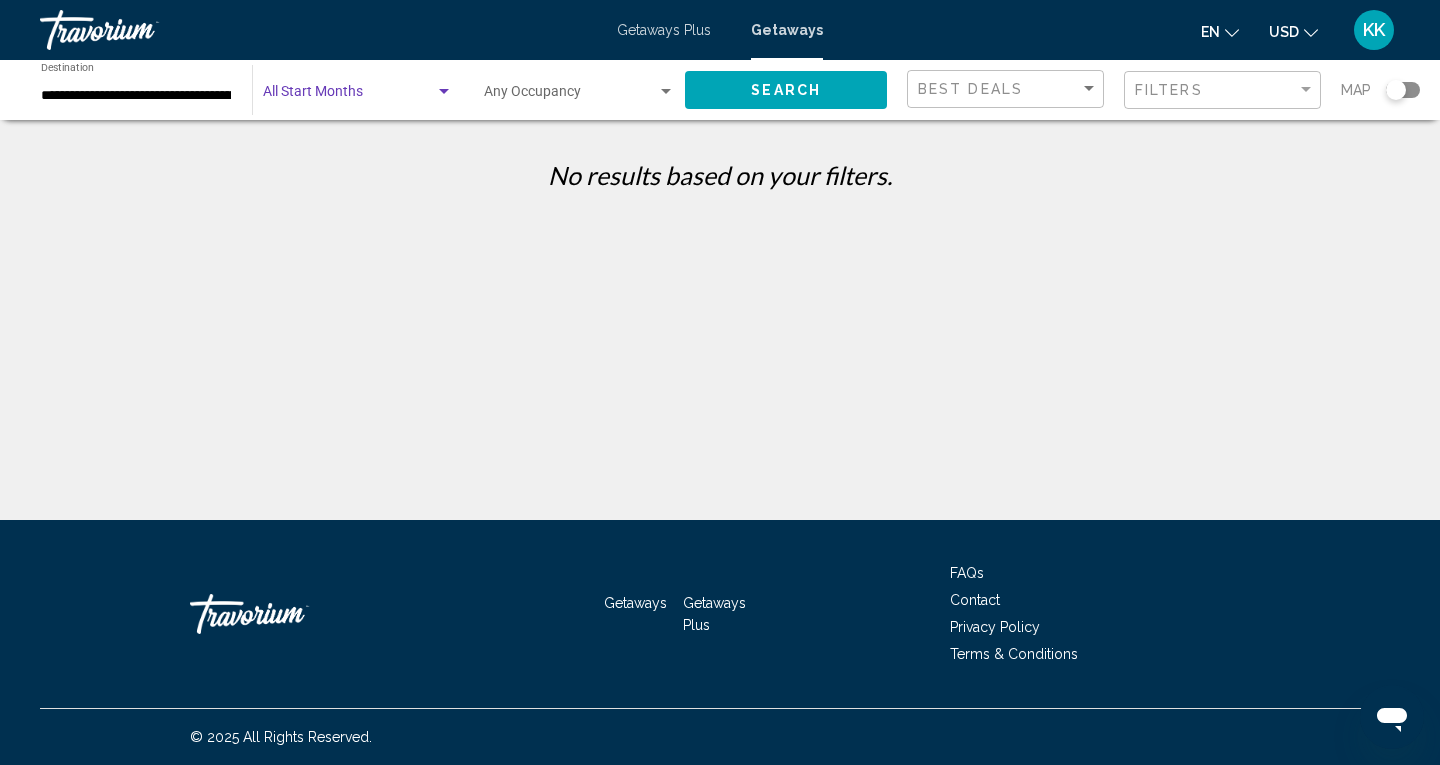 click on "Search" 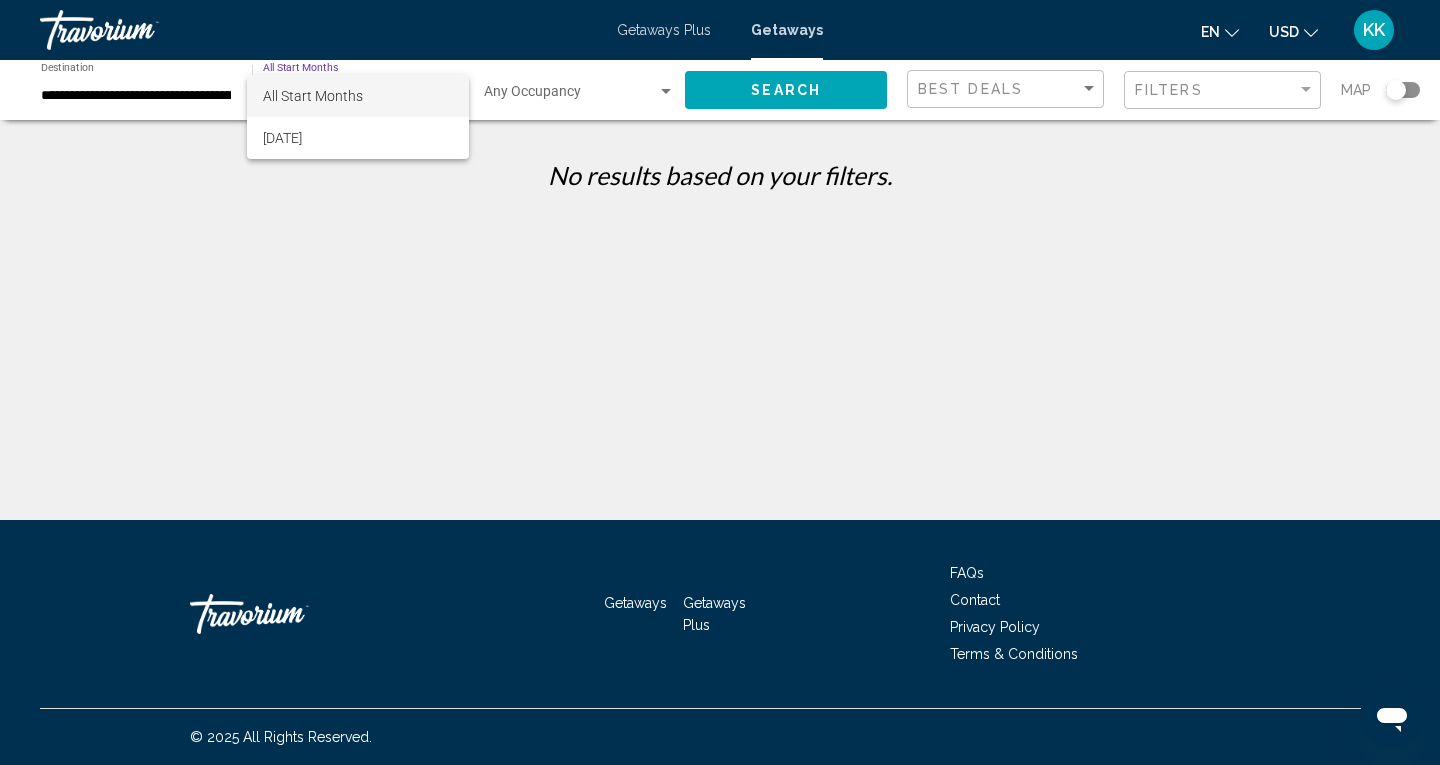 click at bounding box center (720, 382) 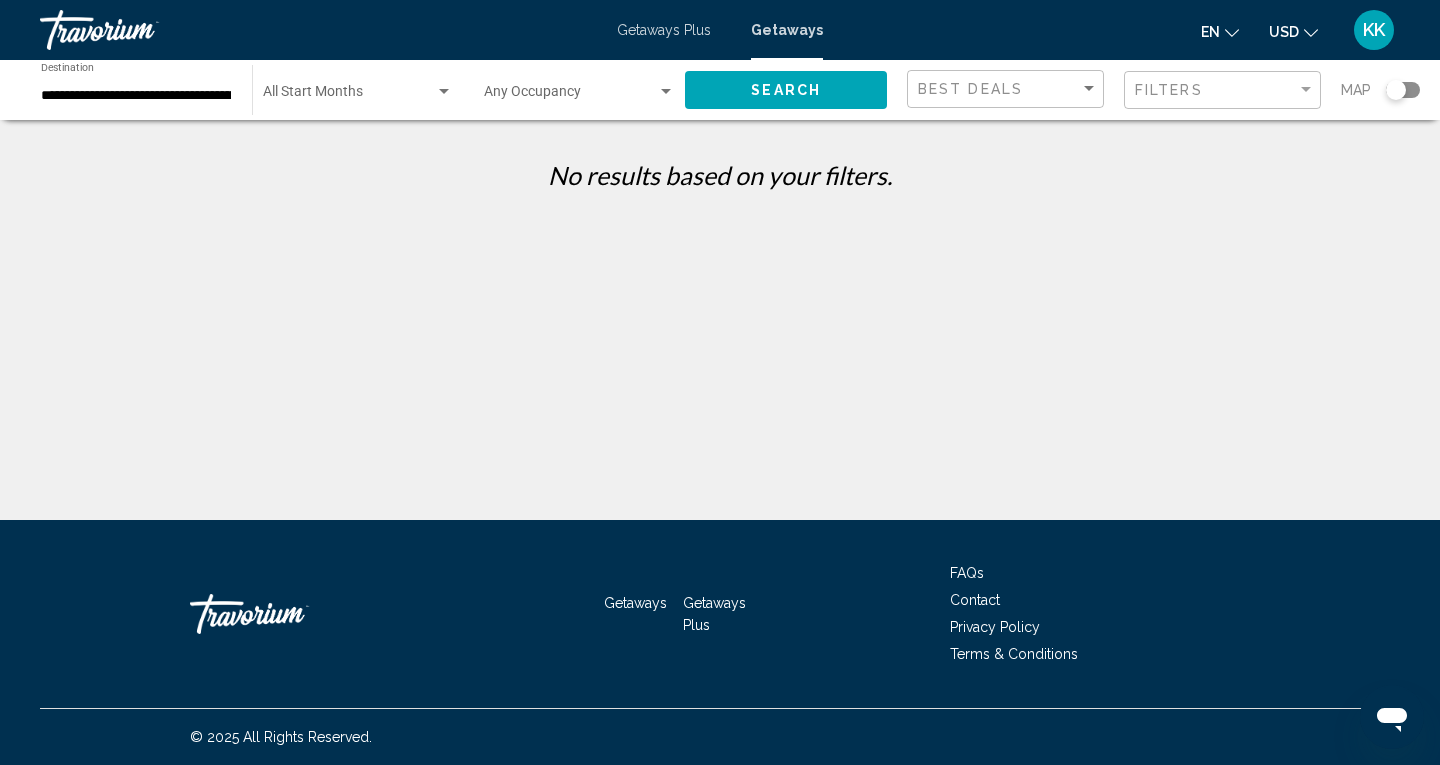 click on "**********" 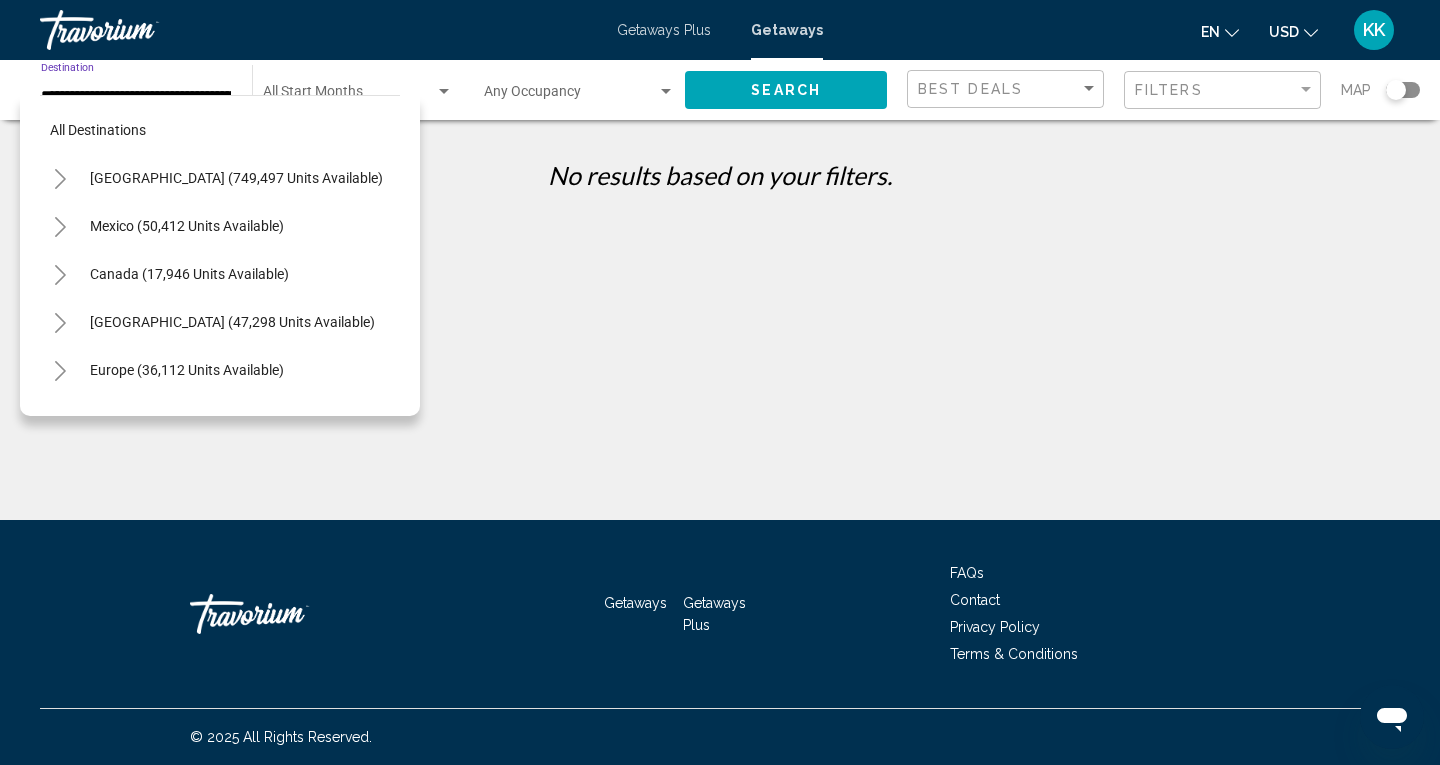 scroll, scrollTop: 0, scrollLeft: 70, axis: horizontal 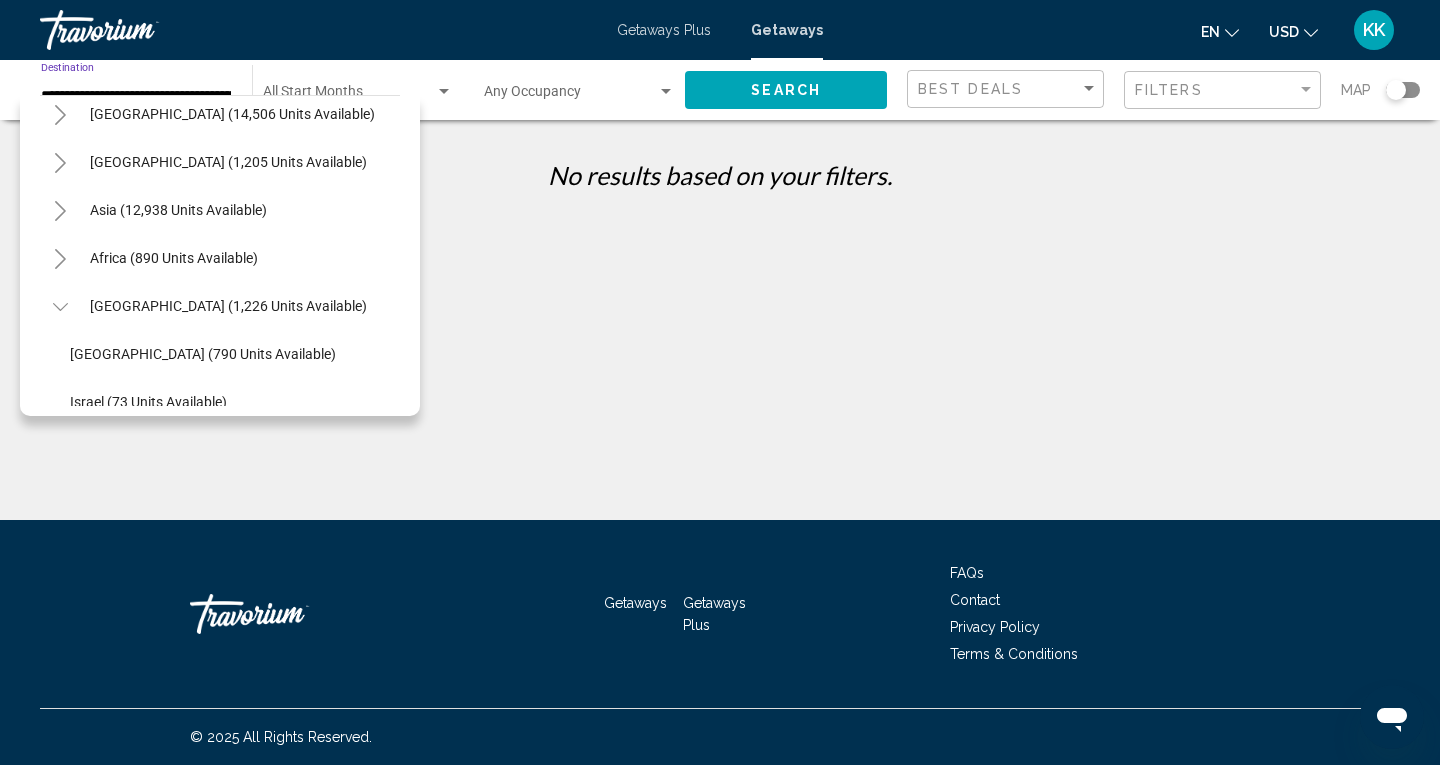 drag, startPoint x: 58, startPoint y: 262, endPoint x: 79, endPoint y: 263, distance: 21.023796 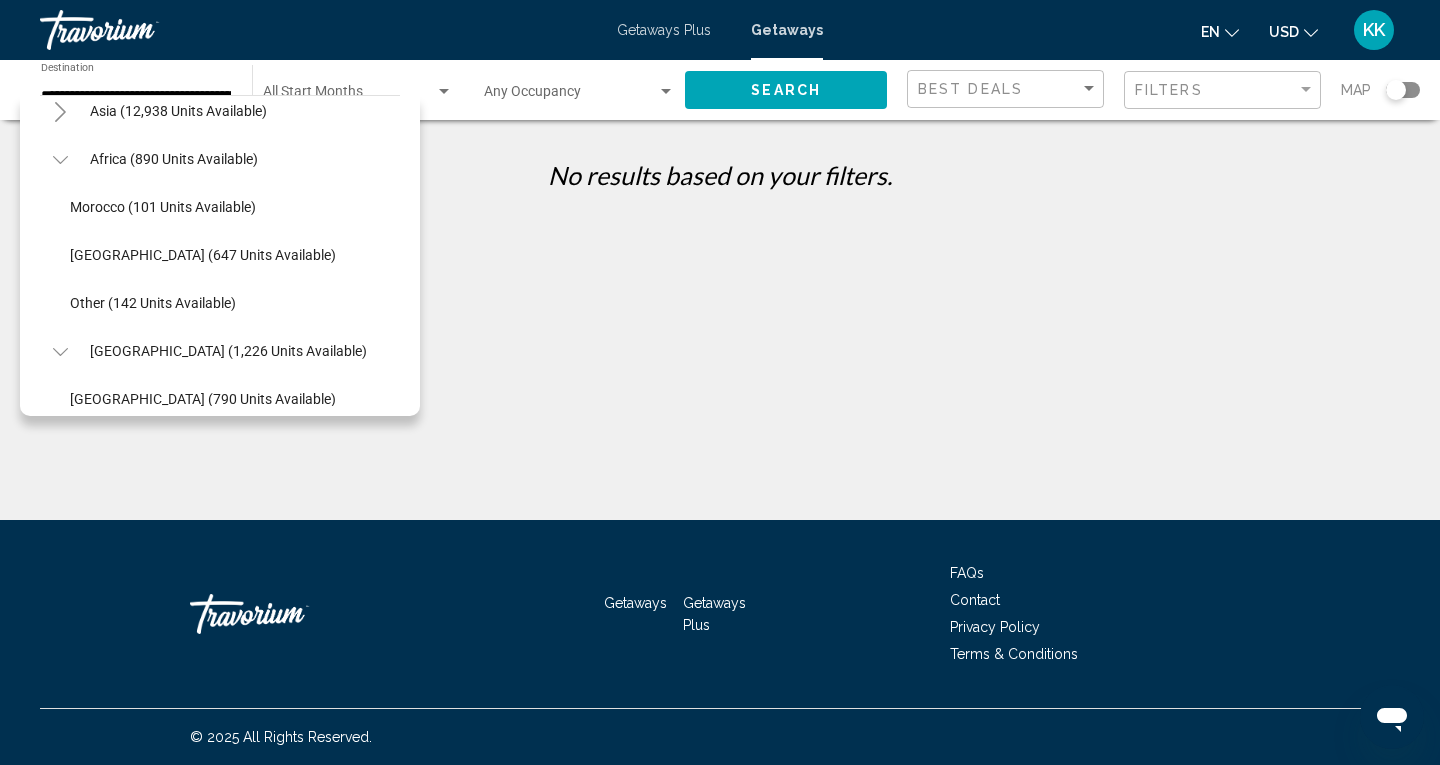 scroll, scrollTop: 500, scrollLeft: 0, axis: vertical 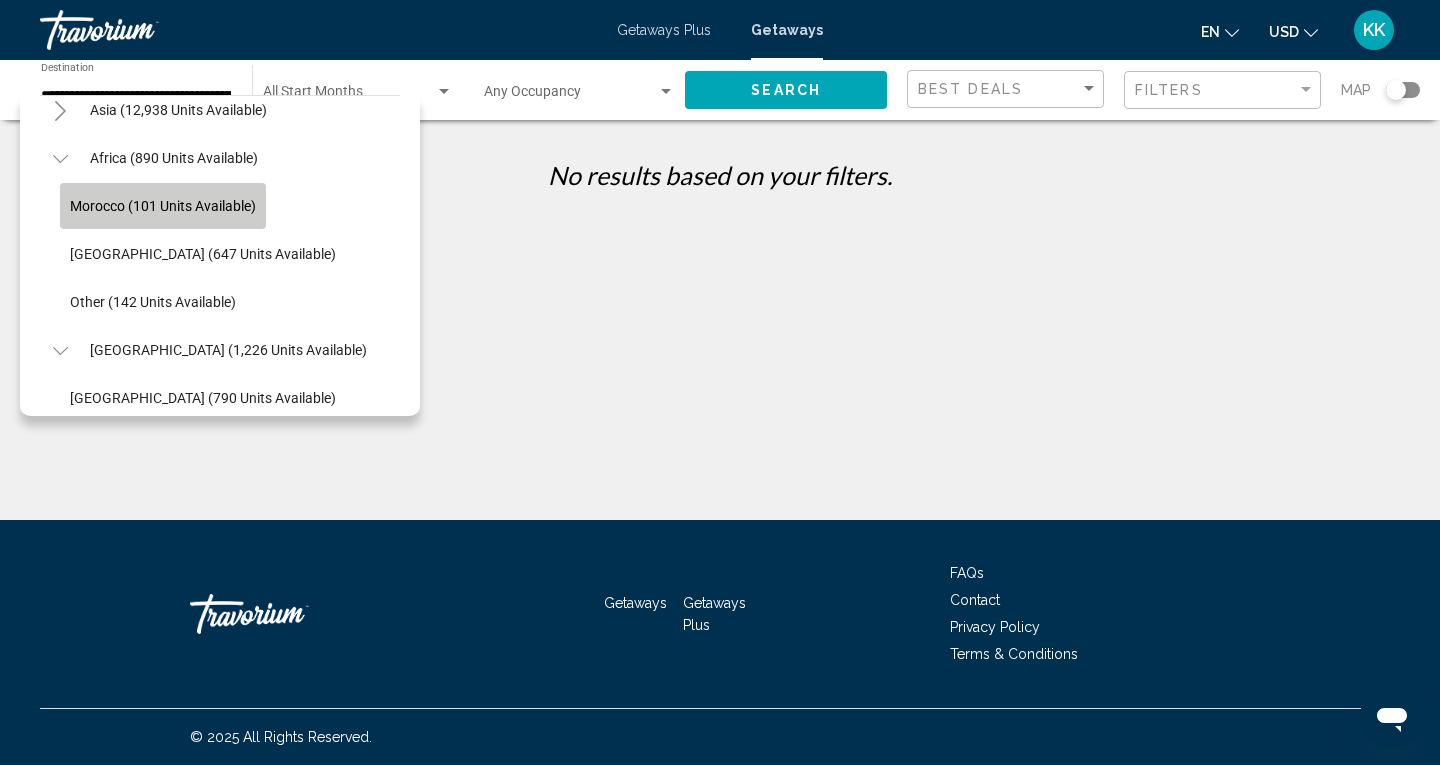 click on "Morocco (101 units available)" 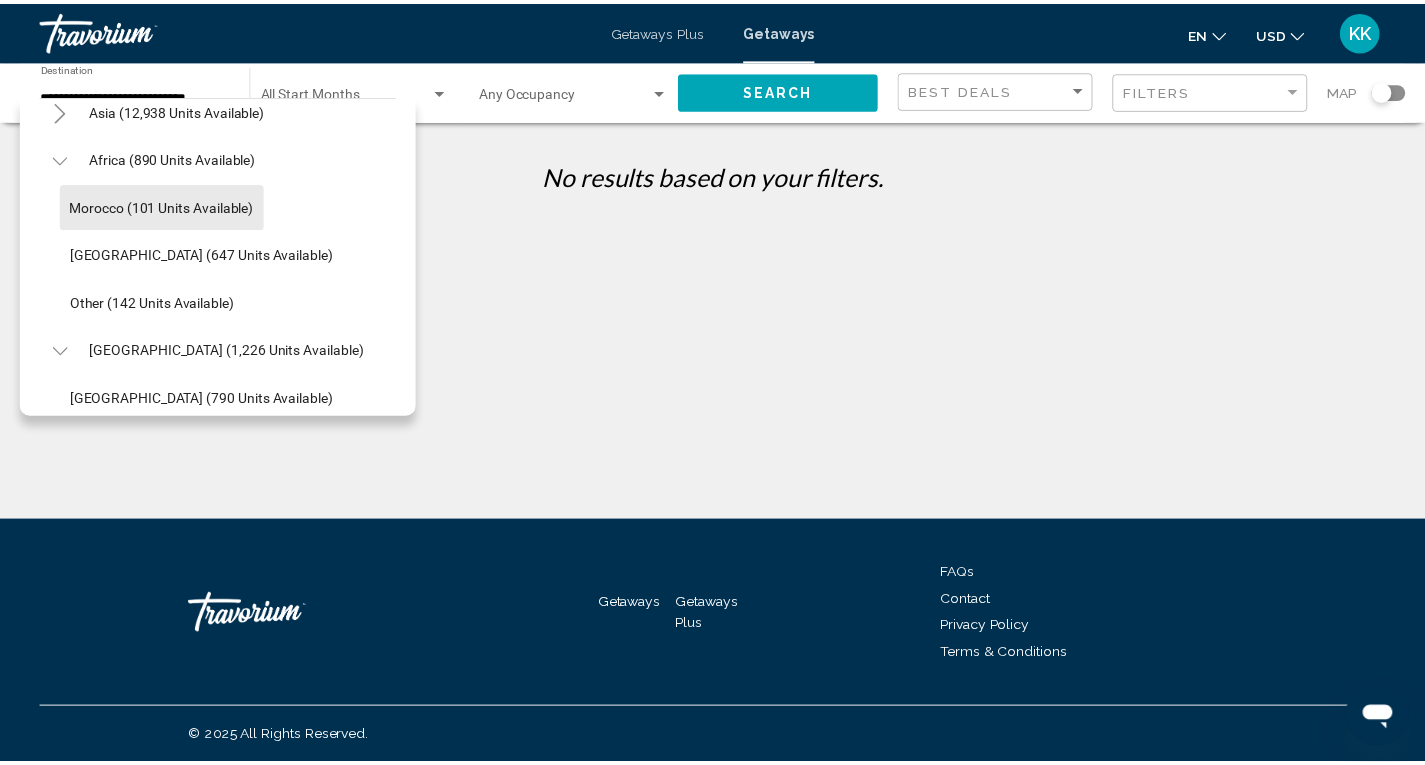 scroll, scrollTop: 0, scrollLeft: 0, axis: both 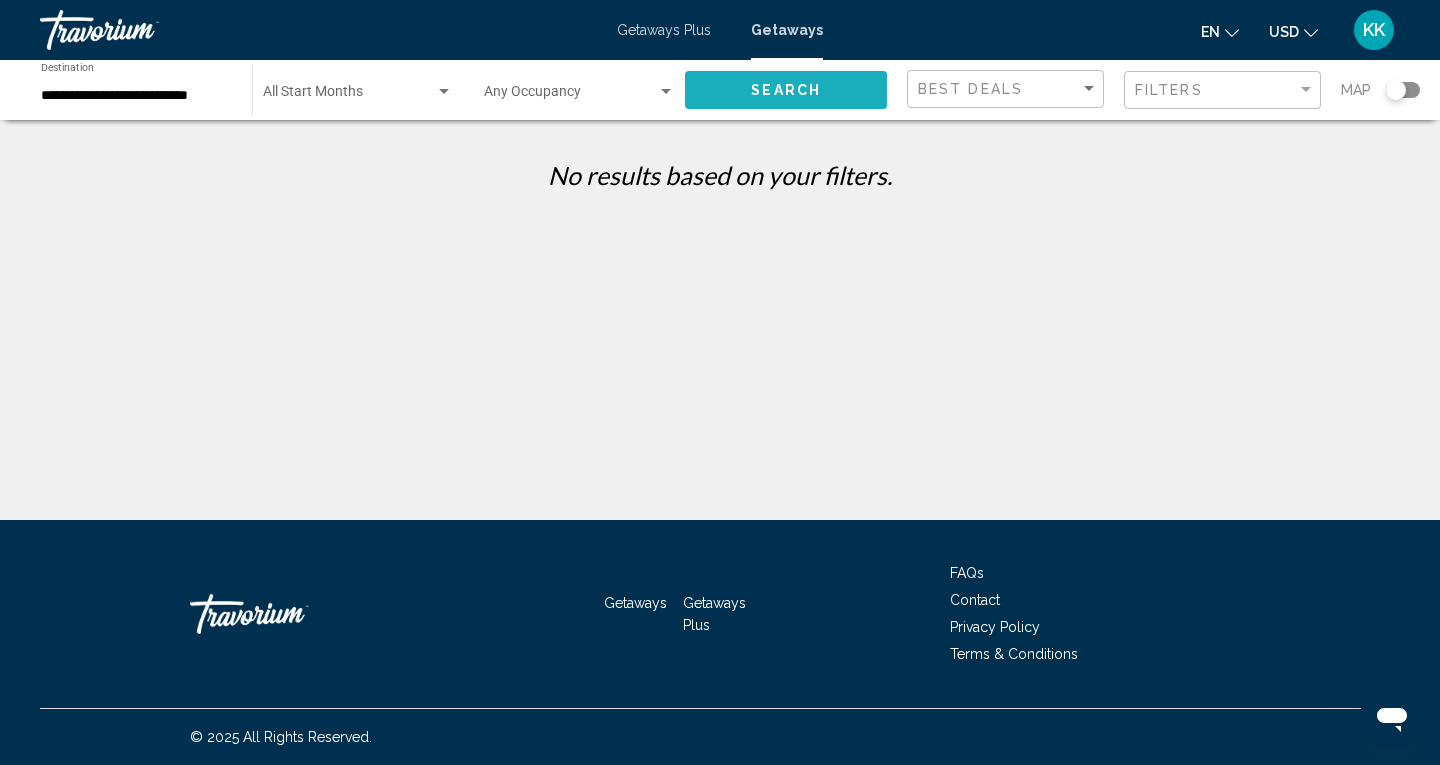click on "Search" 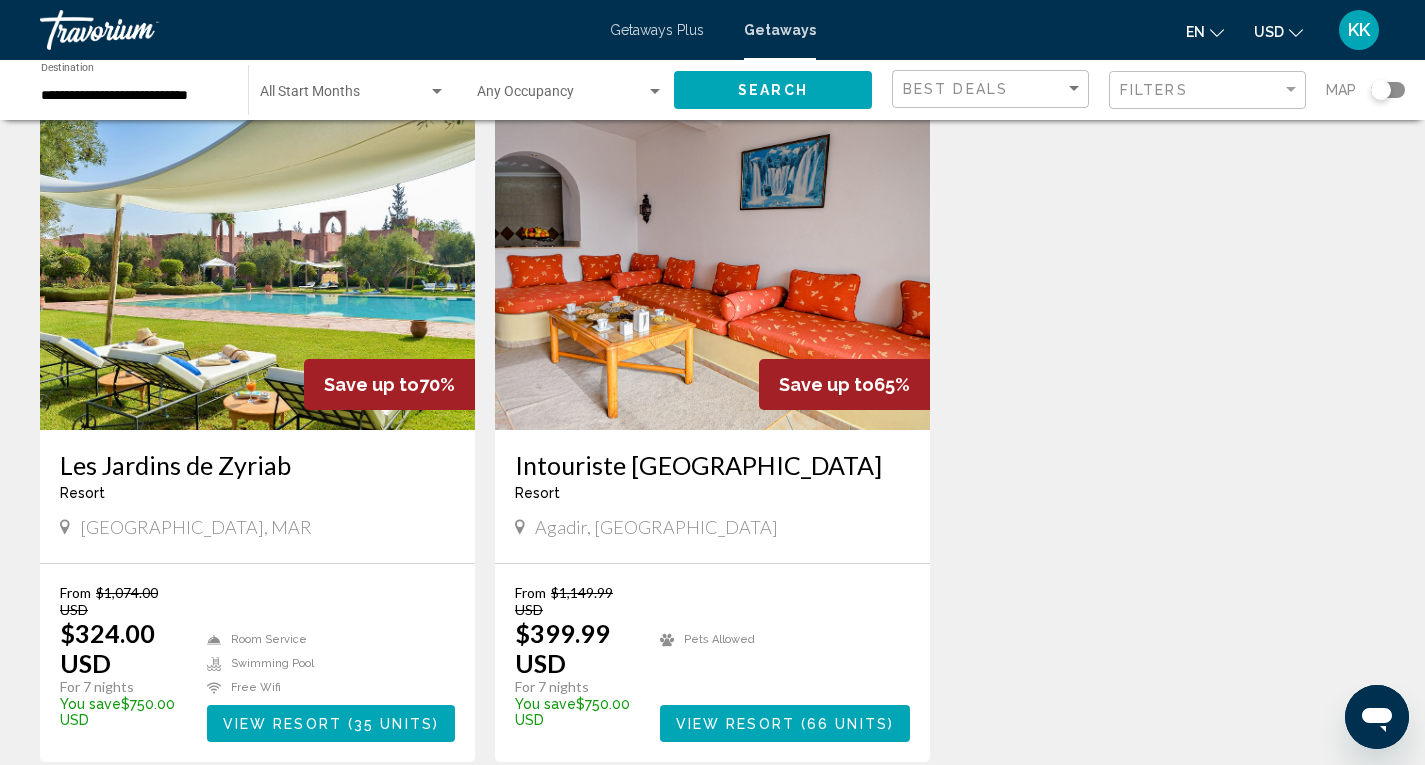 scroll, scrollTop: 200, scrollLeft: 0, axis: vertical 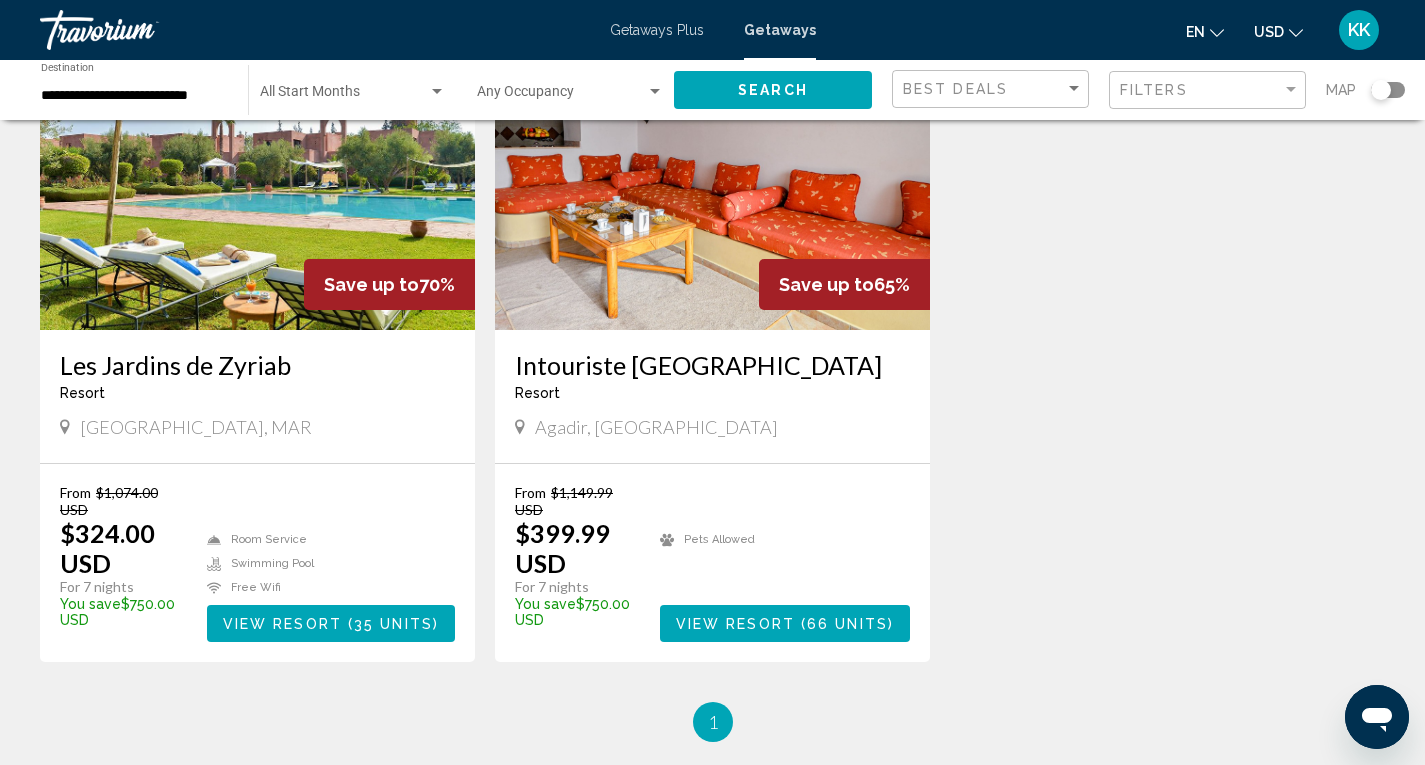 click on "View Resort" at bounding box center [282, 624] 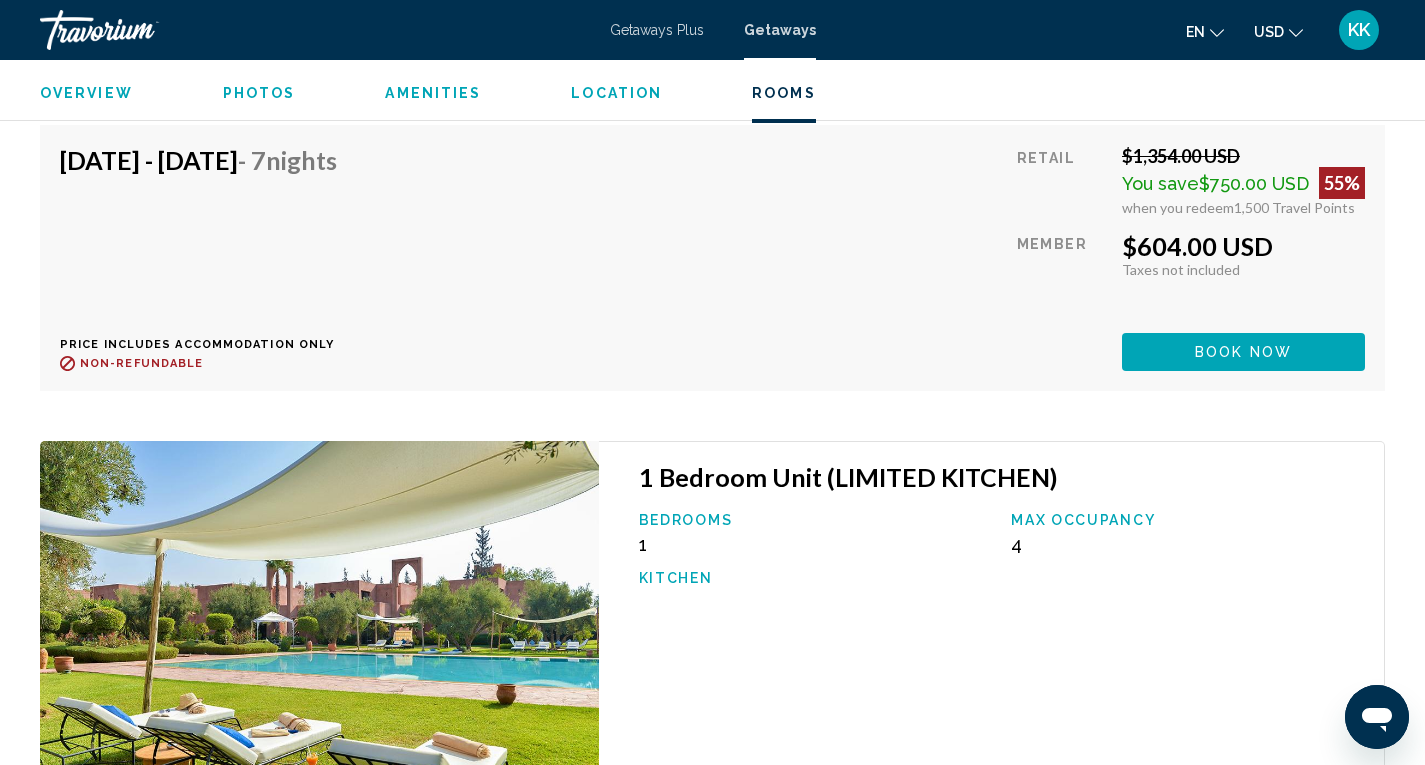 scroll, scrollTop: 6100, scrollLeft: 0, axis: vertical 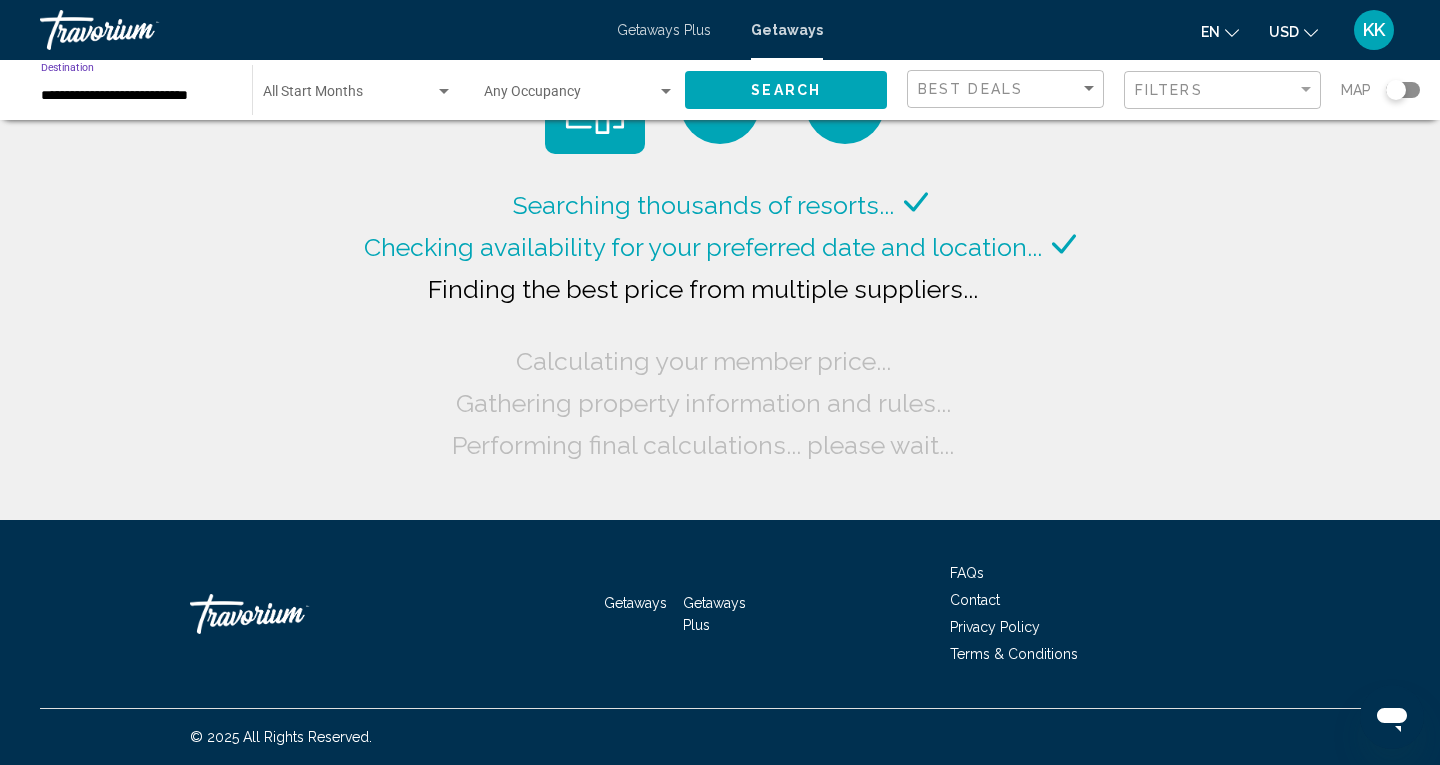 click on "**********" at bounding box center [136, 96] 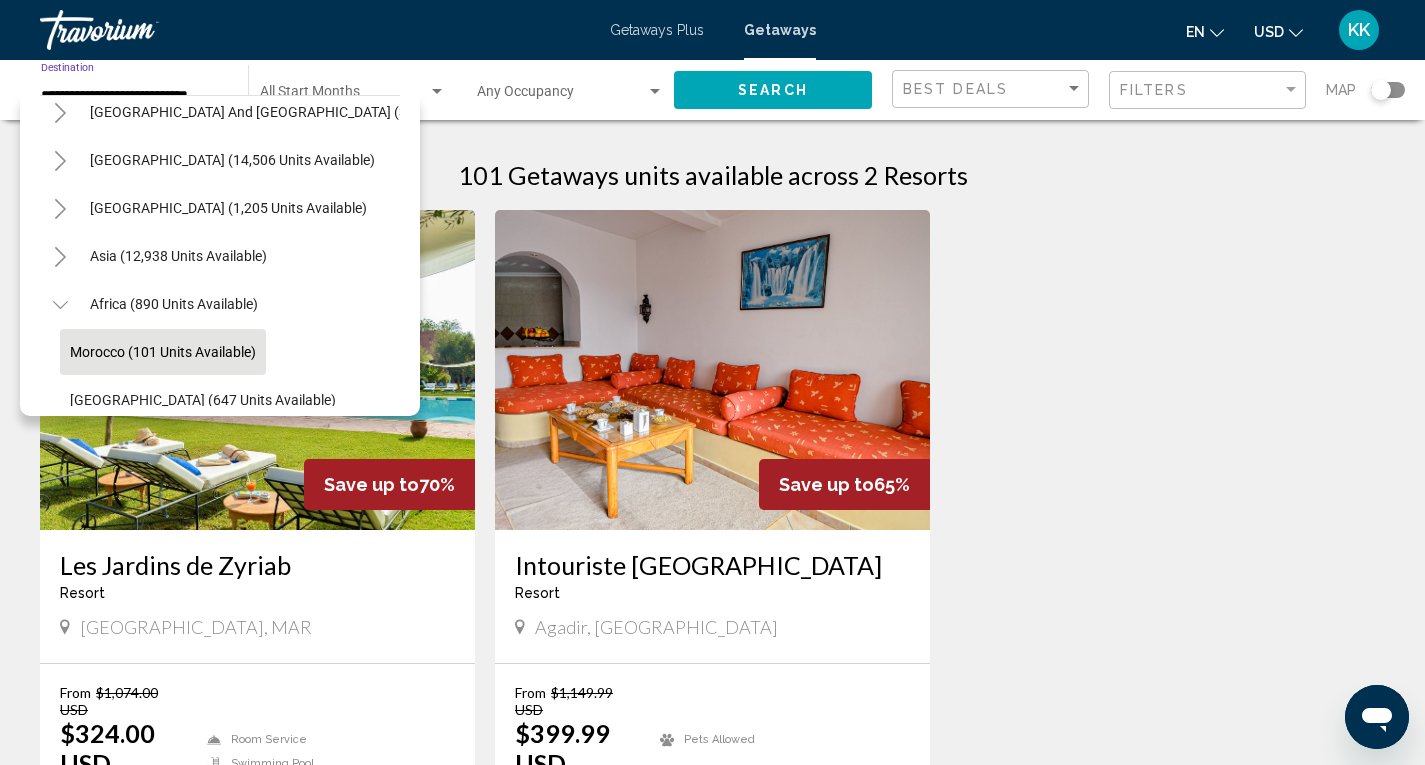 scroll, scrollTop: 383, scrollLeft: 0, axis: vertical 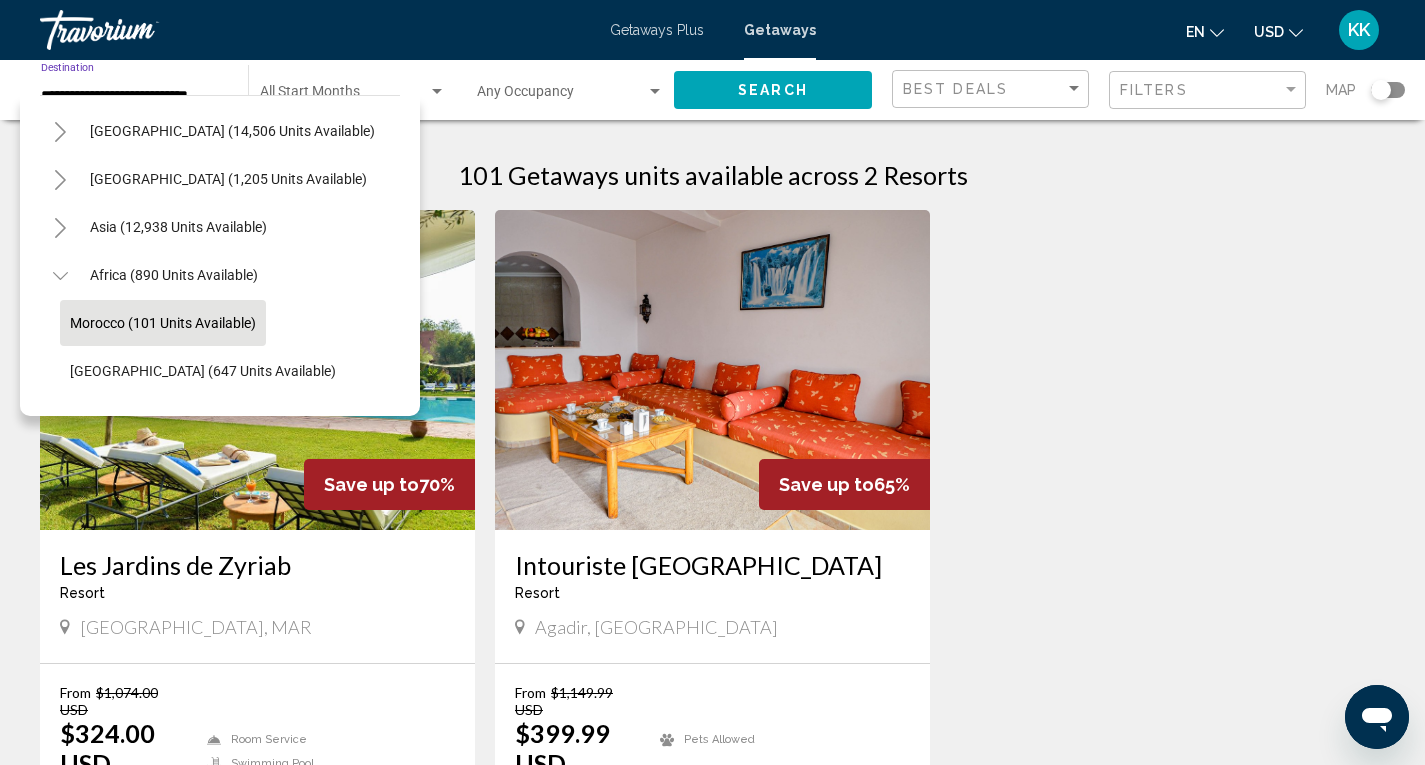 click 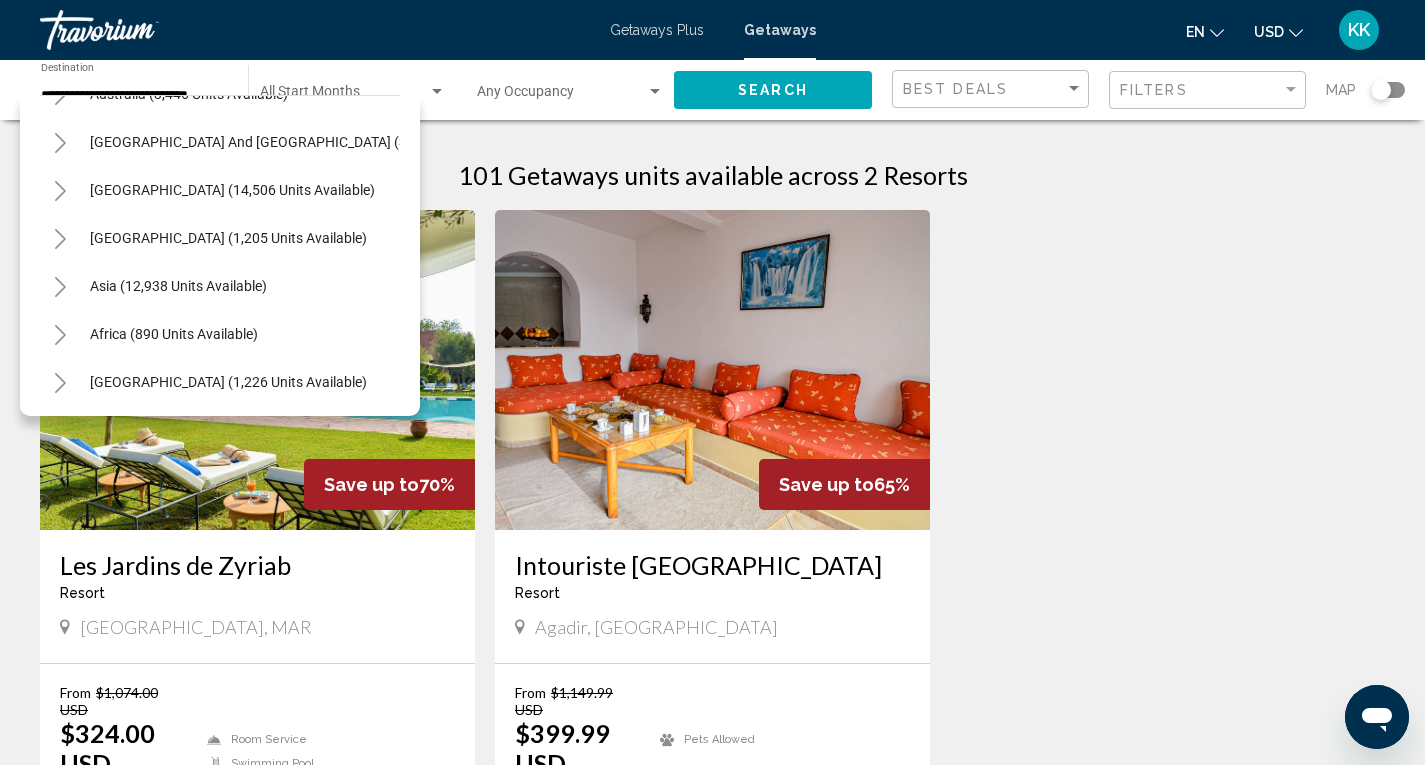 click 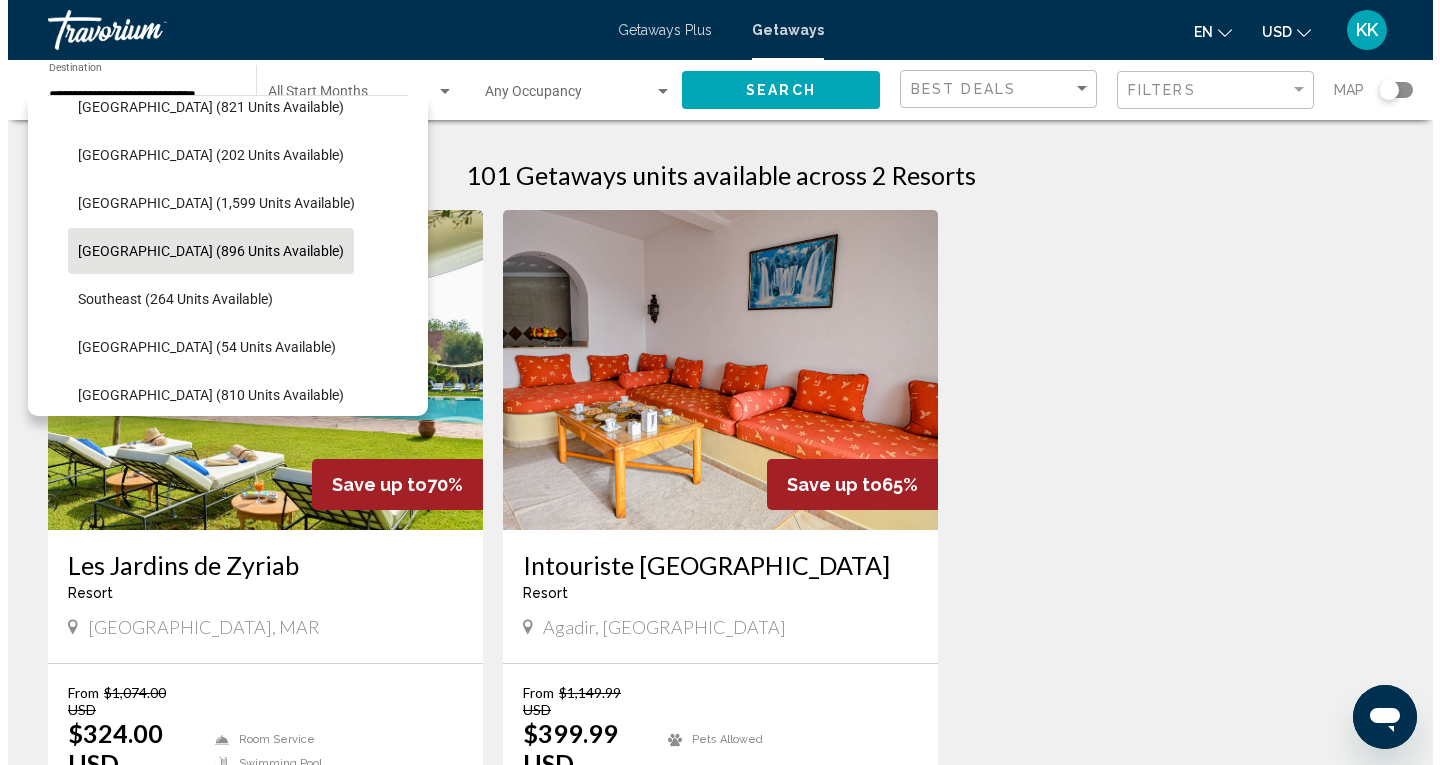 scroll, scrollTop: 939, scrollLeft: 0, axis: vertical 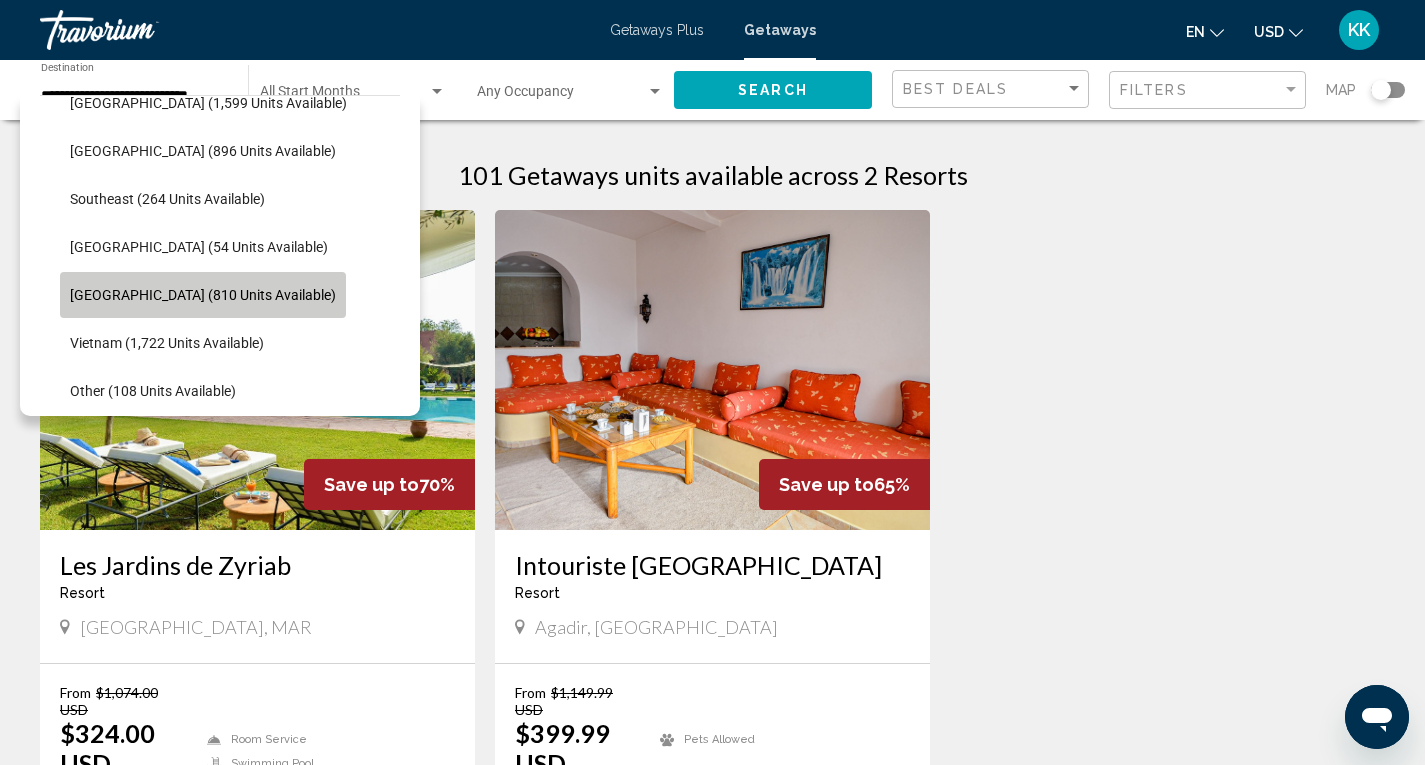 click on "[GEOGRAPHIC_DATA] (810 units available)" 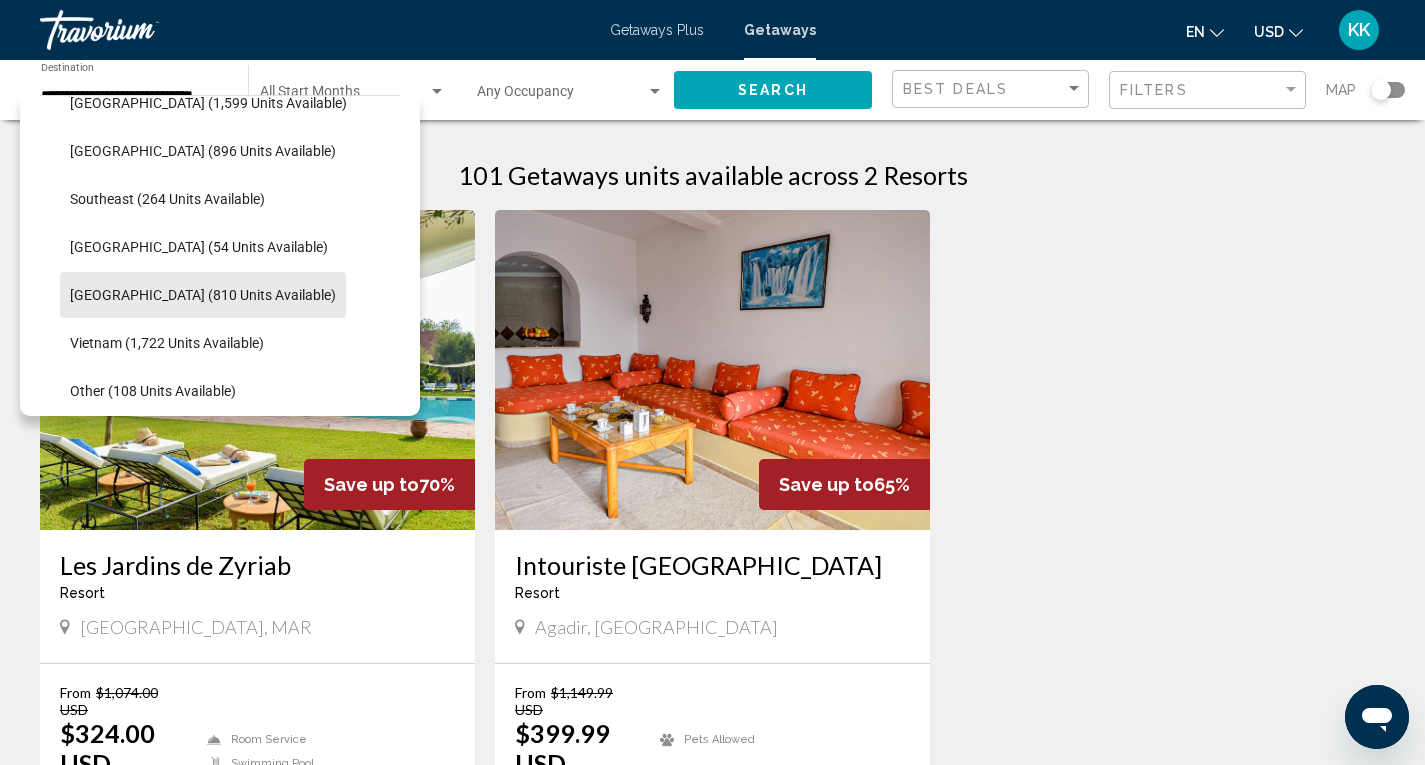 click at bounding box center (257, 370) 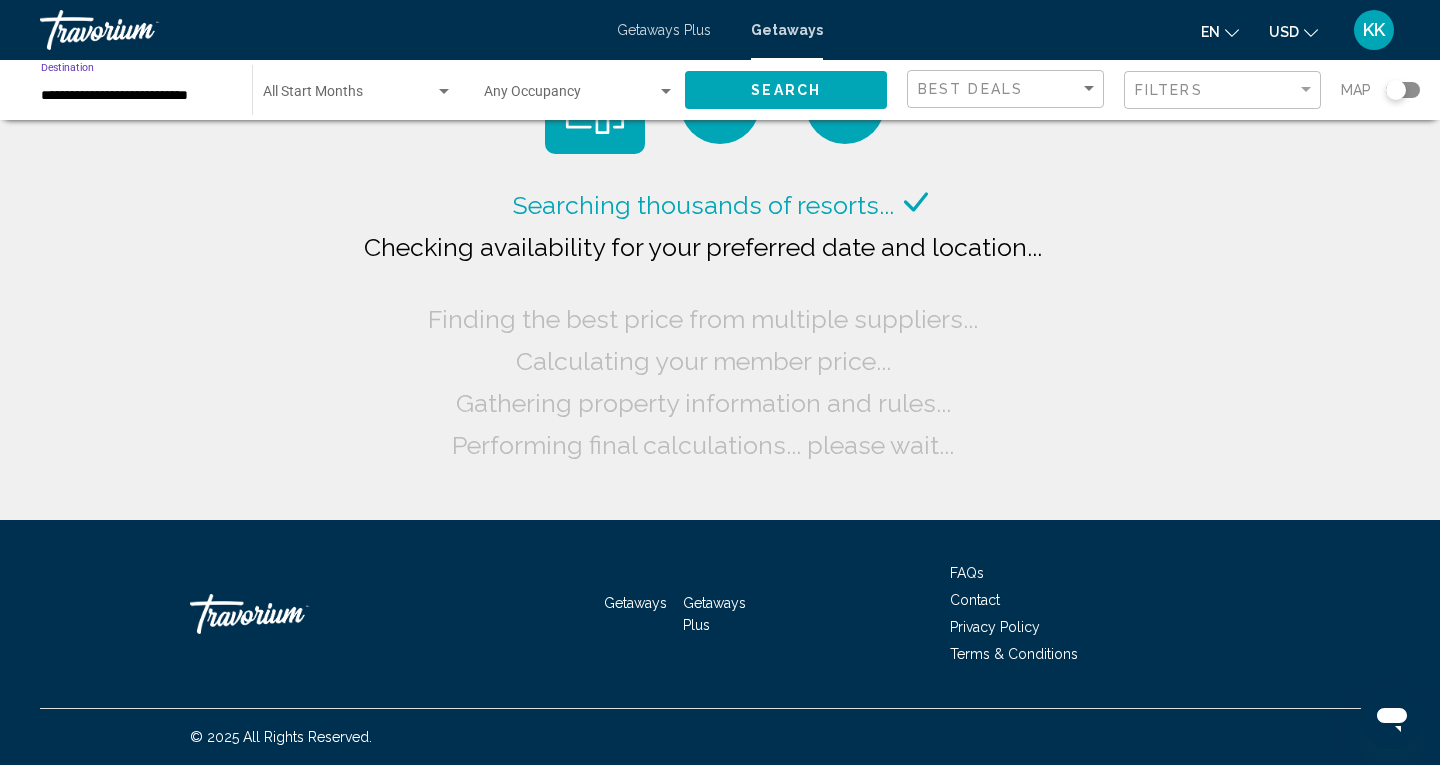 click on "**********" at bounding box center [136, 96] 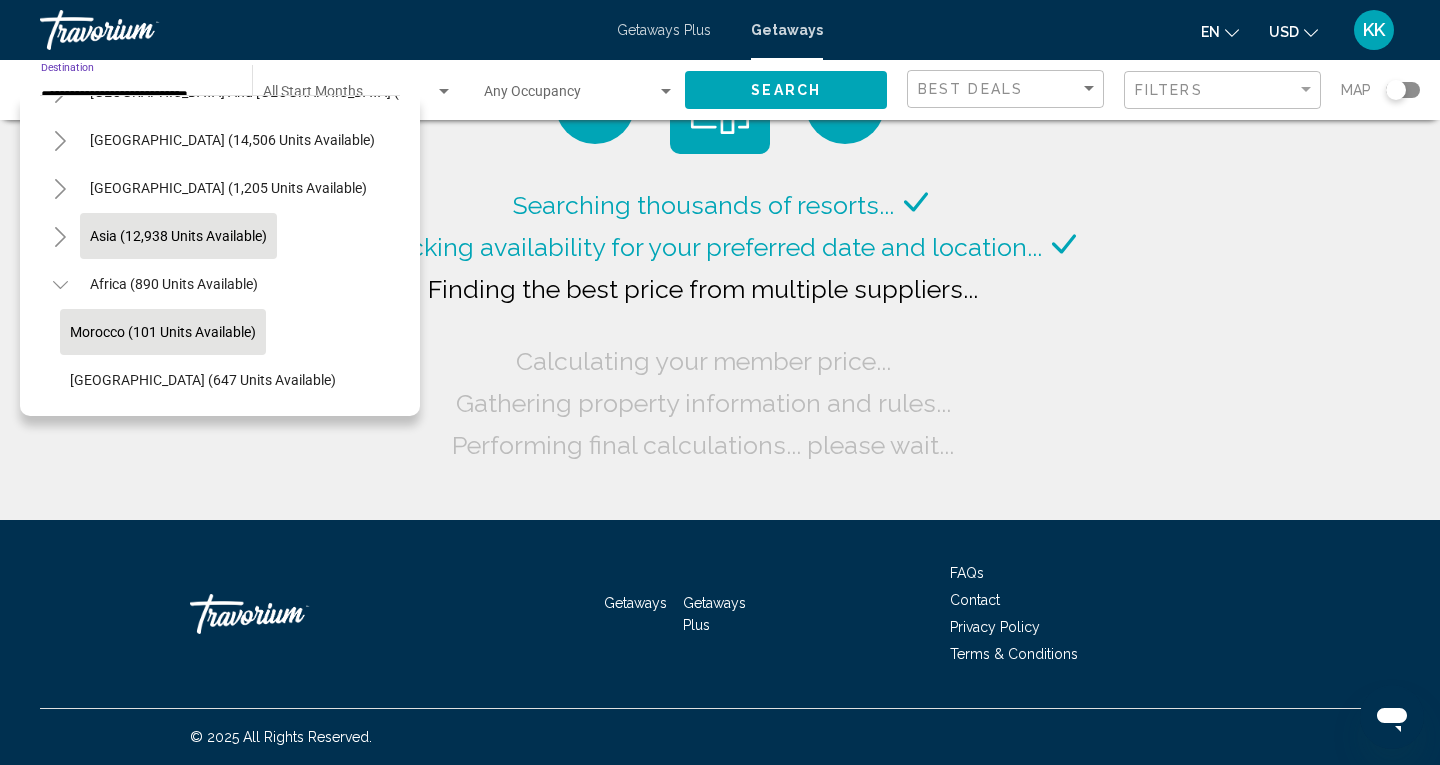 scroll, scrollTop: 362, scrollLeft: 0, axis: vertical 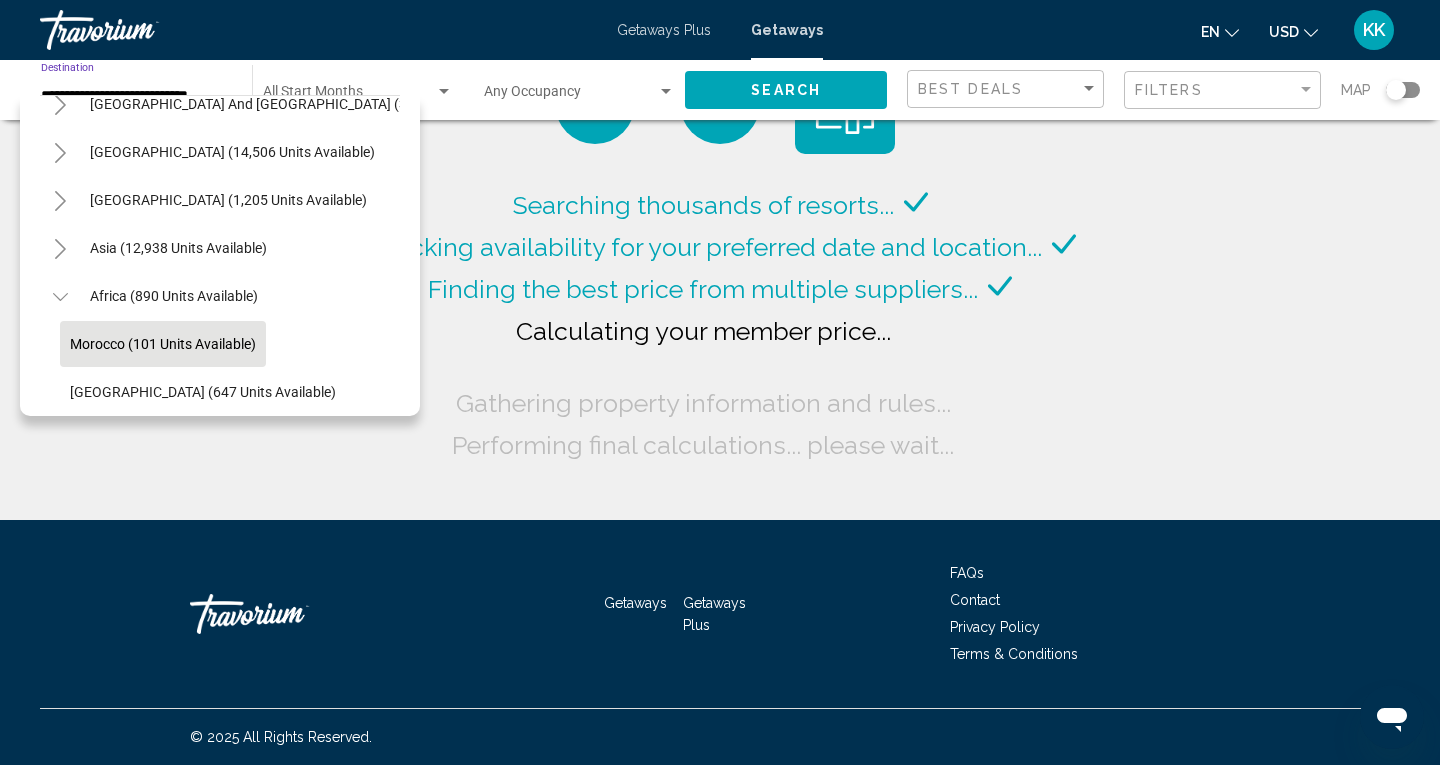 click 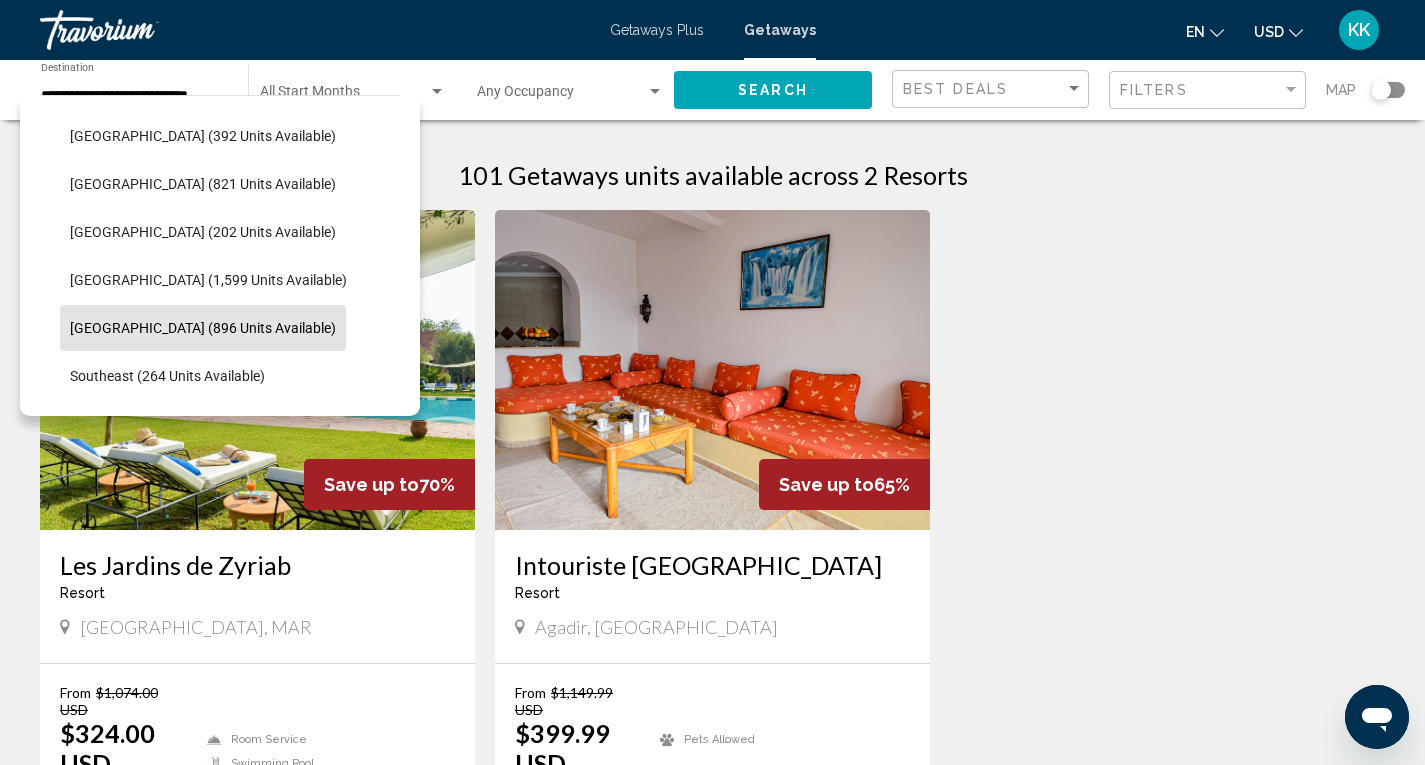 scroll, scrollTop: 862, scrollLeft: 0, axis: vertical 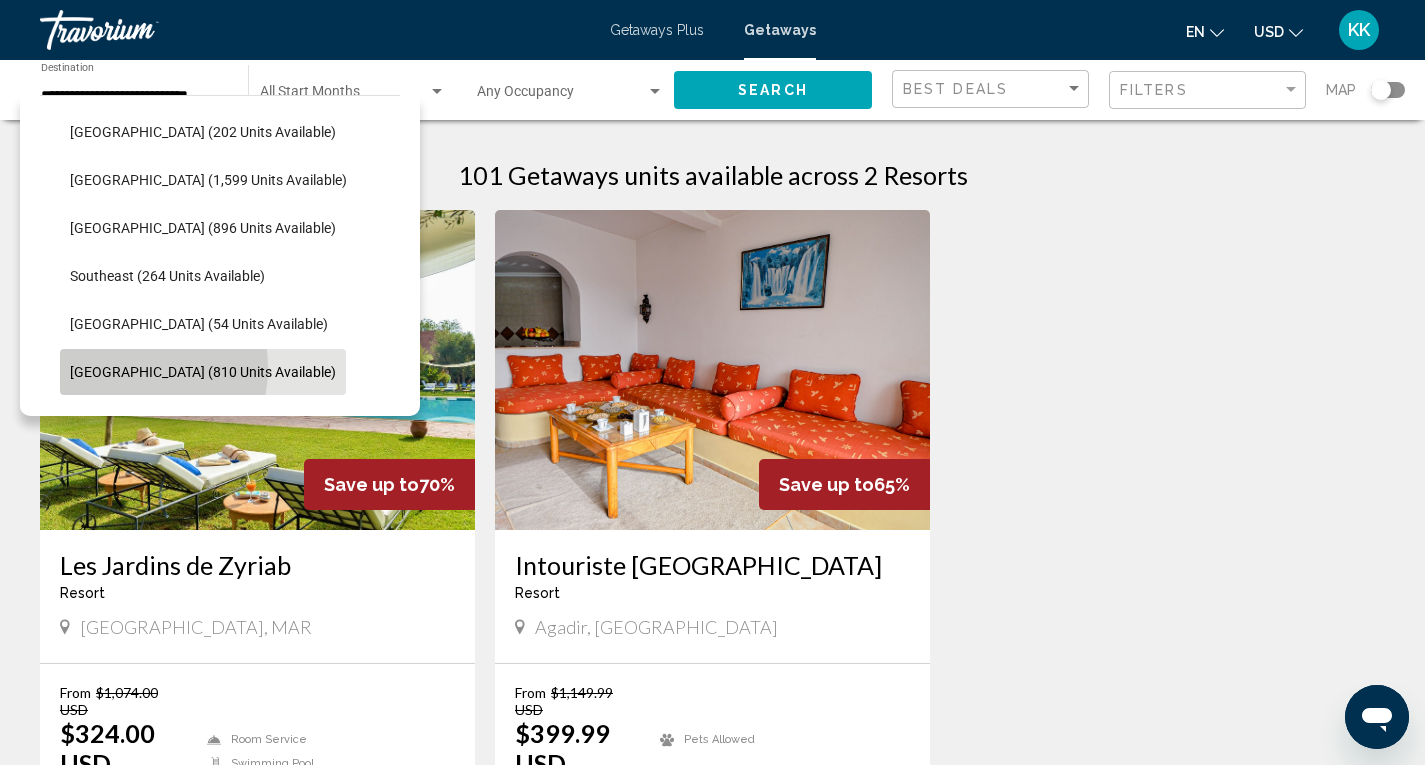 click on "[GEOGRAPHIC_DATA] (810 units available)" 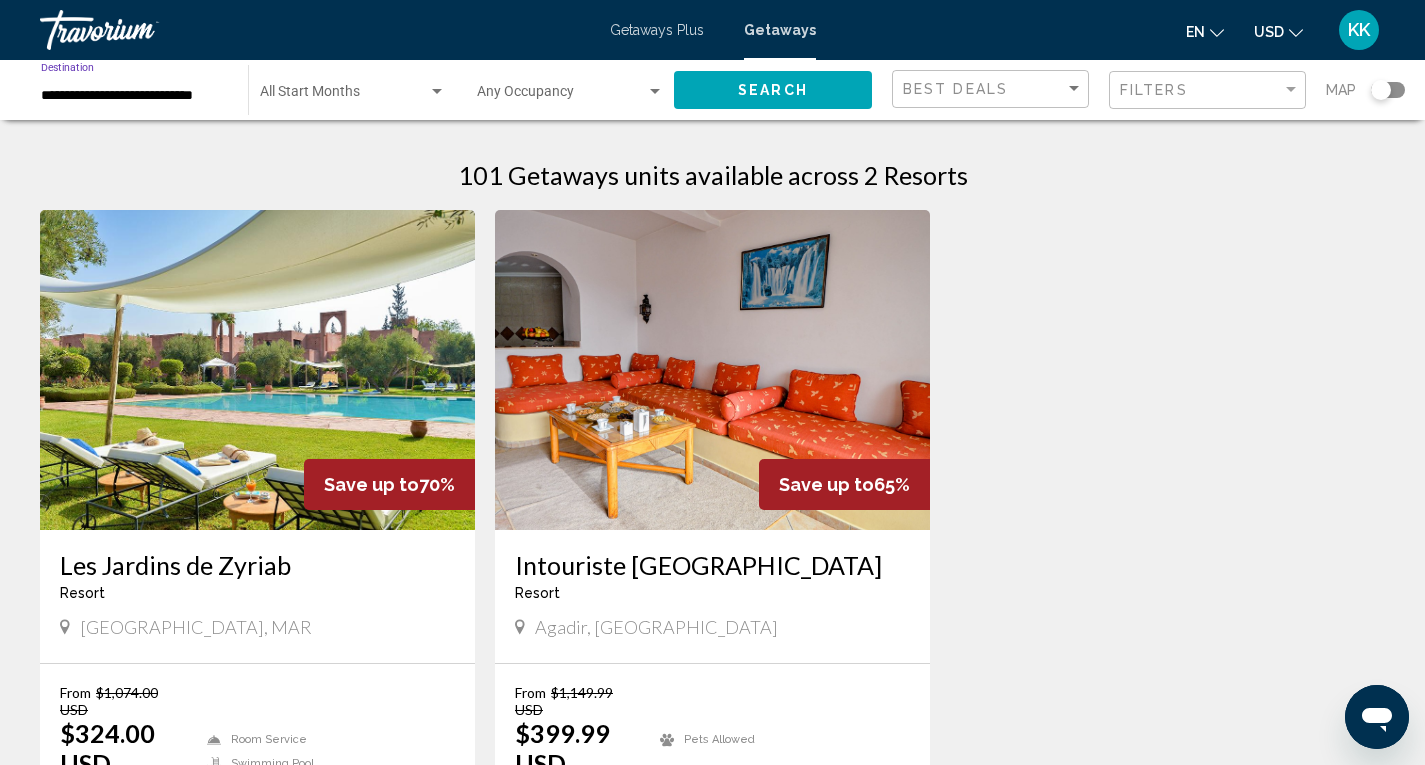 click on "Search" 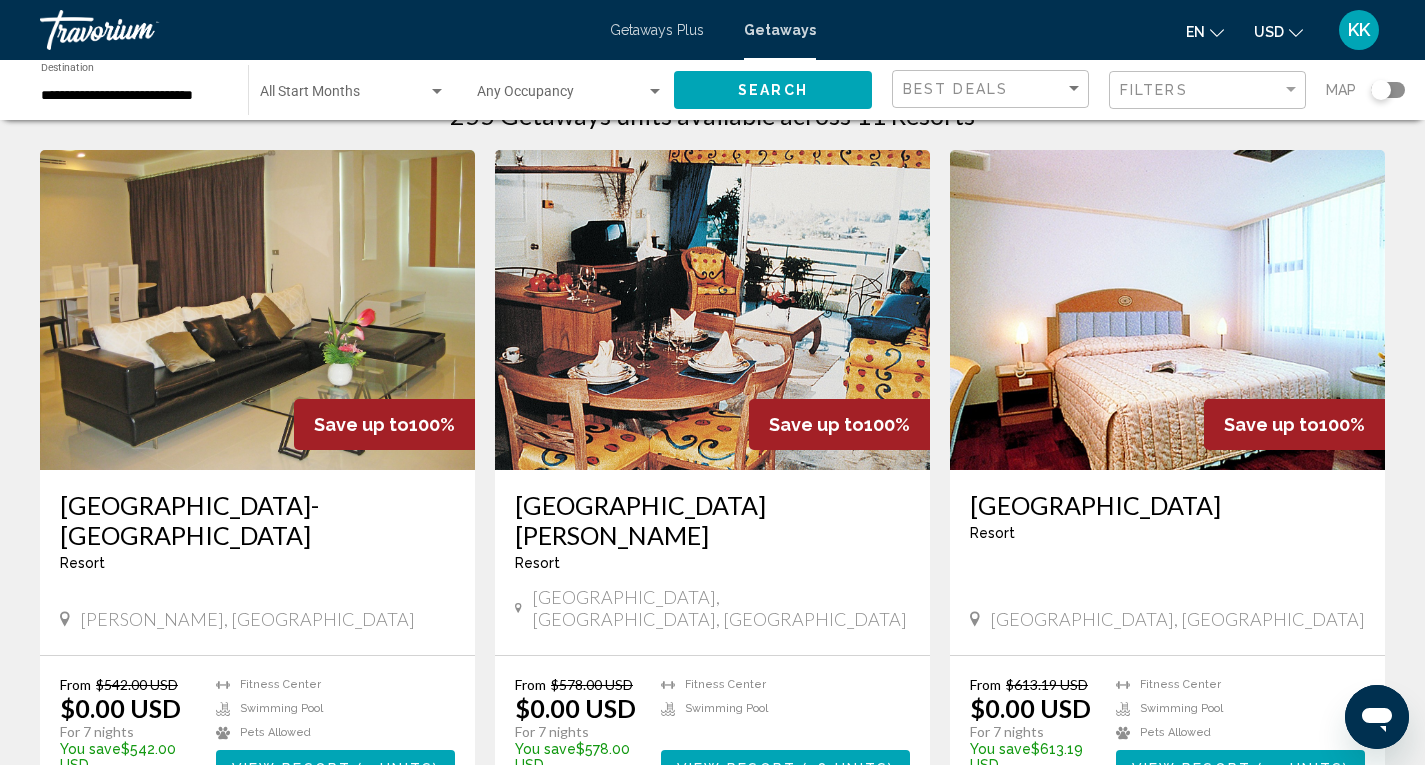 scroll, scrollTop: 0, scrollLeft: 0, axis: both 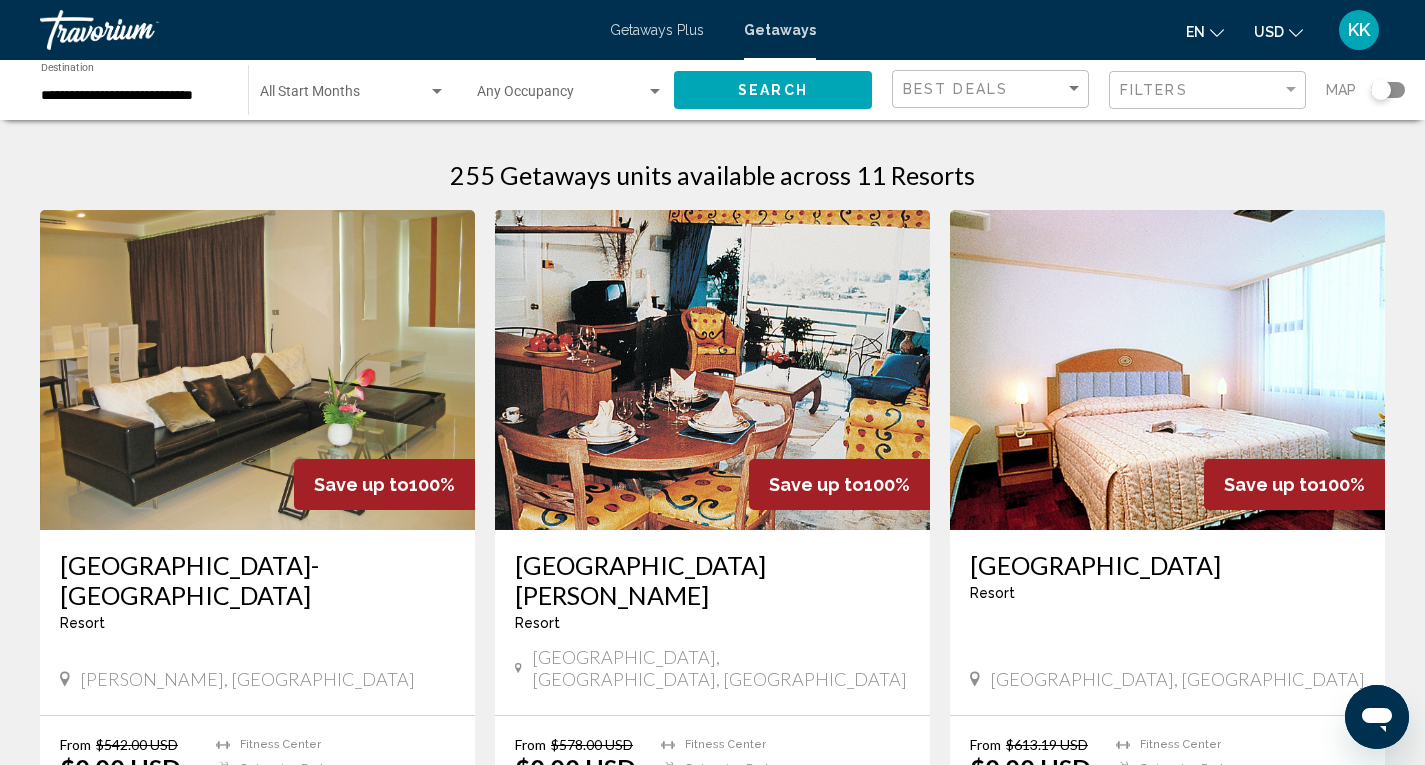 click on "**********" at bounding box center (134, 96) 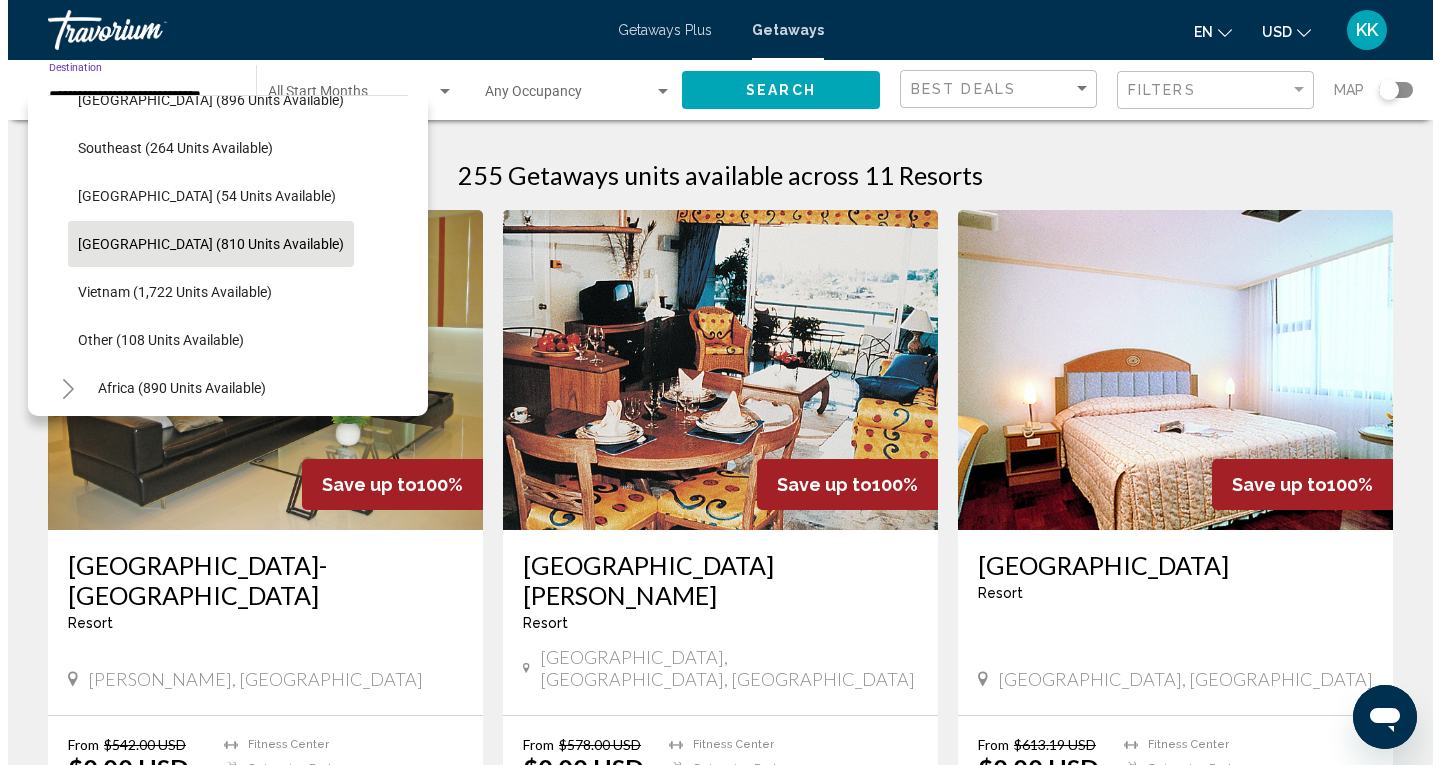 scroll, scrollTop: 890, scrollLeft: 0, axis: vertical 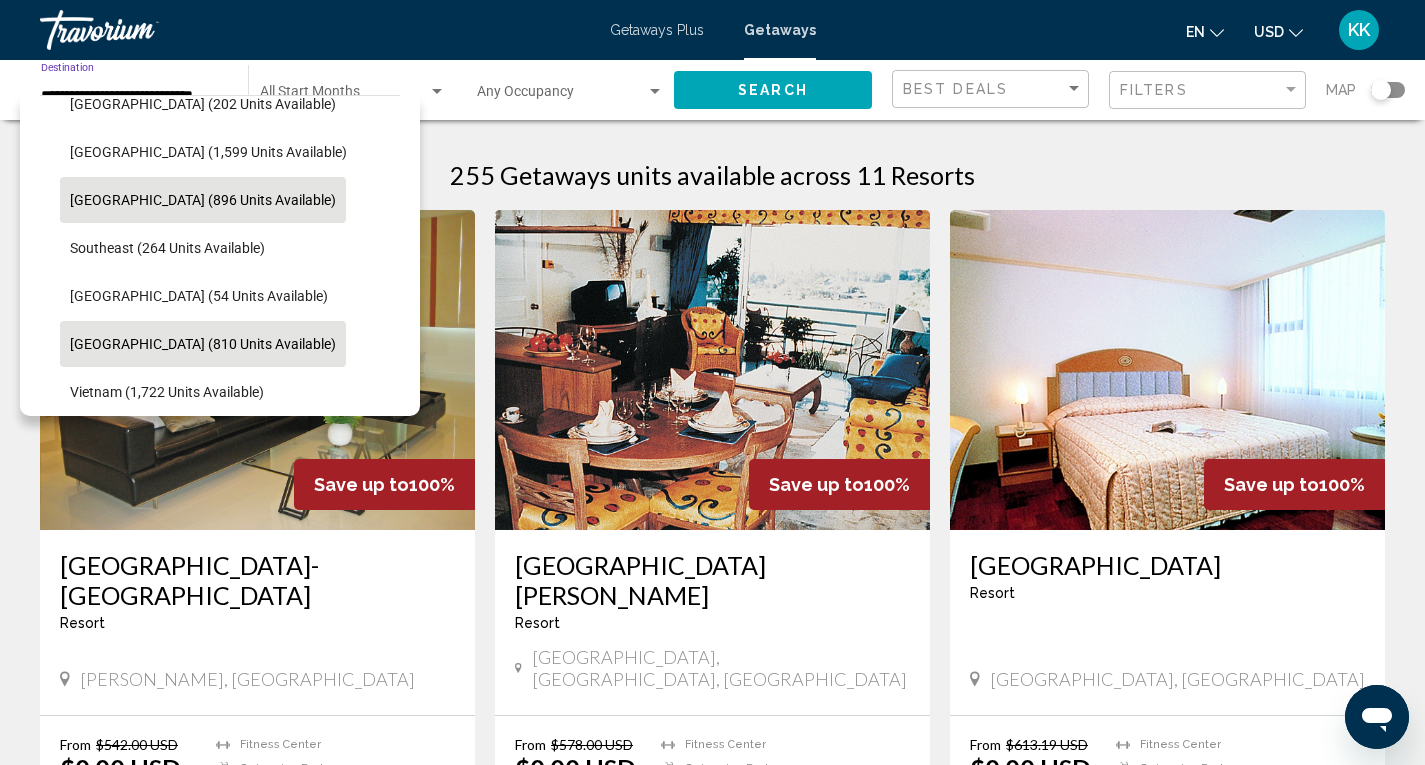 click on "[GEOGRAPHIC_DATA] (896 units available)" 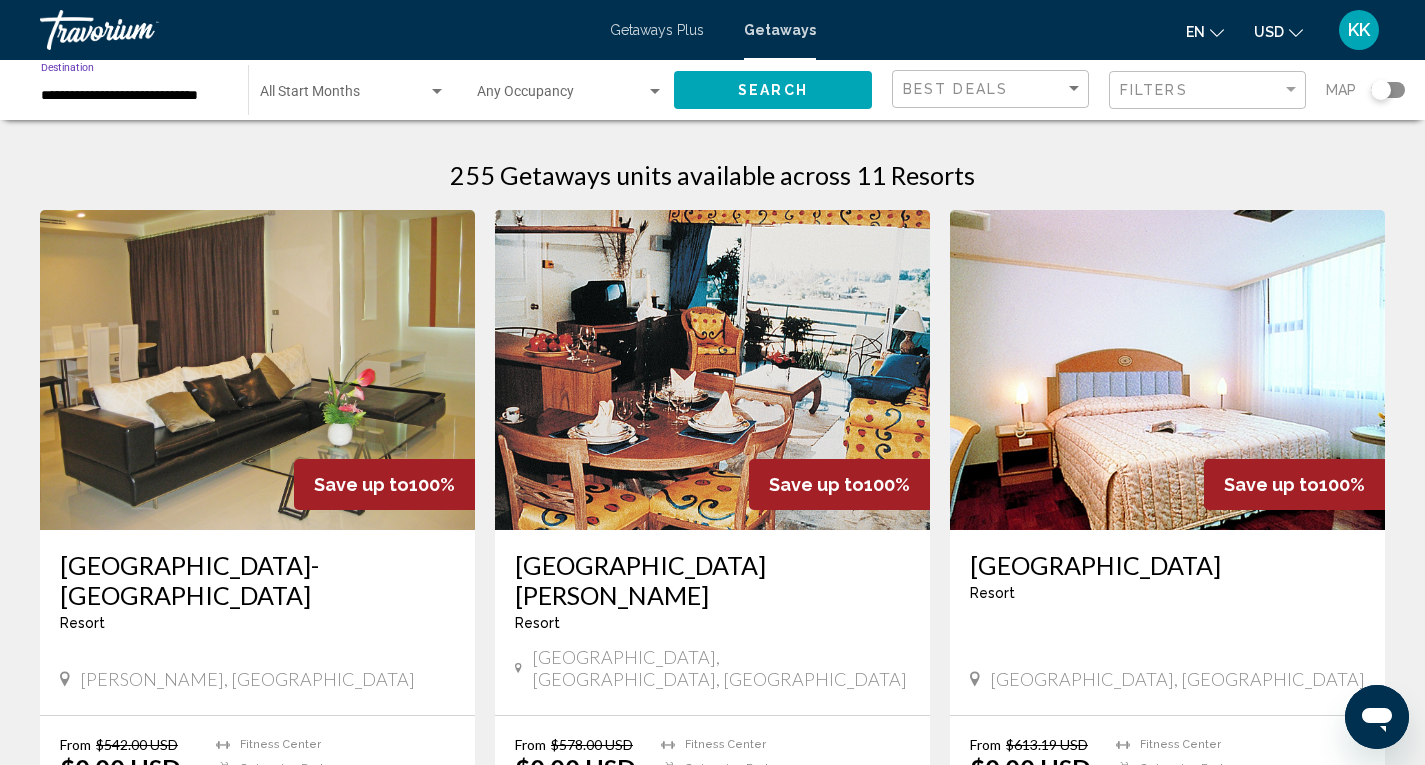 click on "Search" 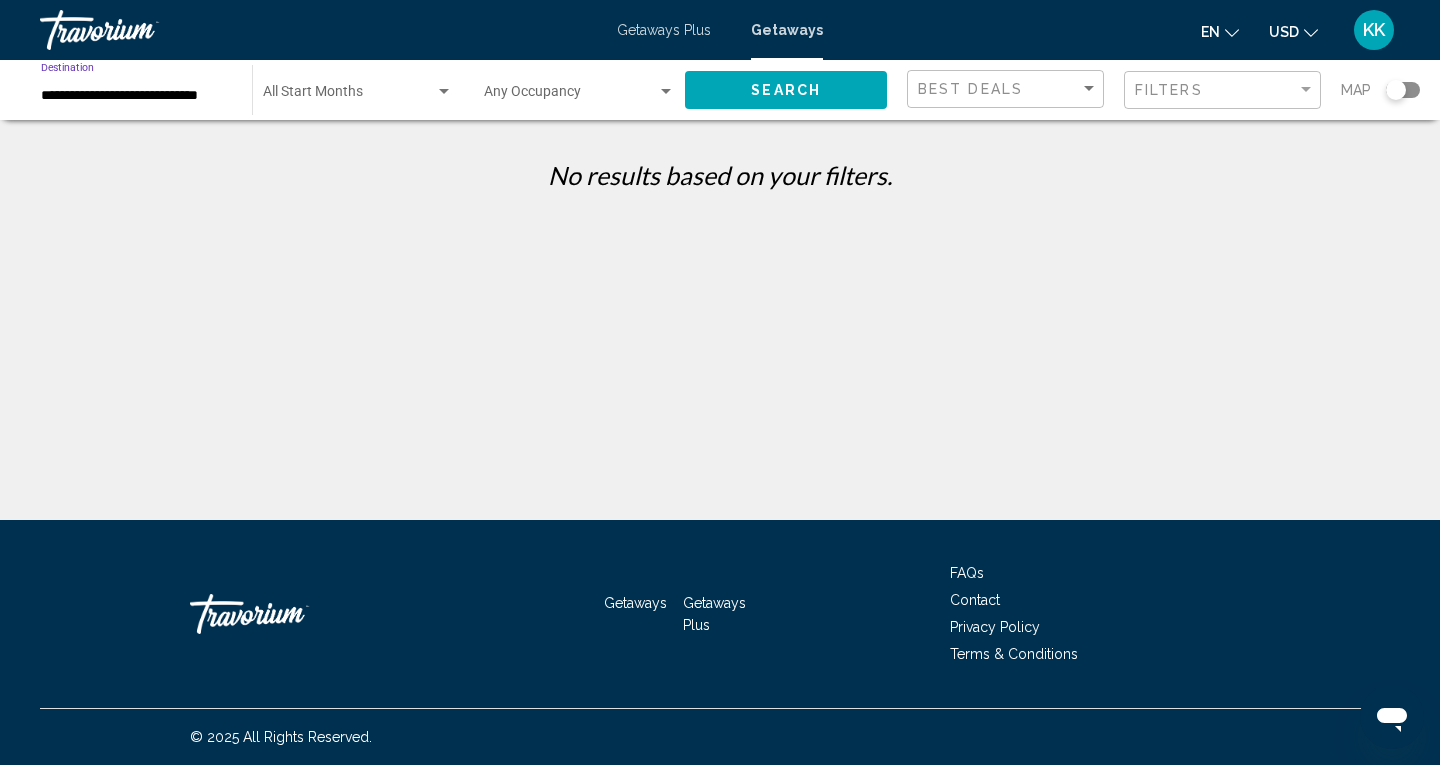 drag, startPoint x: 181, startPoint y: 93, endPoint x: 470, endPoint y: 173, distance: 299.86832 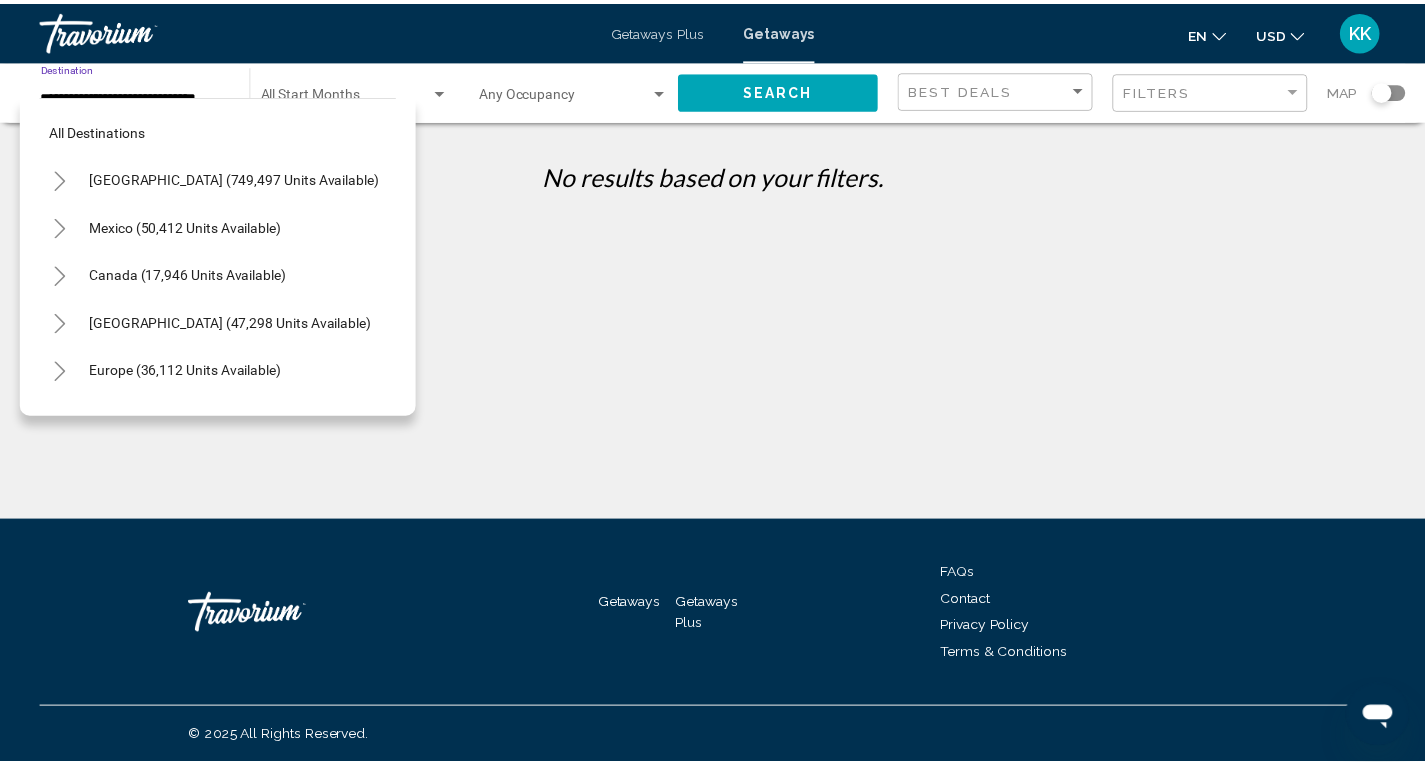 scroll, scrollTop: 846, scrollLeft: 0, axis: vertical 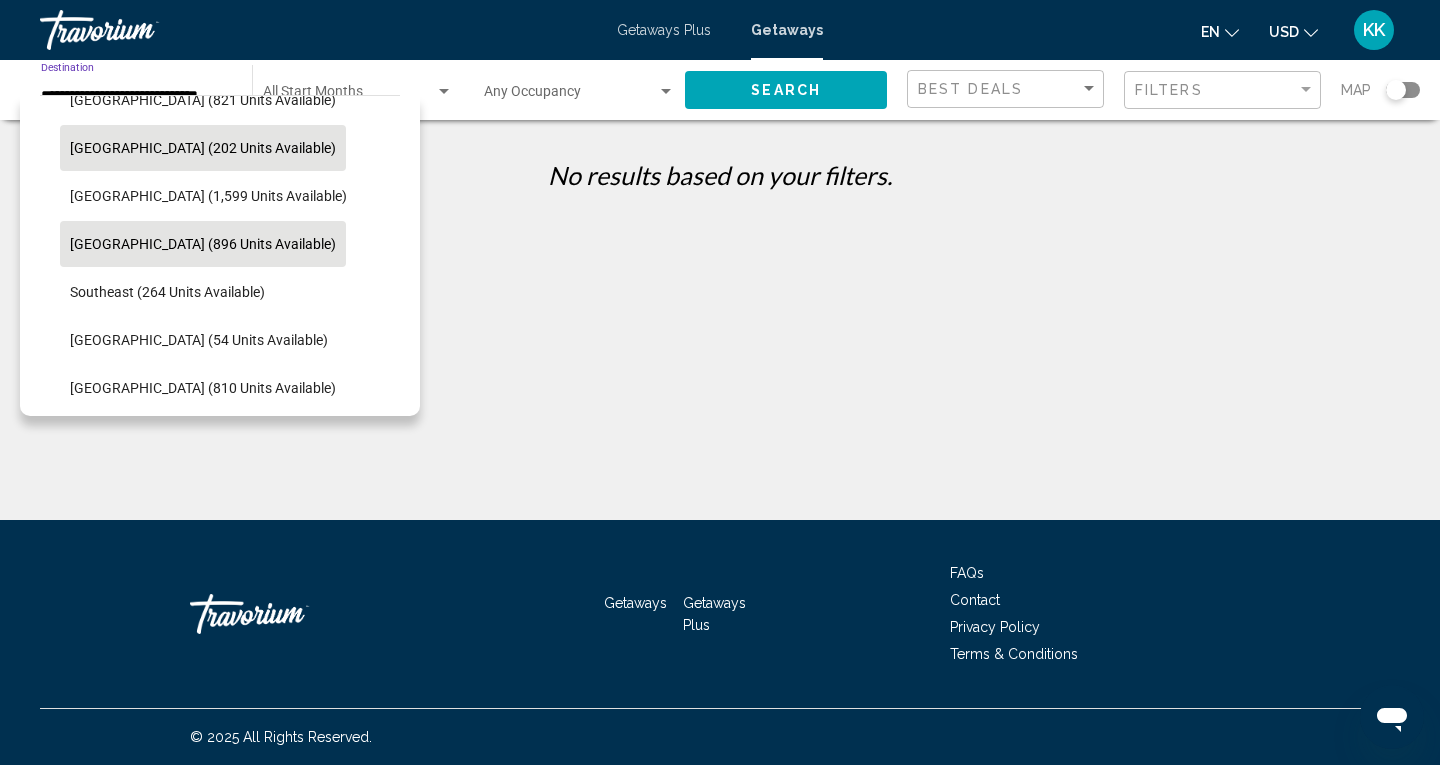 click on "[GEOGRAPHIC_DATA] (202 units available)" 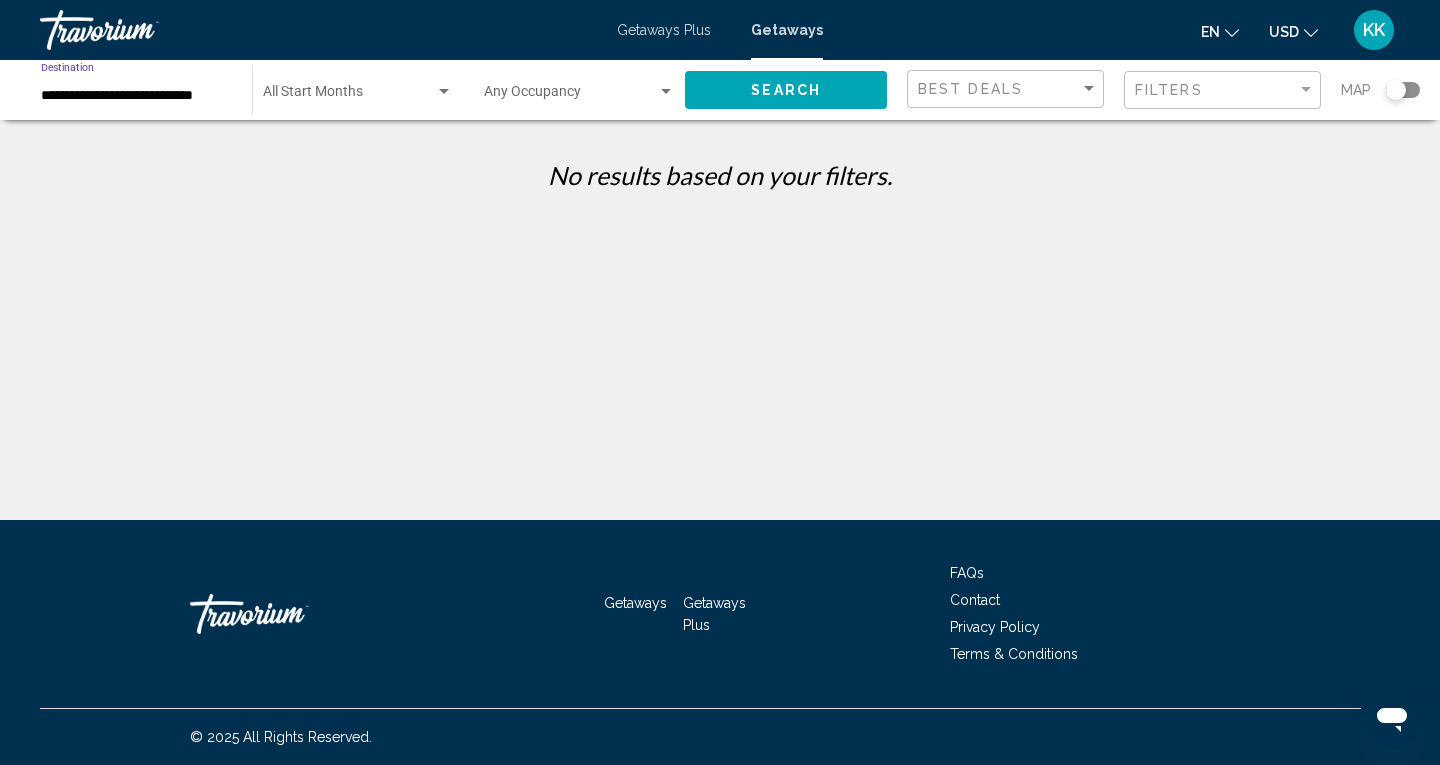 click on "Search" 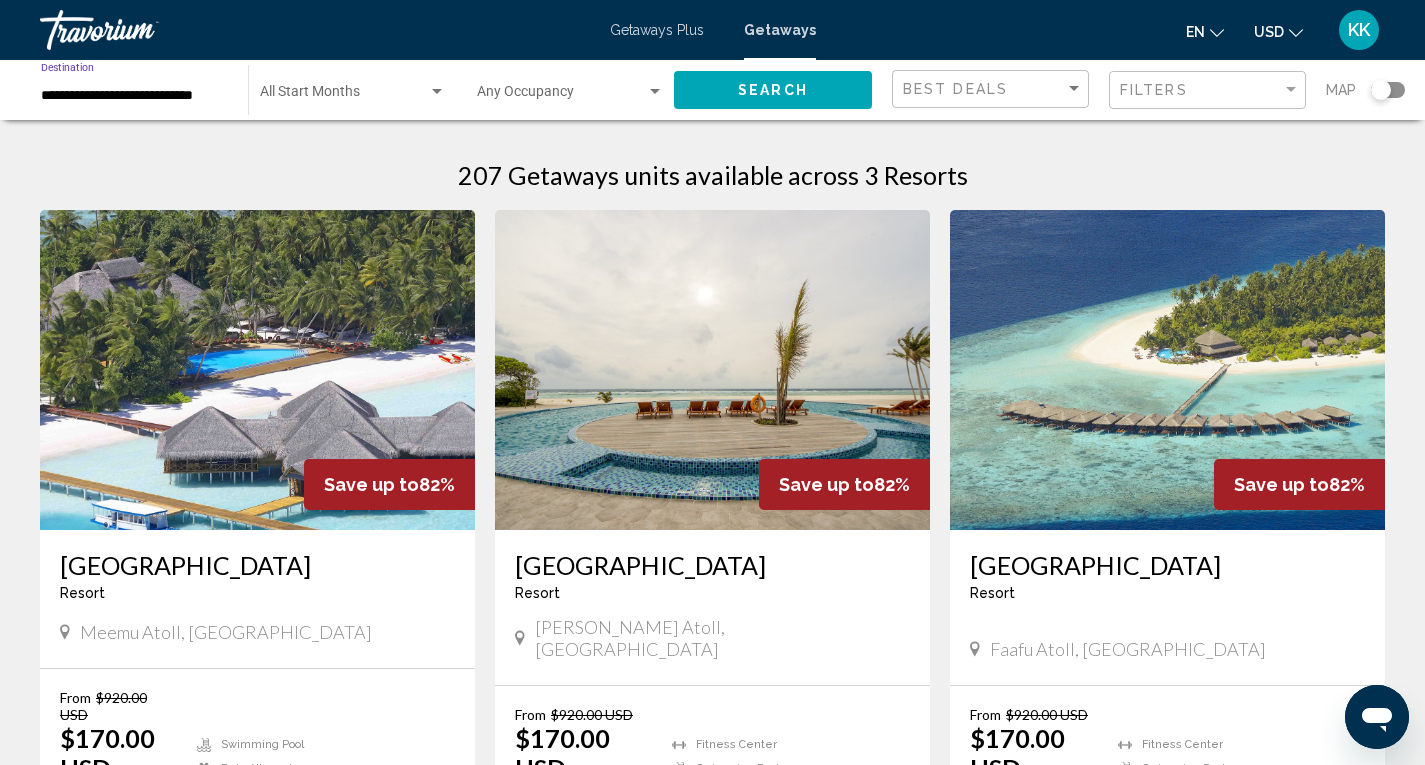 click on "**********" at bounding box center [134, 96] 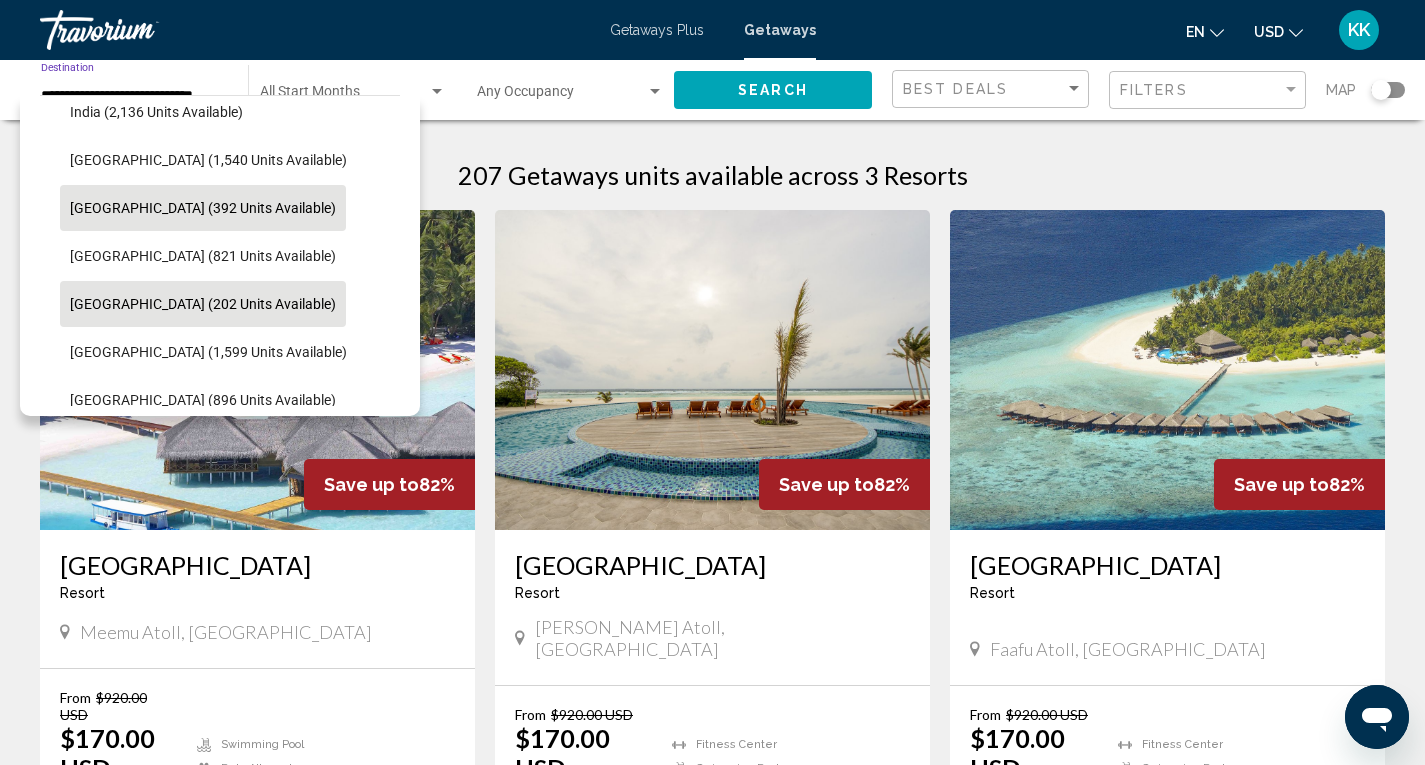 scroll, scrollTop: 650, scrollLeft: 0, axis: vertical 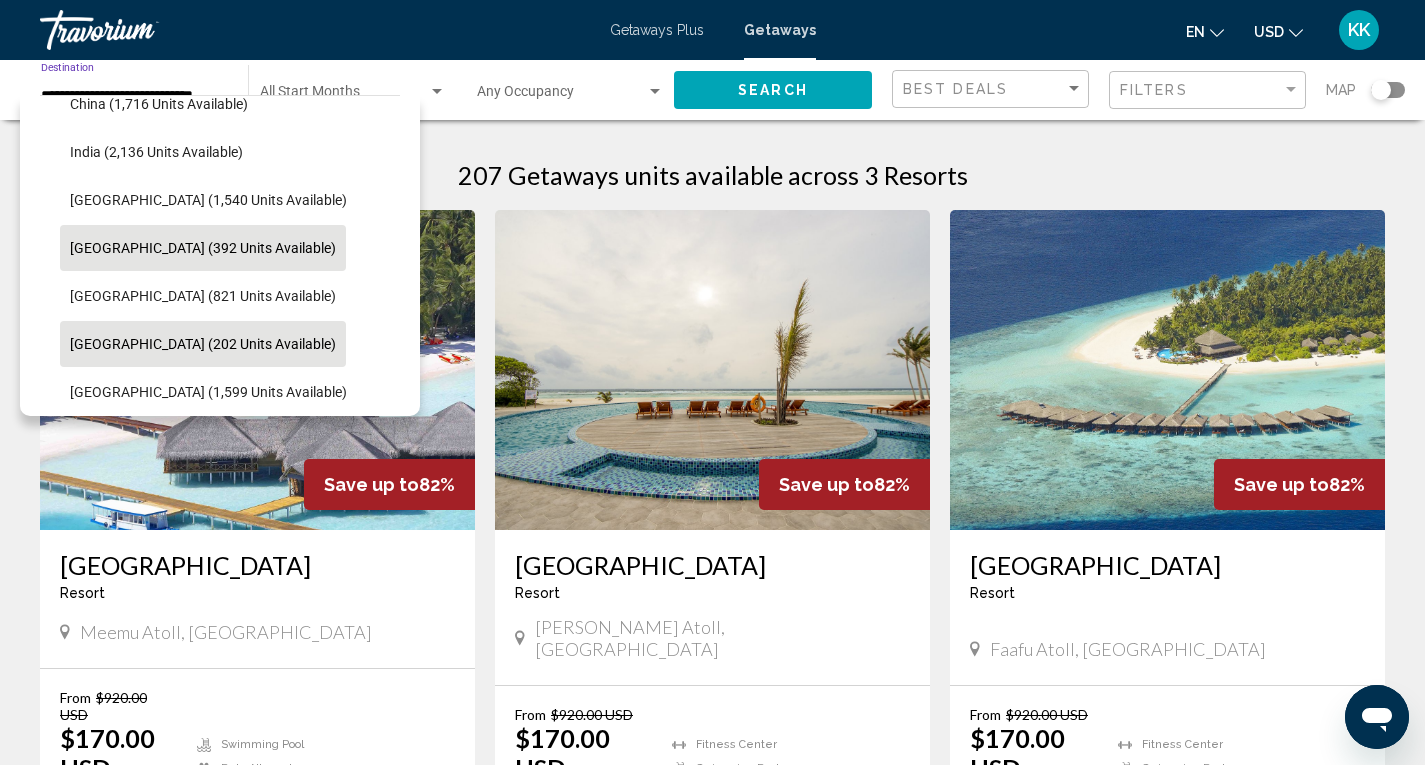 click on "[GEOGRAPHIC_DATA] (392 units available)" 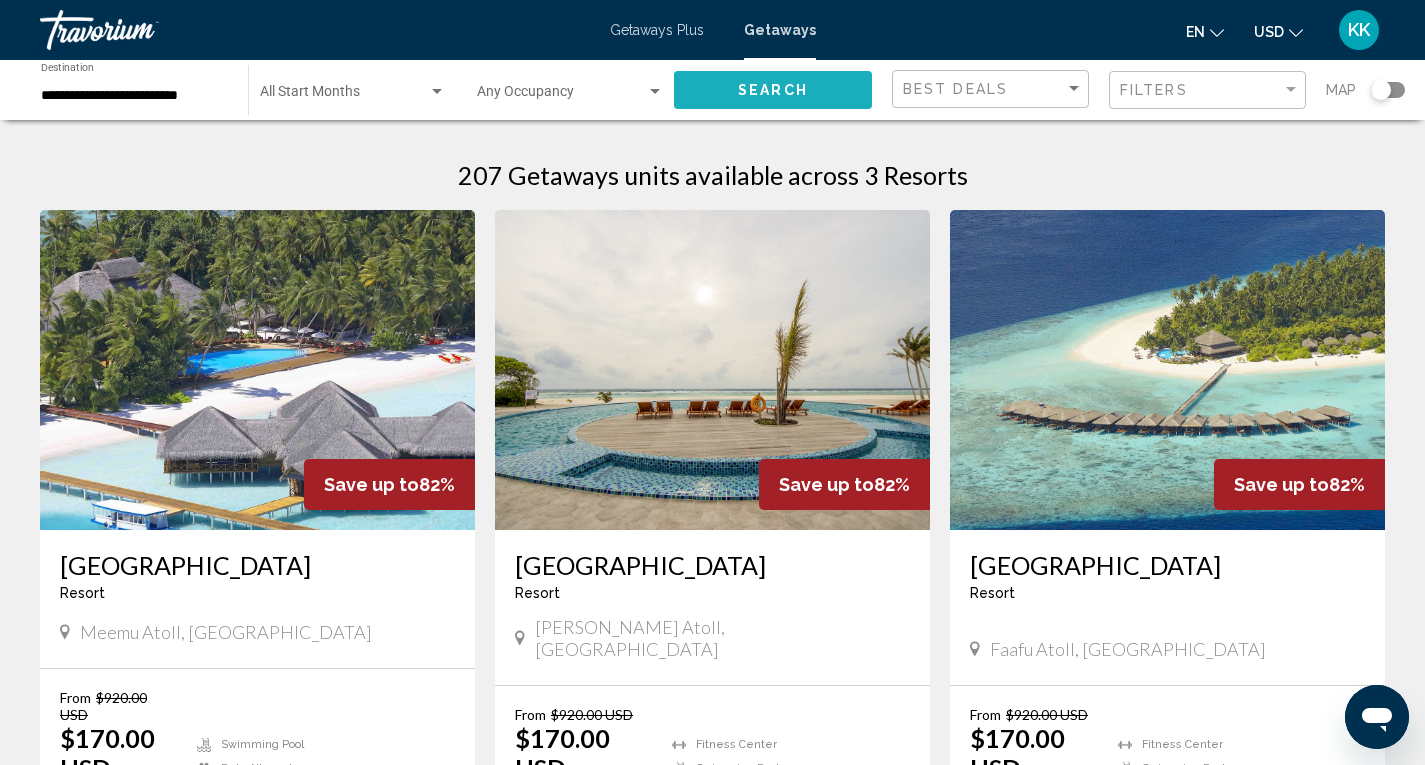 click on "Search" 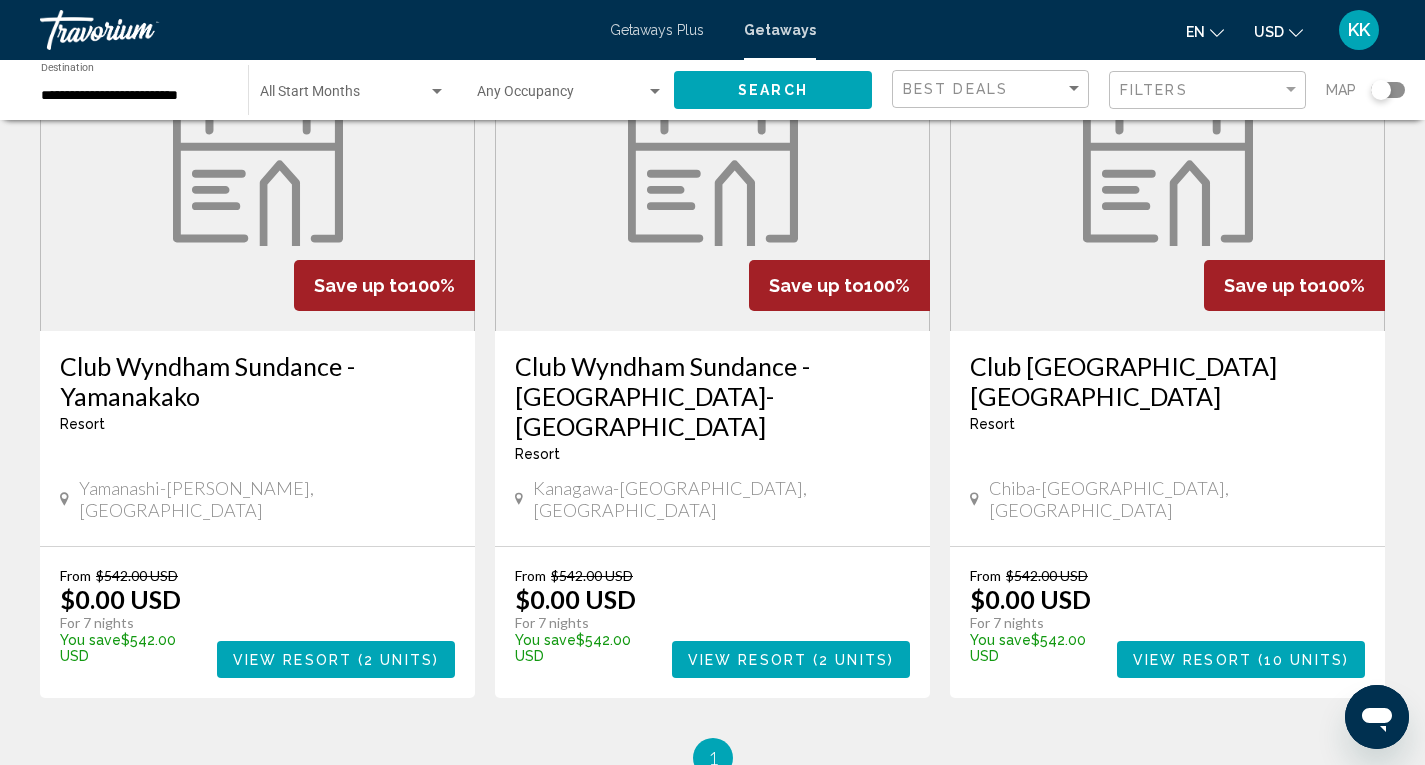 scroll, scrollTop: 100, scrollLeft: 0, axis: vertical 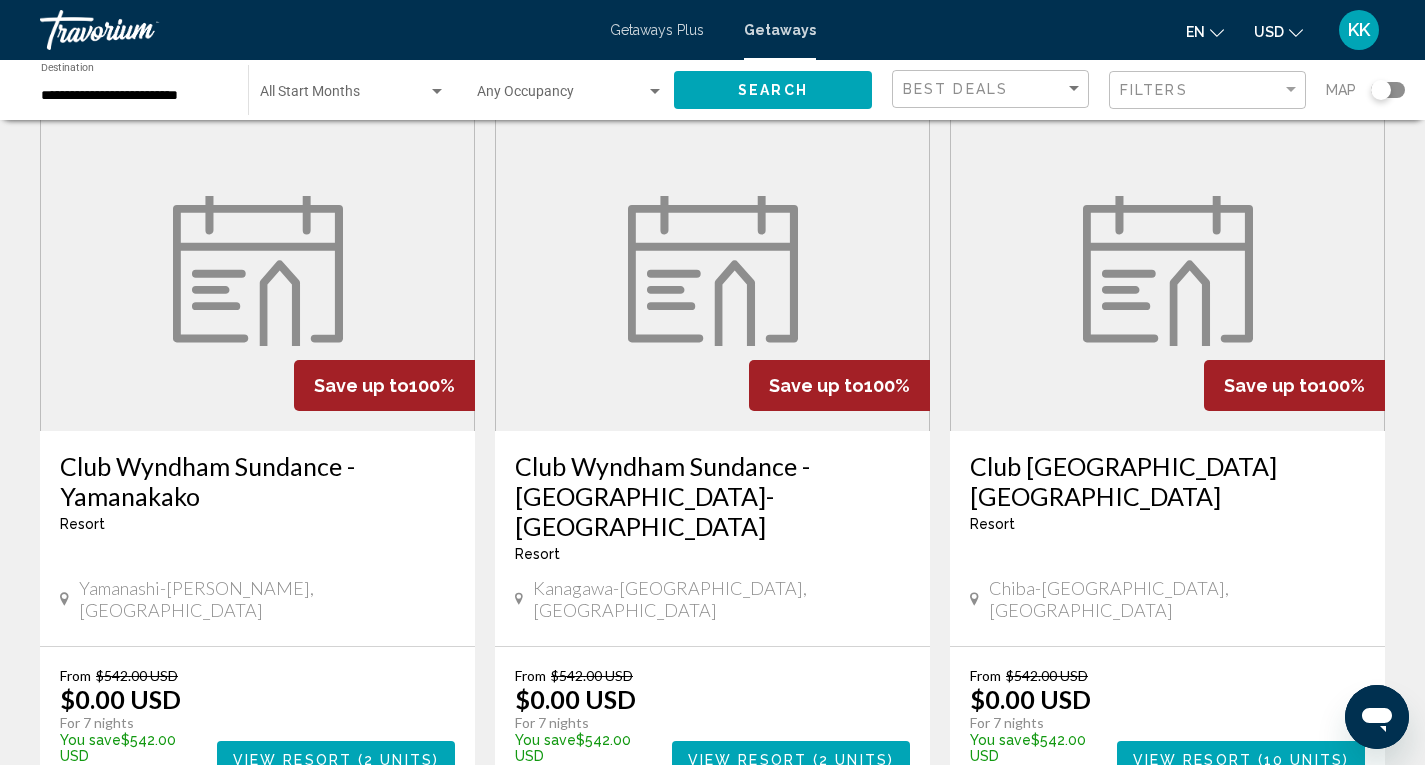 click on "**********" at bounding box center [134, 96] 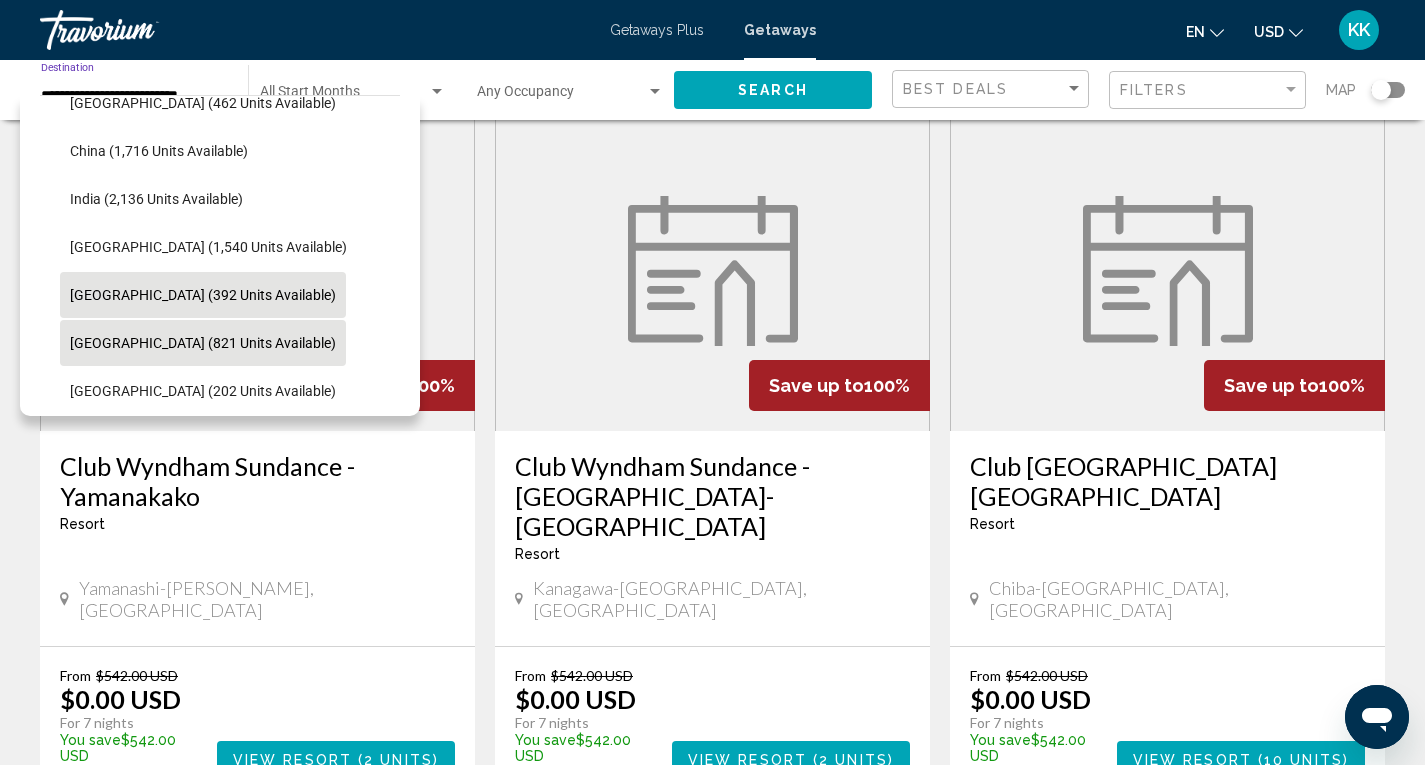 scroll, scrollTop: 554, scrollLeft: 0, axis: vertical 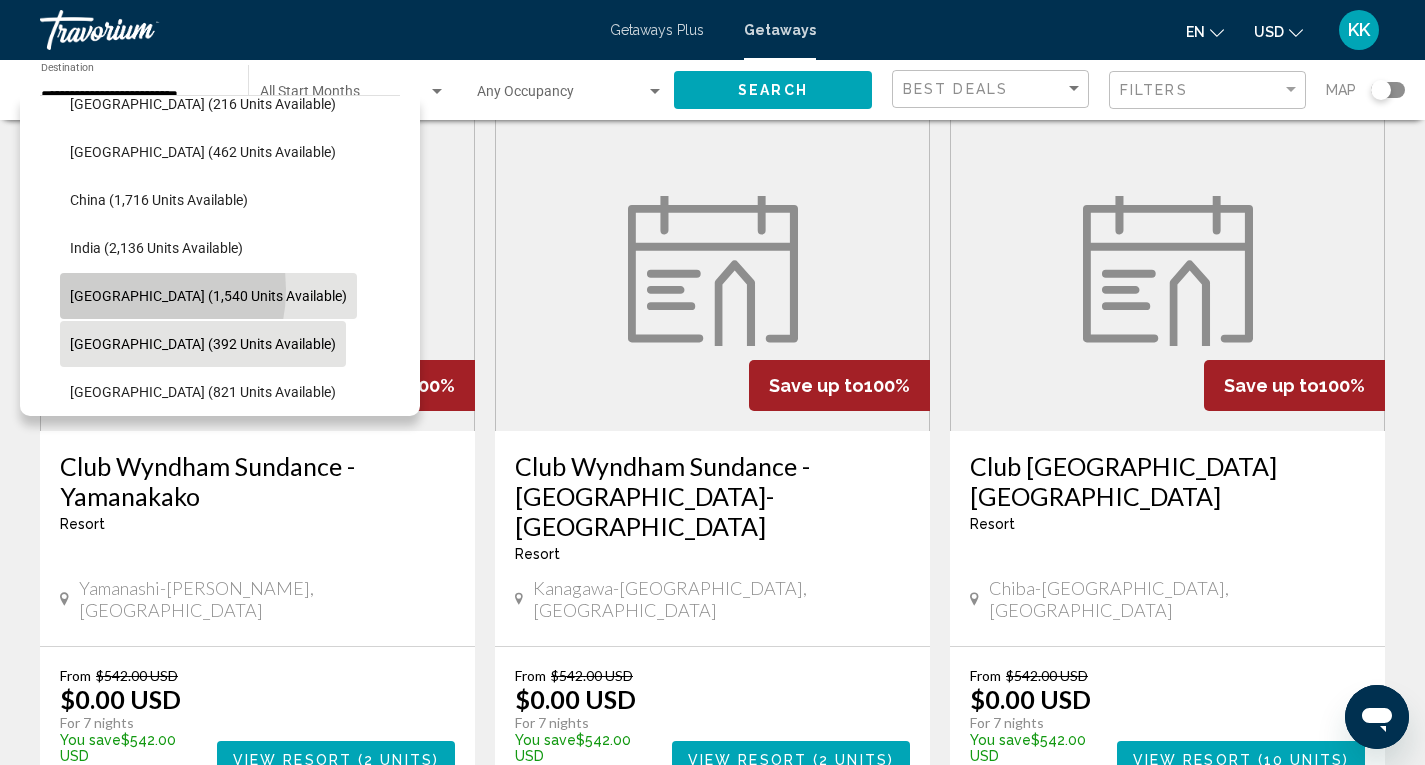 click on "[GEOGRAPHIC_DATA] (1,540 units available)" 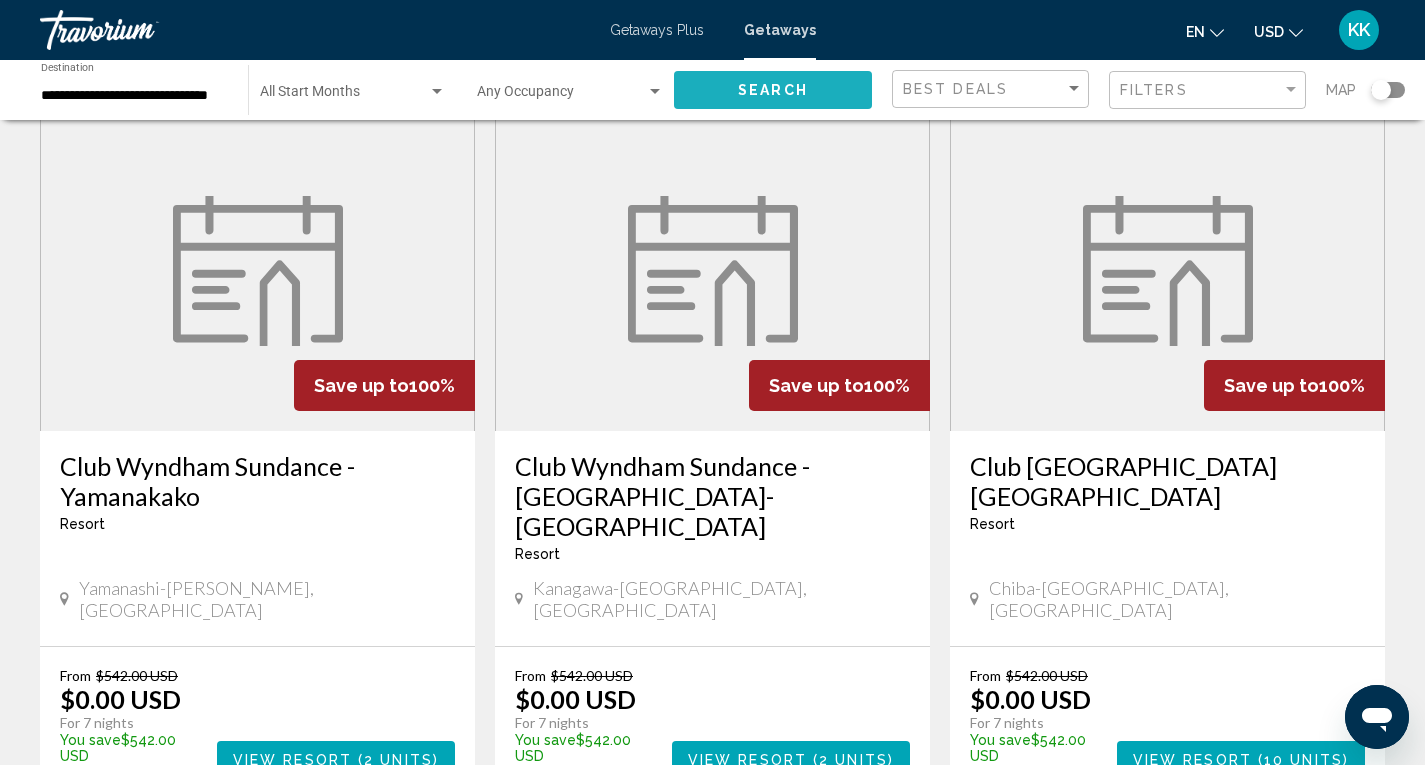 click on "Search" 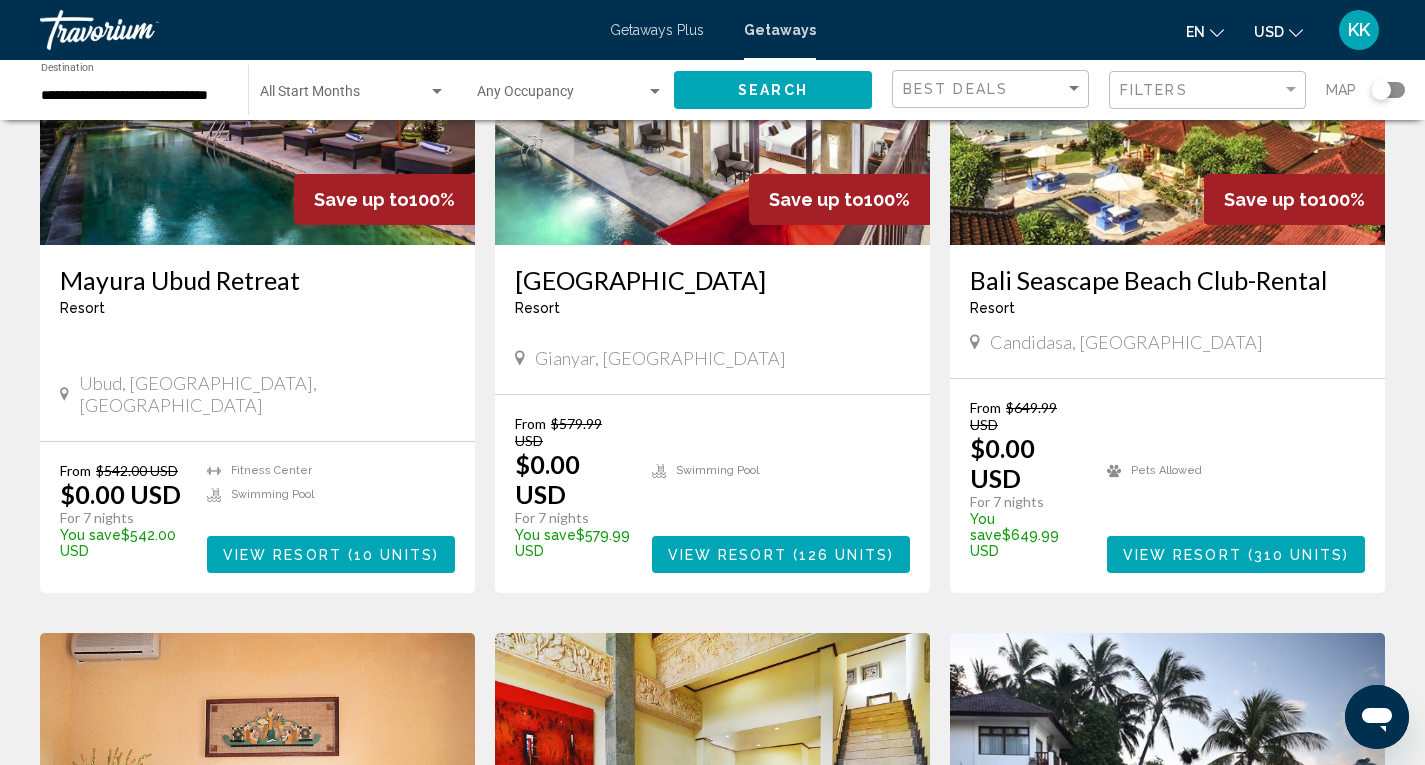 scroll, scrollTop: 100, scrollLeft: 0, axis: vertical 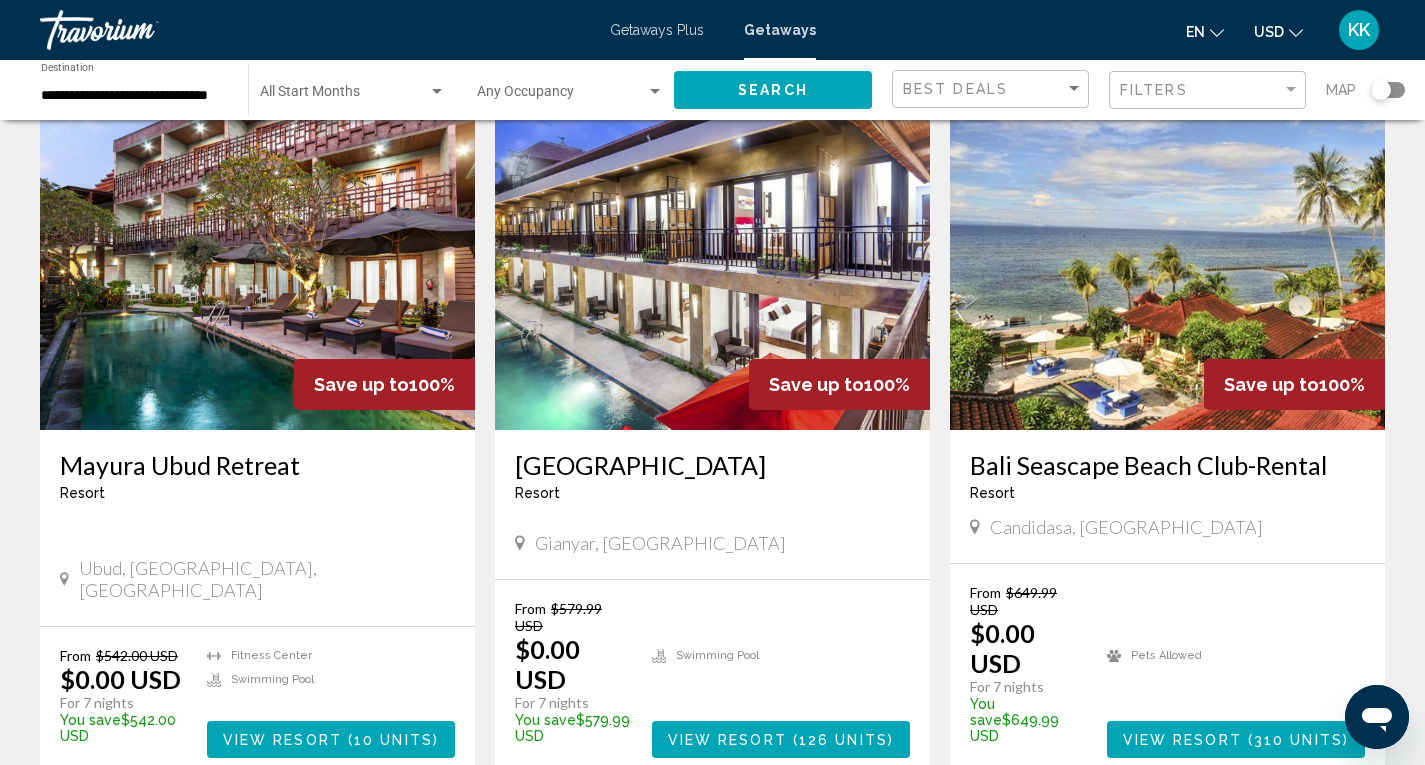 click on "View Resort    ( 10 units )" at bounding box center [331, 739] 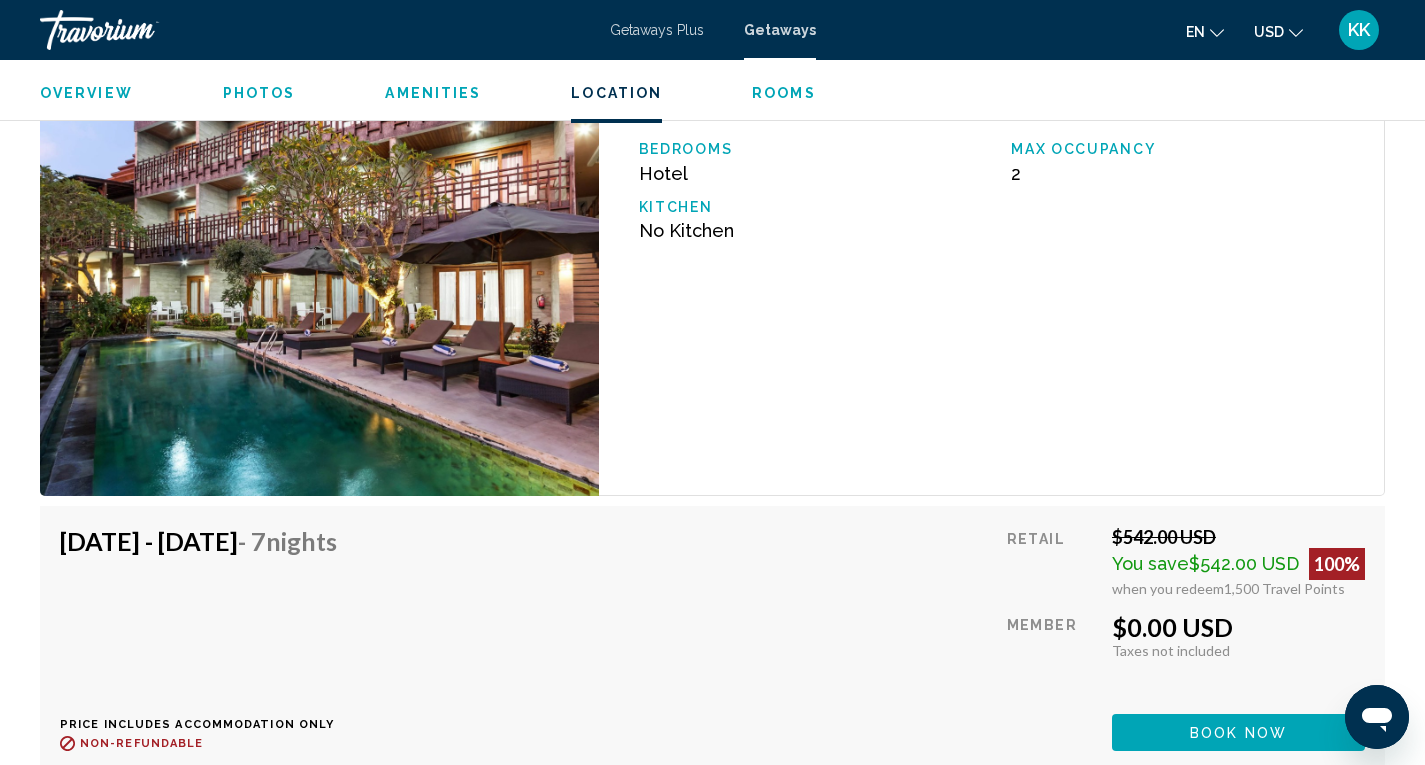 scroll, scrollTop: 2403, scrollLeft: 0, axis: vertical 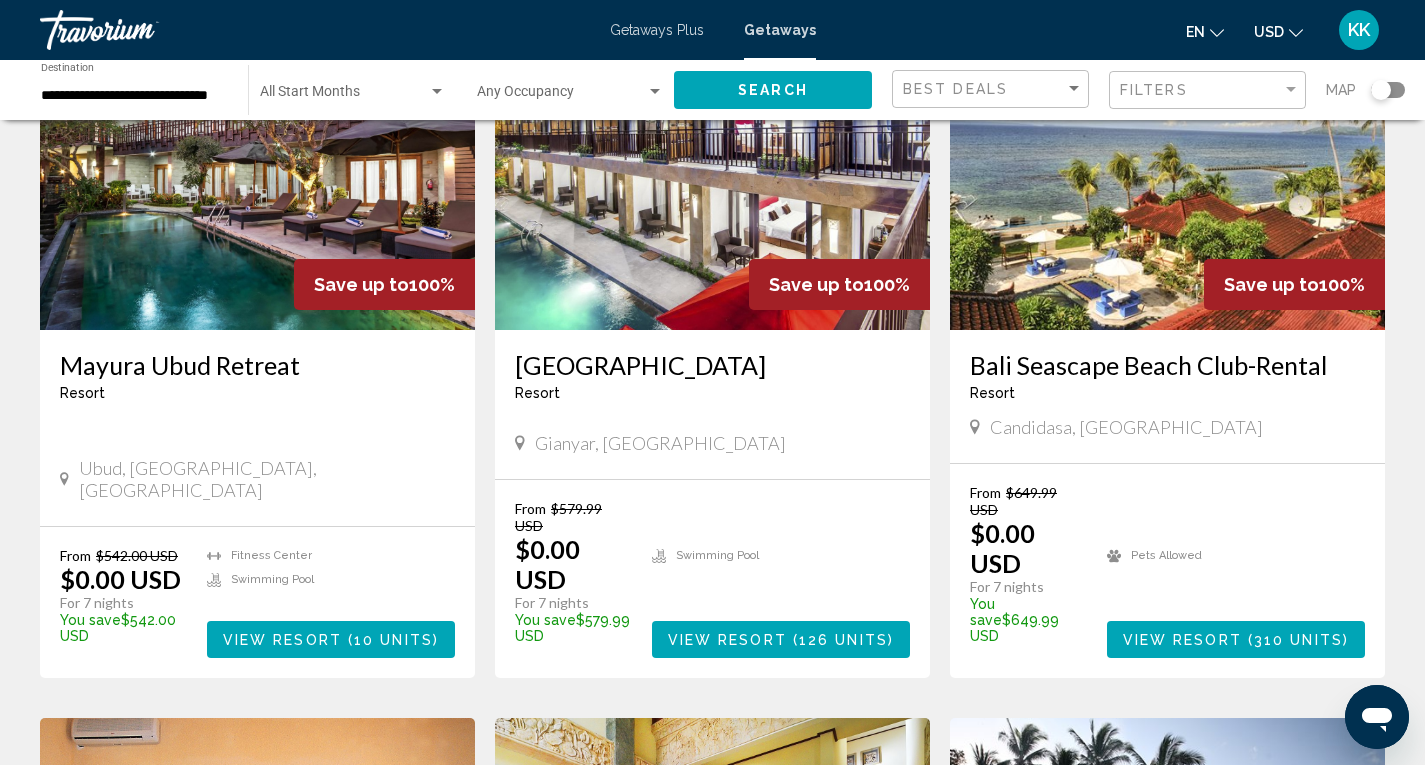click on "View Resort    ( 126 units )" at bounding box center (781, 639) 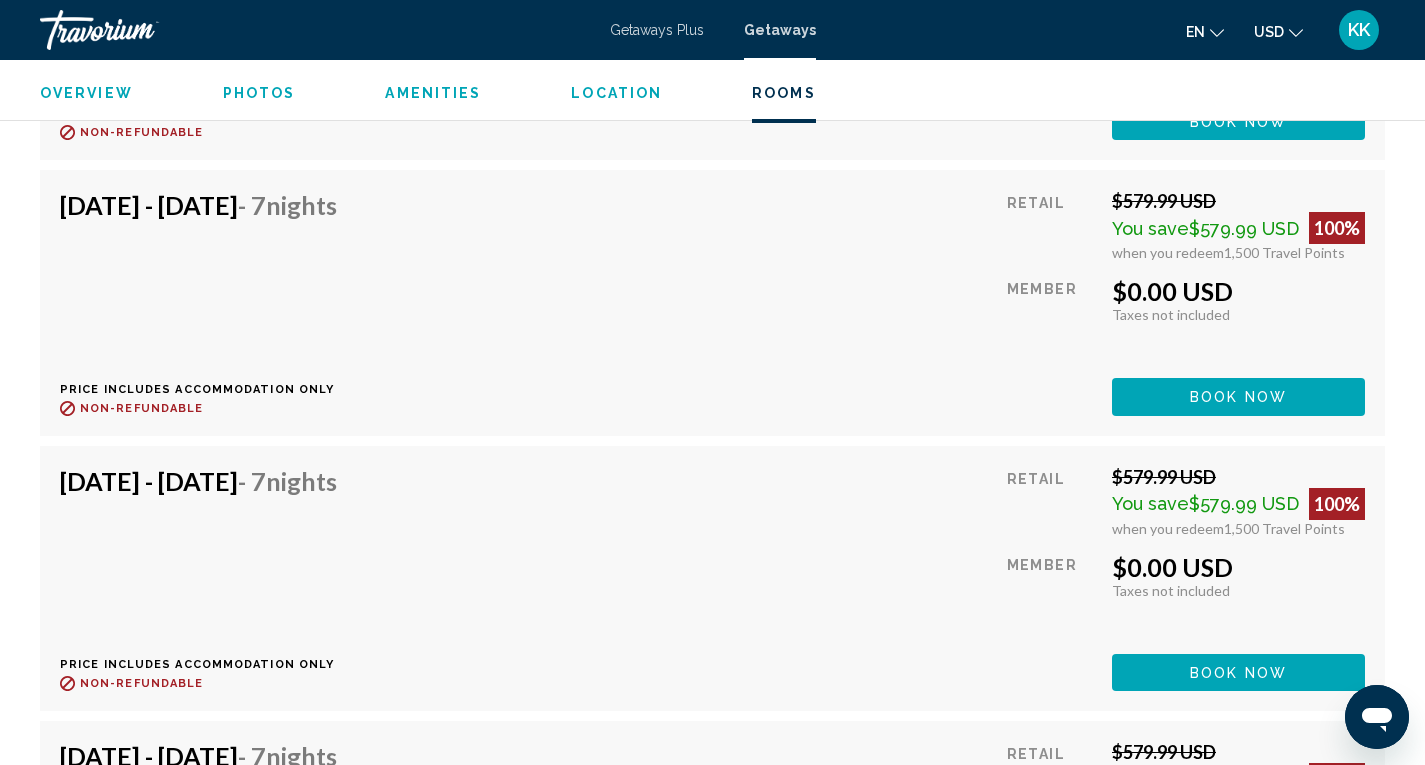 scroll, scrollTop: 10755, scrollLeft: 0, axis: vertical 